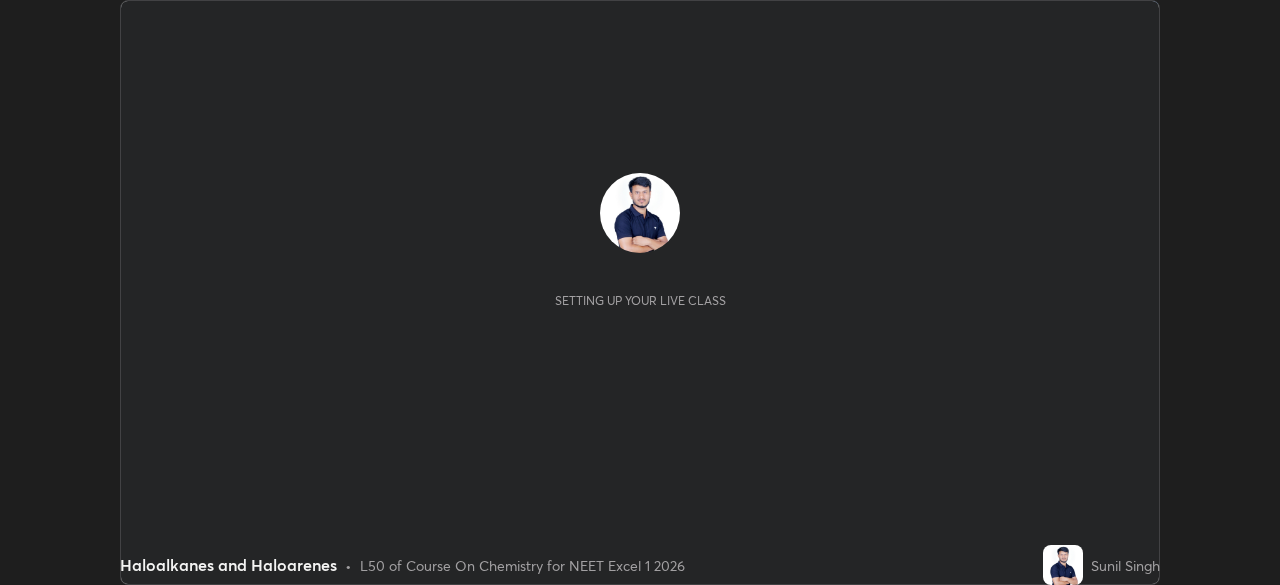 scroll, scrollTop: 0, scrollLeft: 0, axis: both 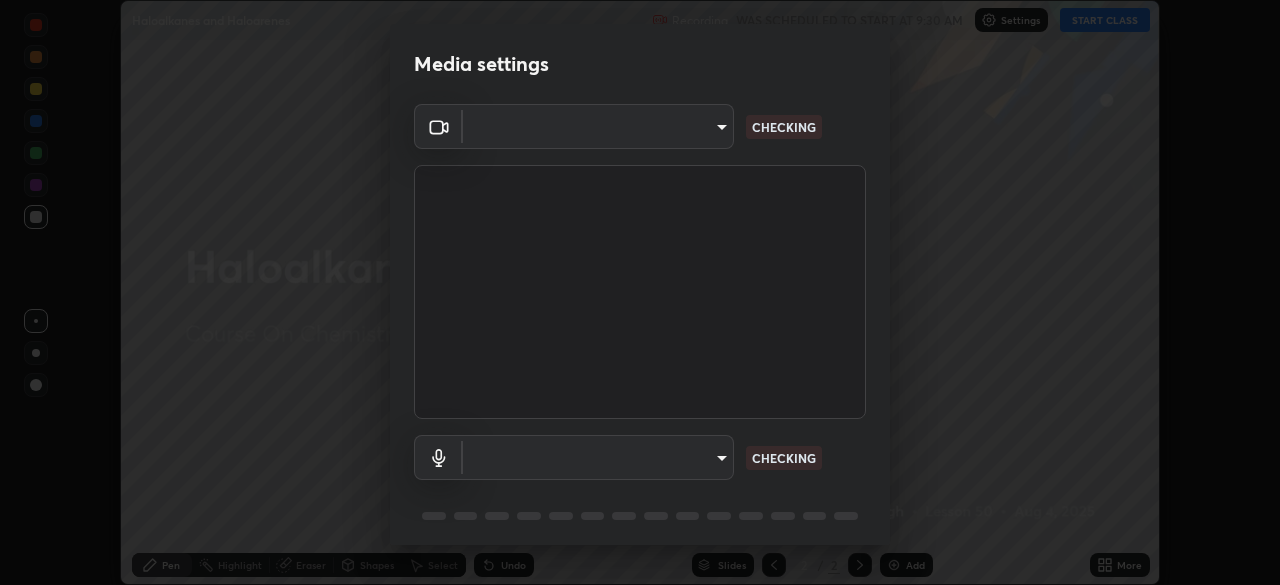 type on "ca2a7f33afe0fd030c916fdd2ec90d924ab41553388ee536aa1d754fc76036d0" 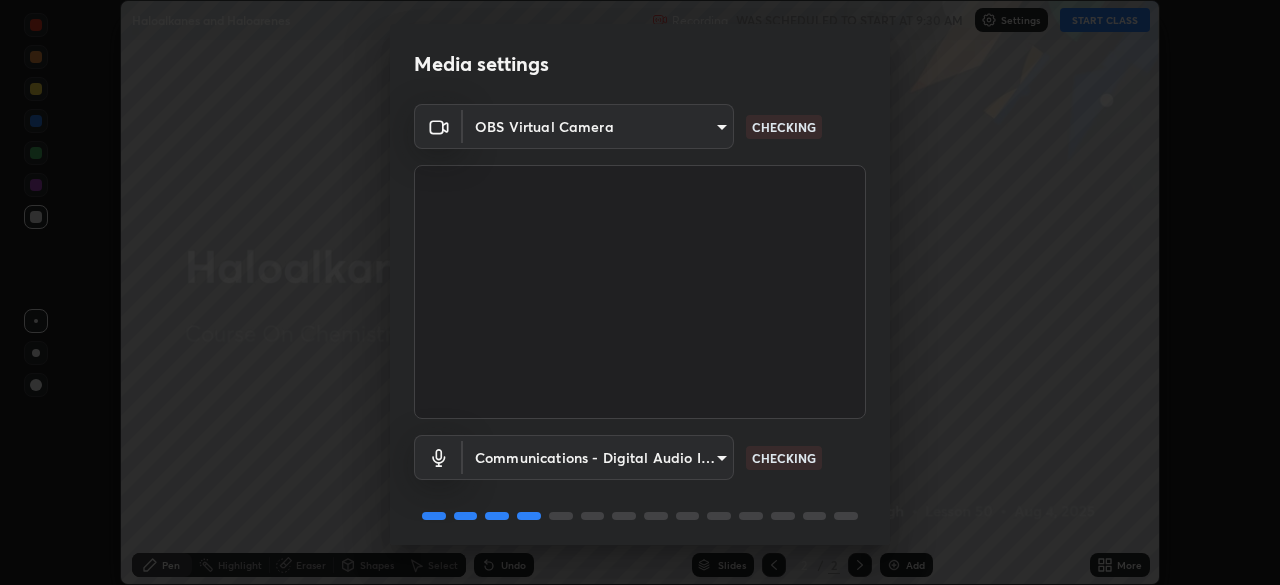 scroll, scrollTop: 71, scrollLeft: 0, axis: vertical 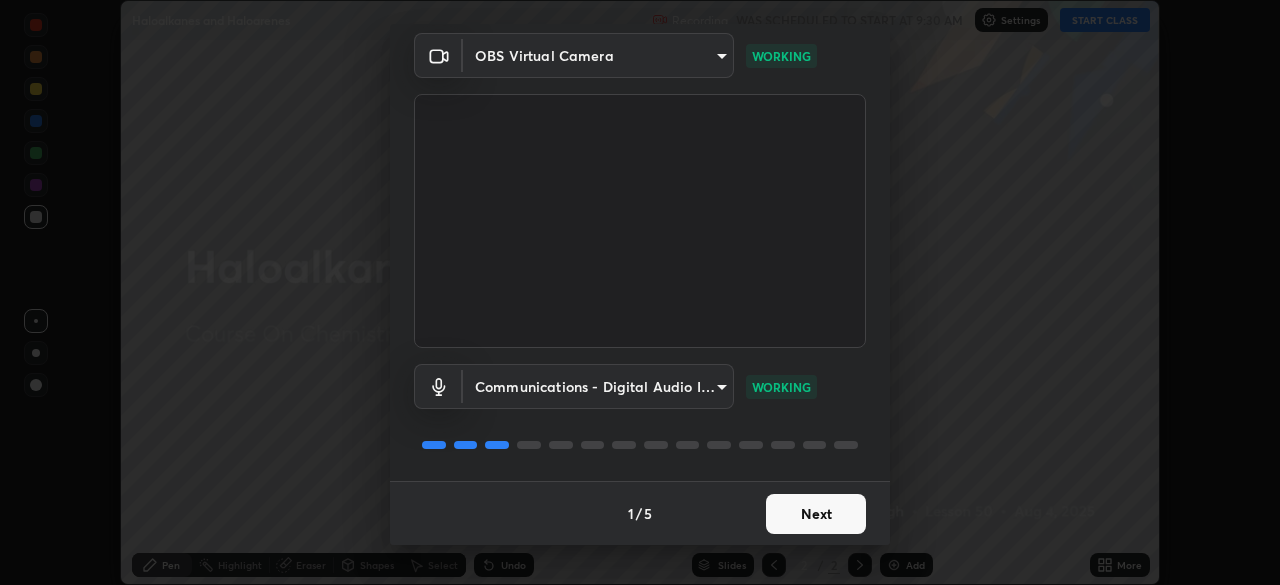 click on "Next" at bounding box center [816, 514] 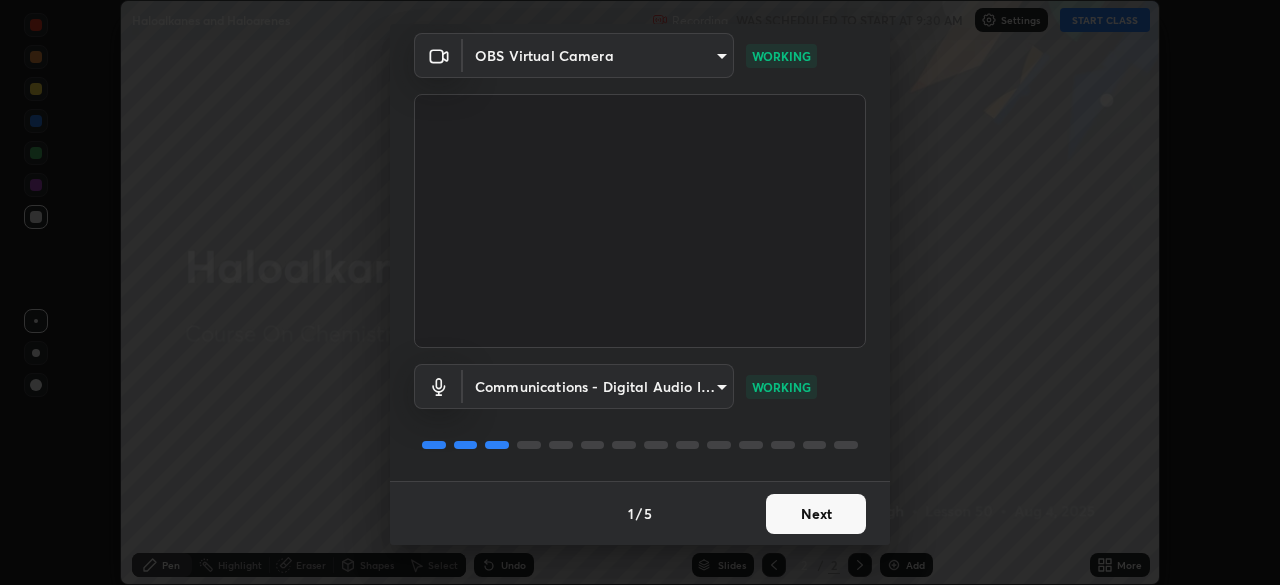 scroll, scrollTop: 0, scrollLeft: 0, axis: both 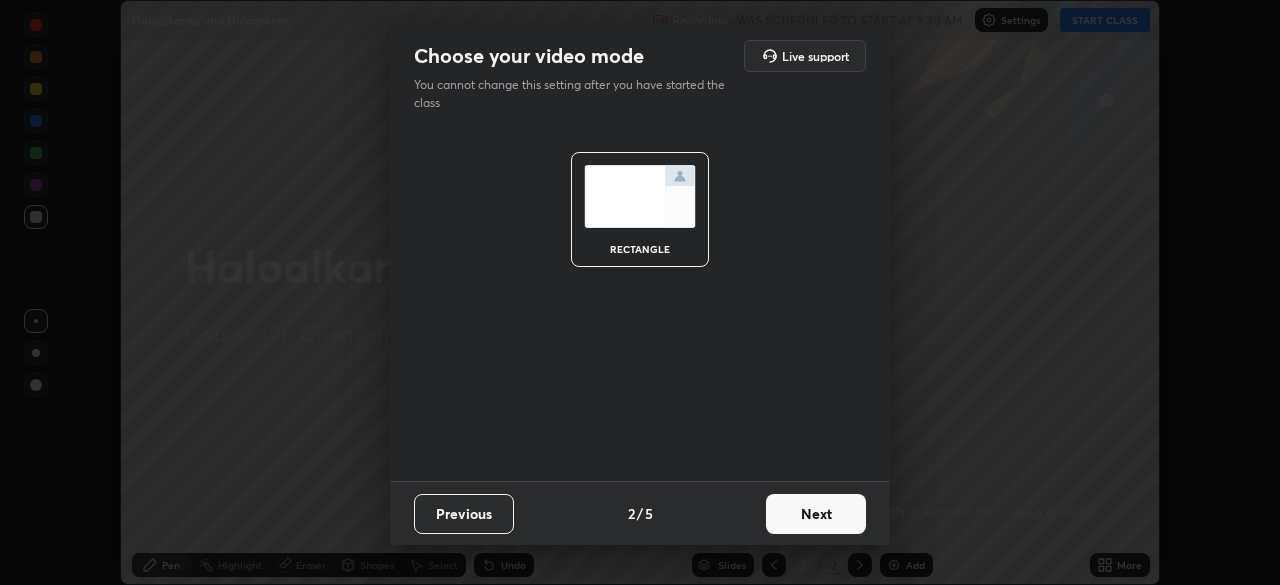 click on "Next" at bounding box center [816, 514] 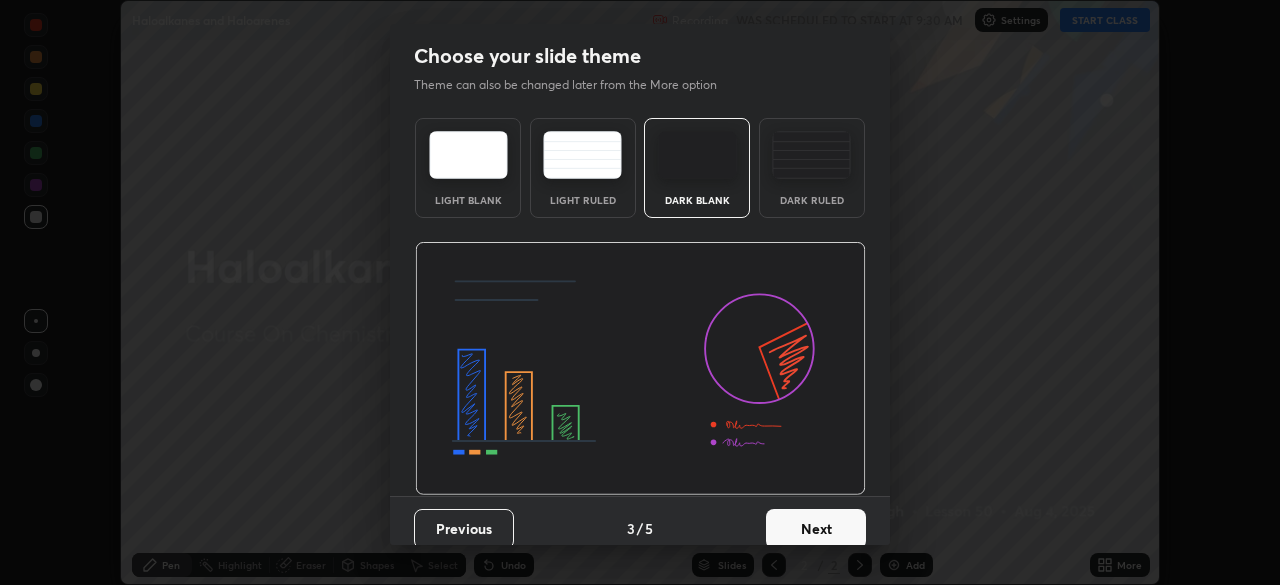click at bounding box center (811, 155) 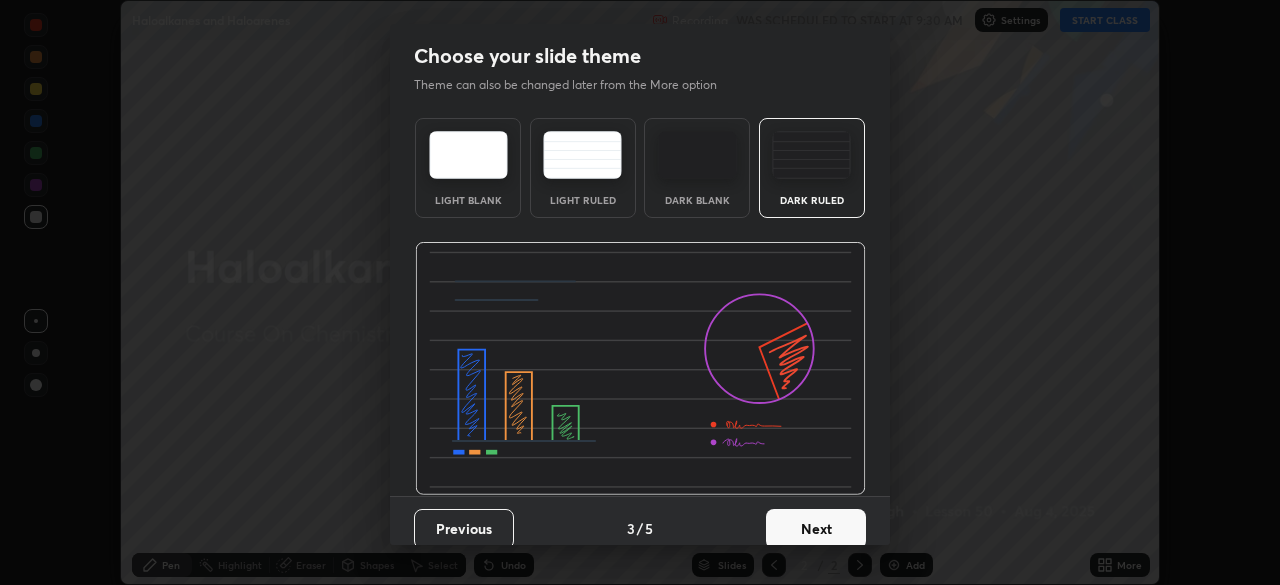 click on "Next" at bounding box center (816, 529) 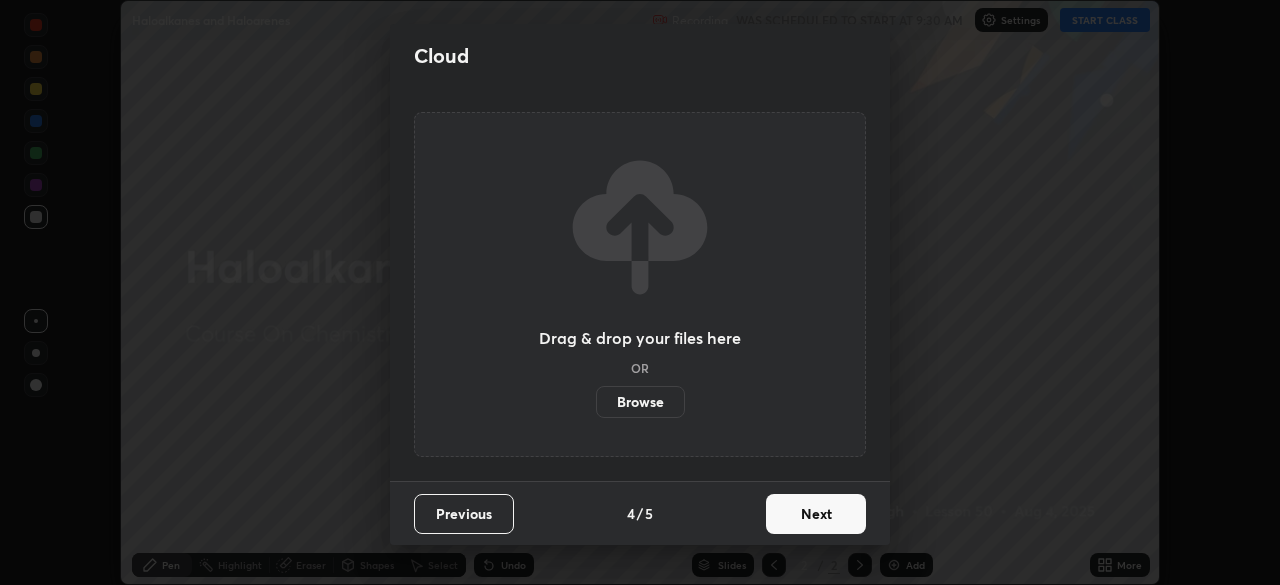 click on "Next" at bounding box center (816, 514) 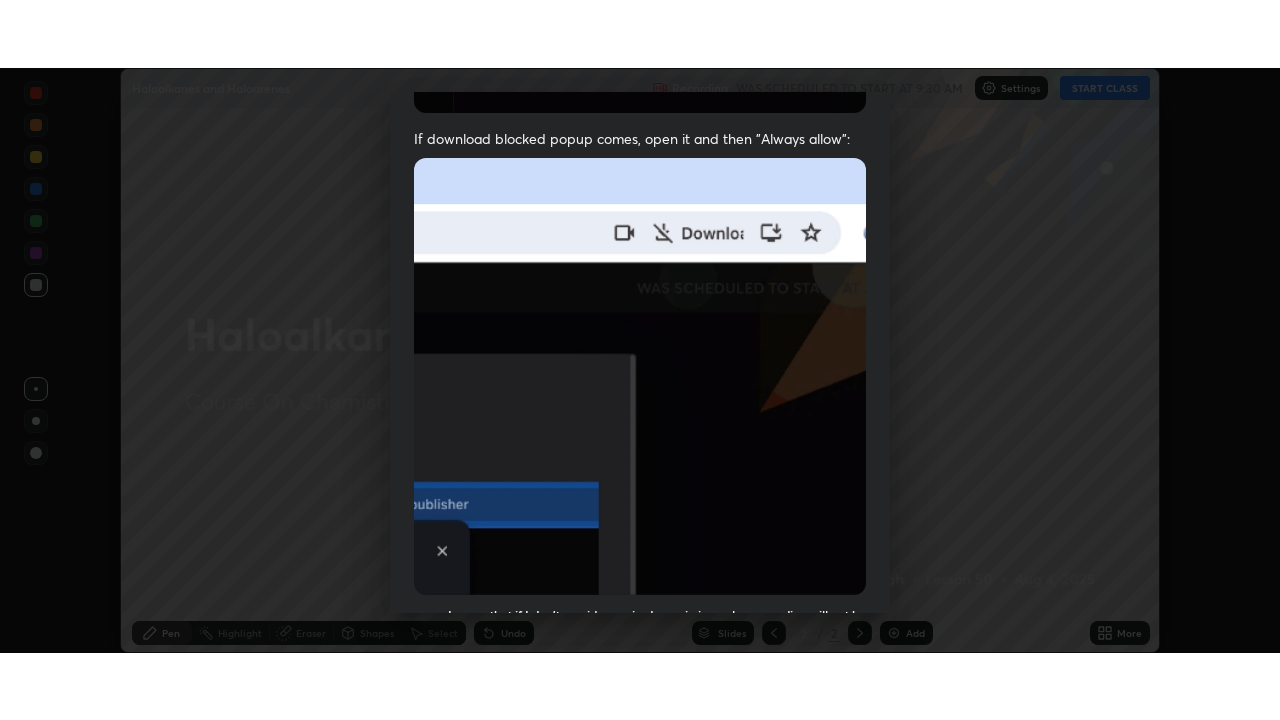 scroll, scrollTop: 479, scrollLeft: 0, axis: vertical 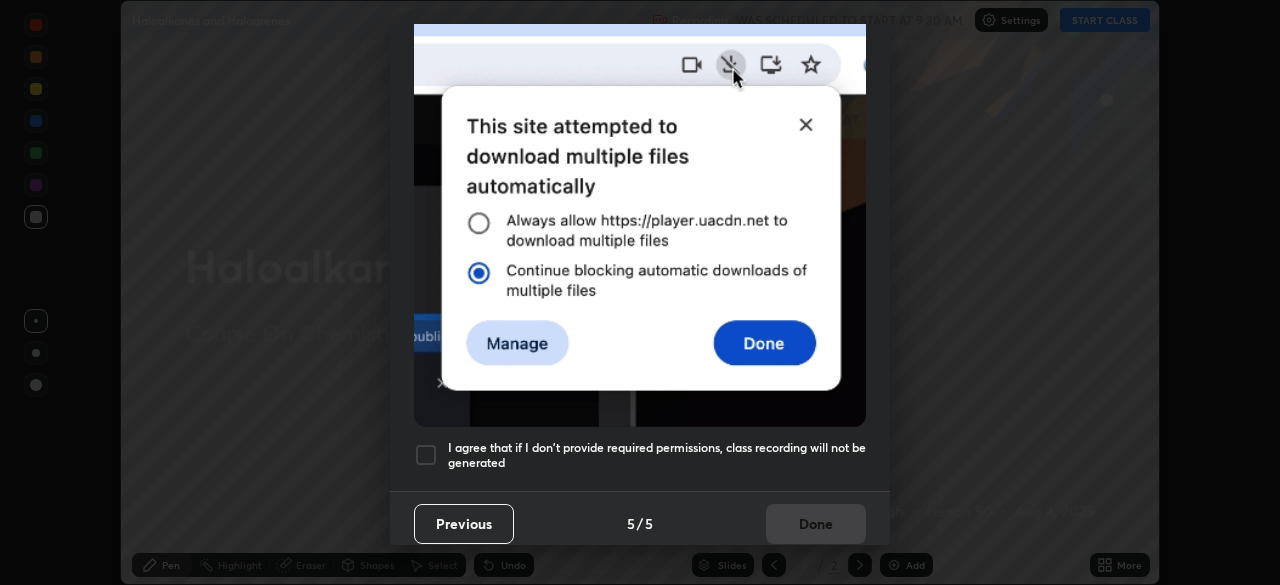 click at bounding box center (426, 455) 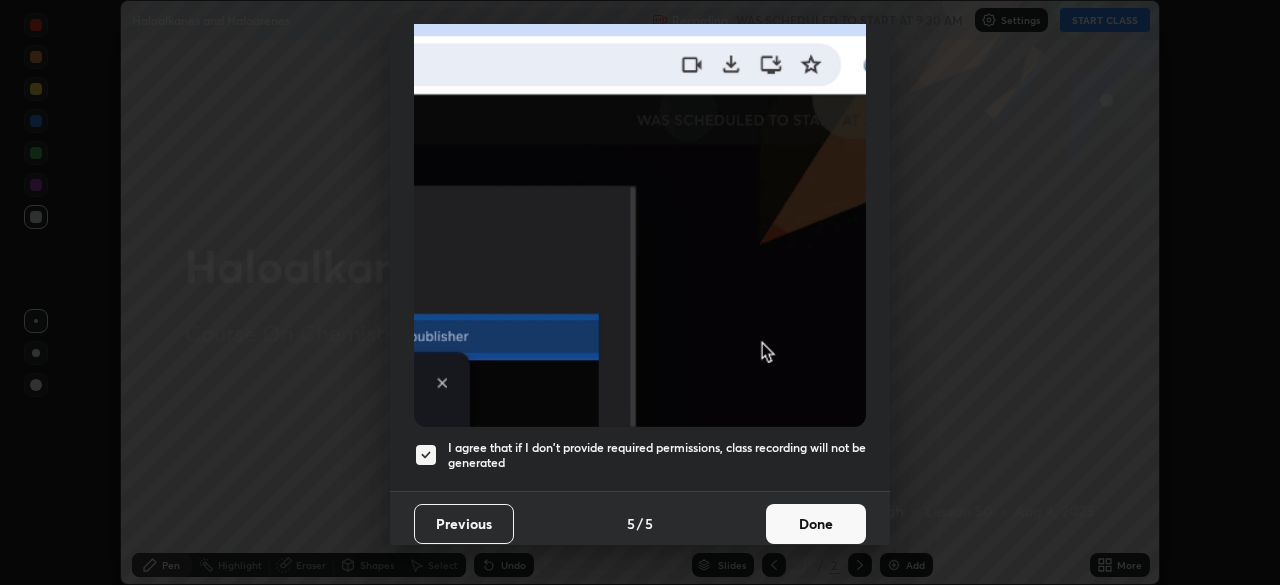 click on "Done" at bounding box center [816, 524] 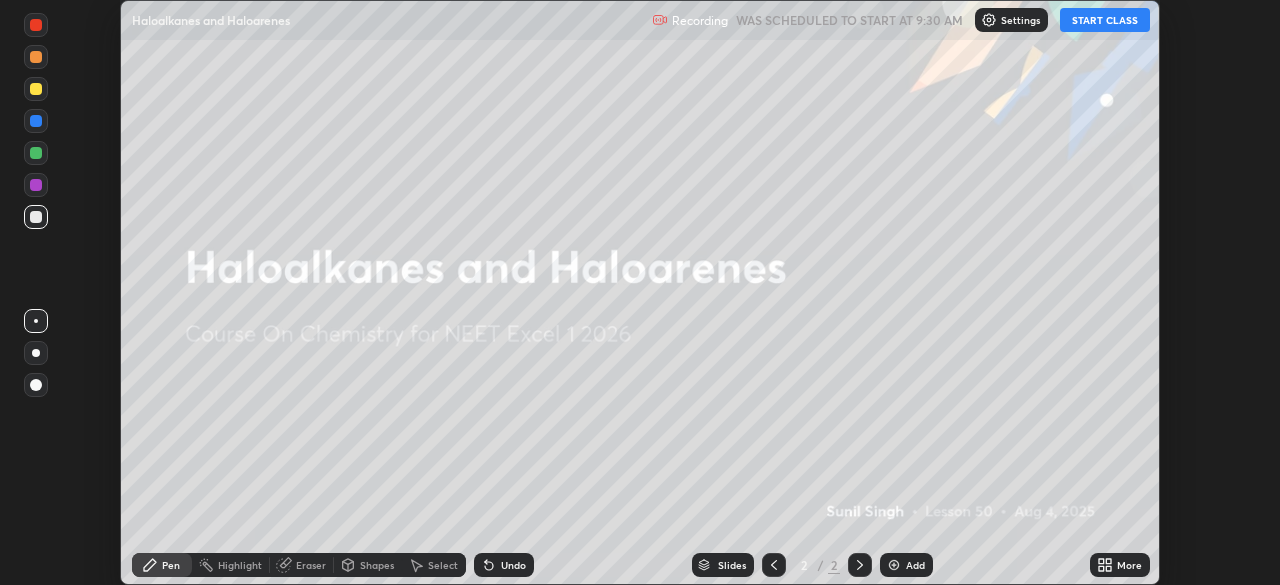 click on "More" at bounding box center (1120, 565) 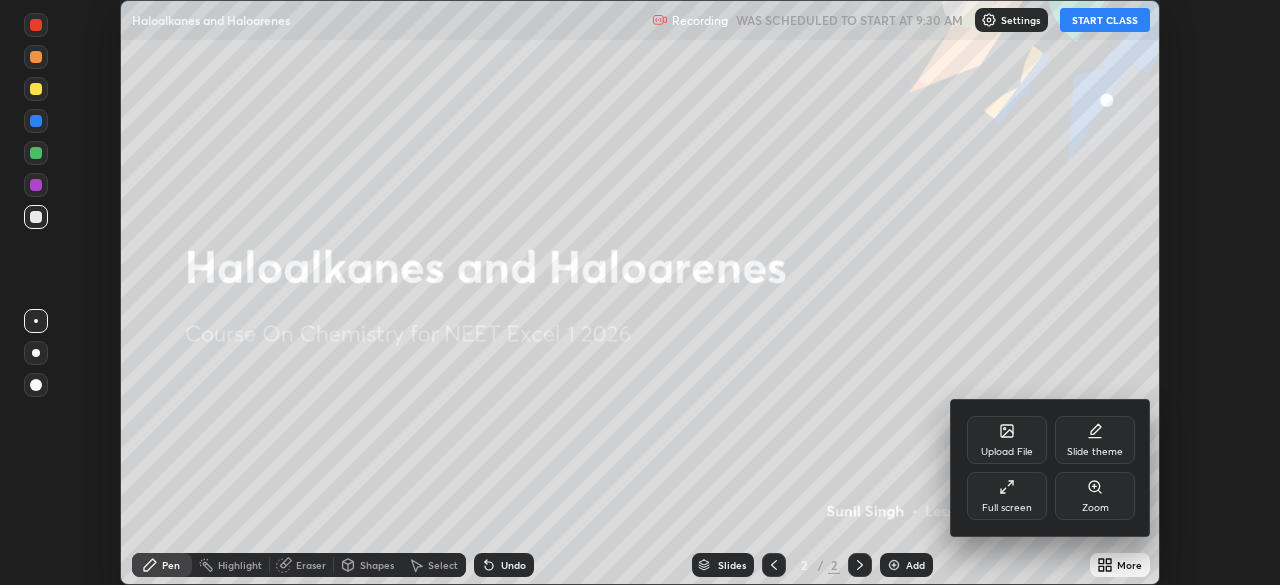 click on "Full screen" at bounding box center (1007, 496) 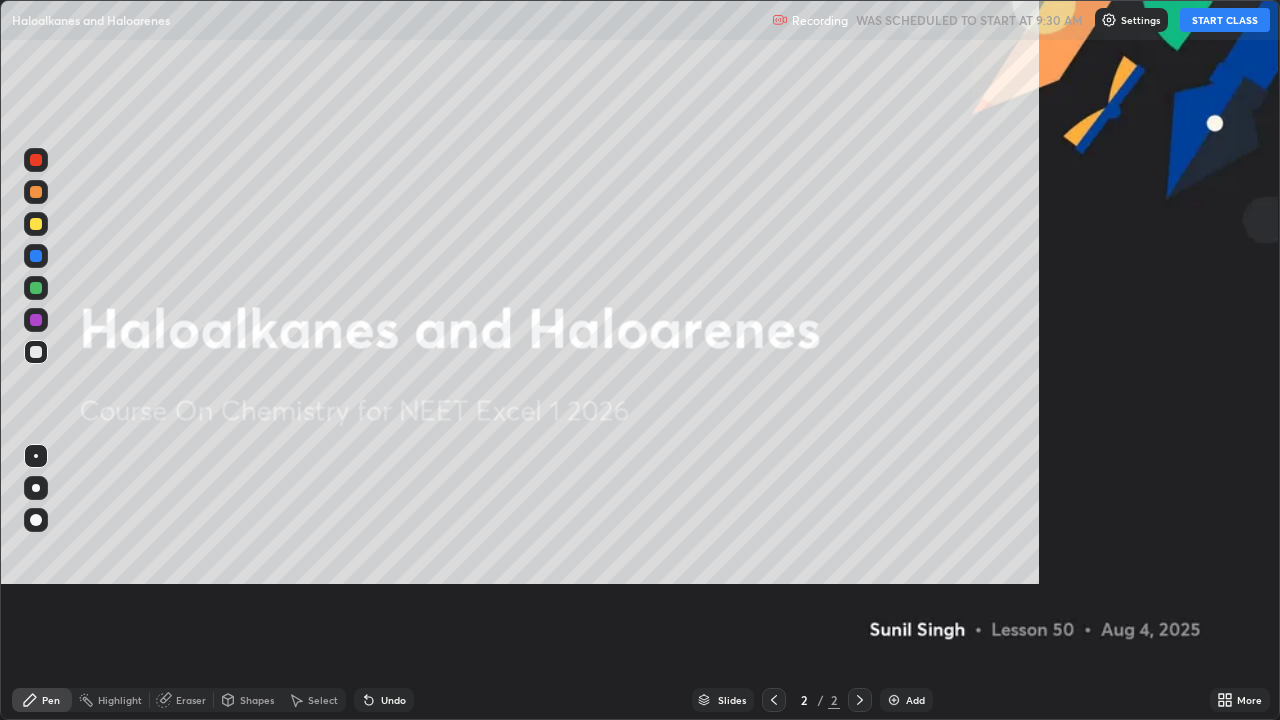scroll, scrollTop: 99280, scrollLeft: 98720, axis: both 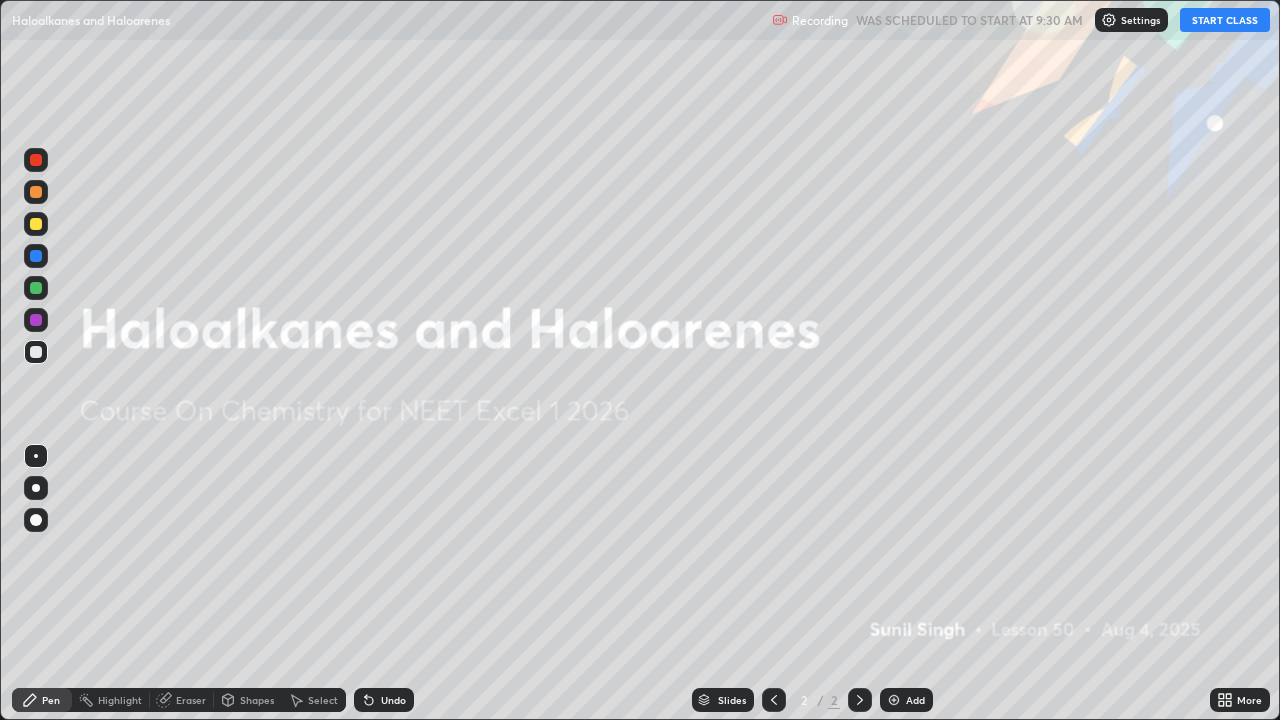 click on "START CLASS" at bounding box center [1225, 20] 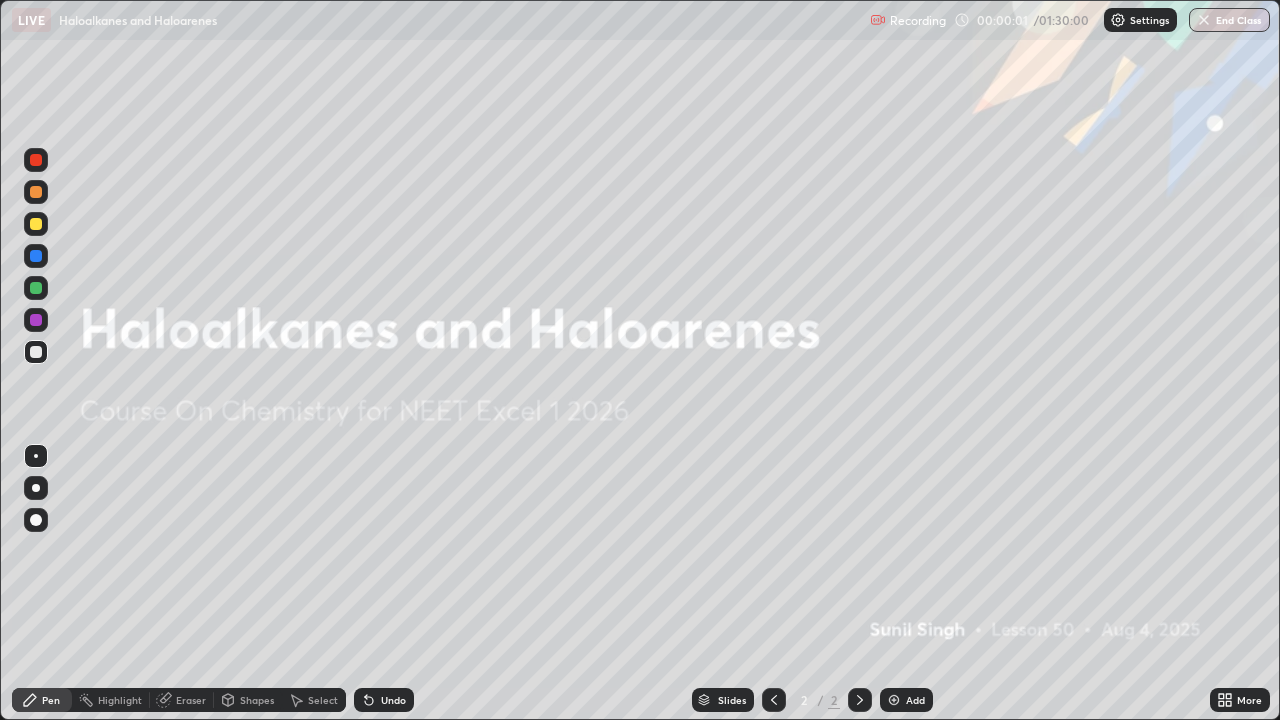 click on "Add" at bounding box center (915, 700) 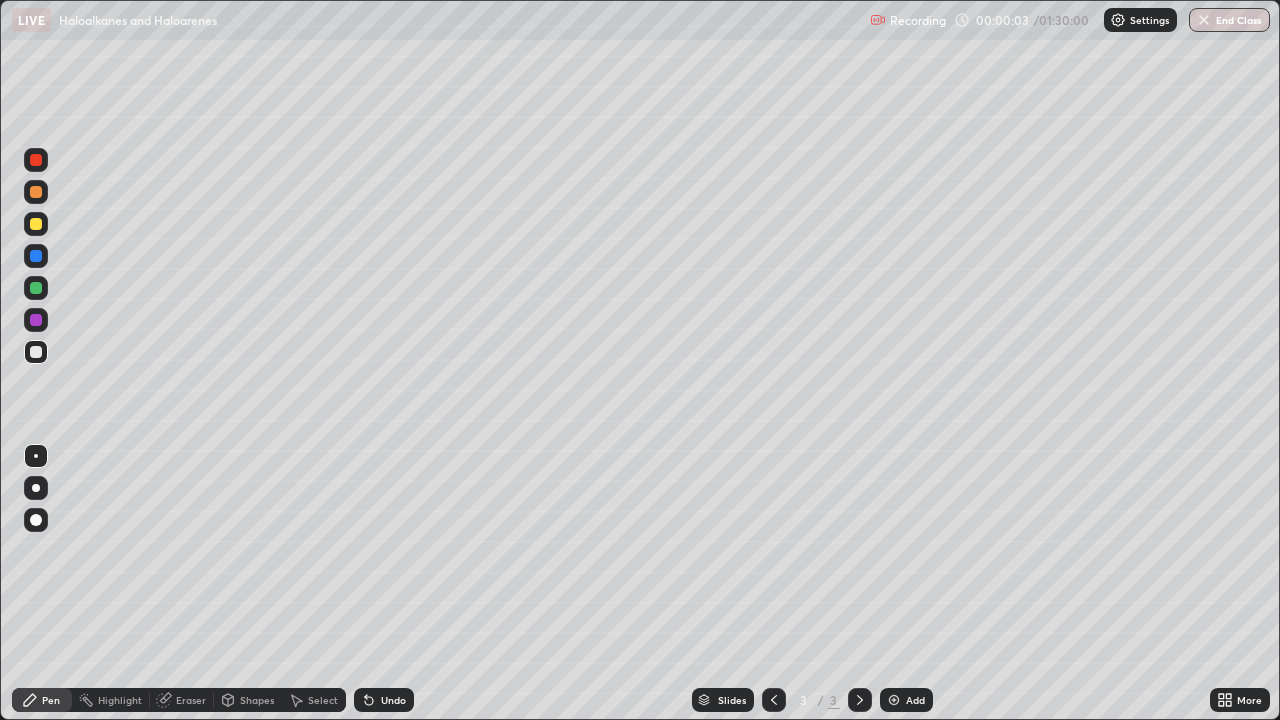 click at bounding box center (36, 224) 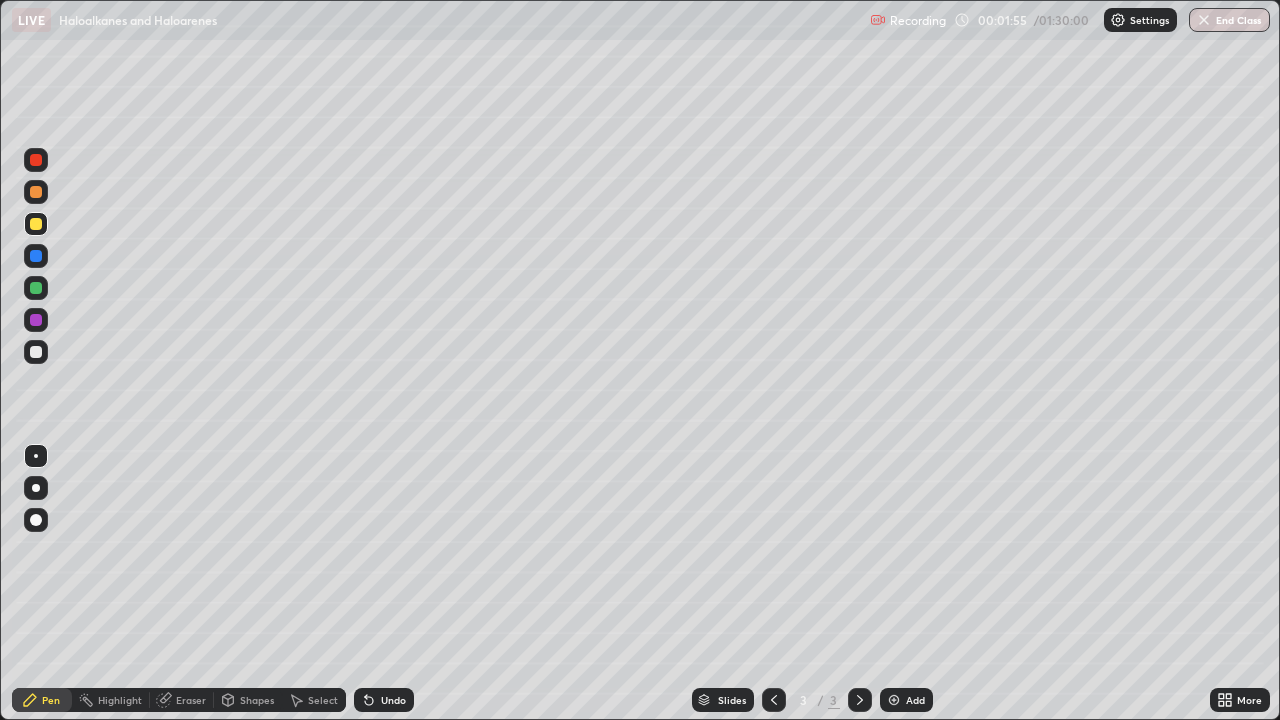 click at bounding box center [36, 256] 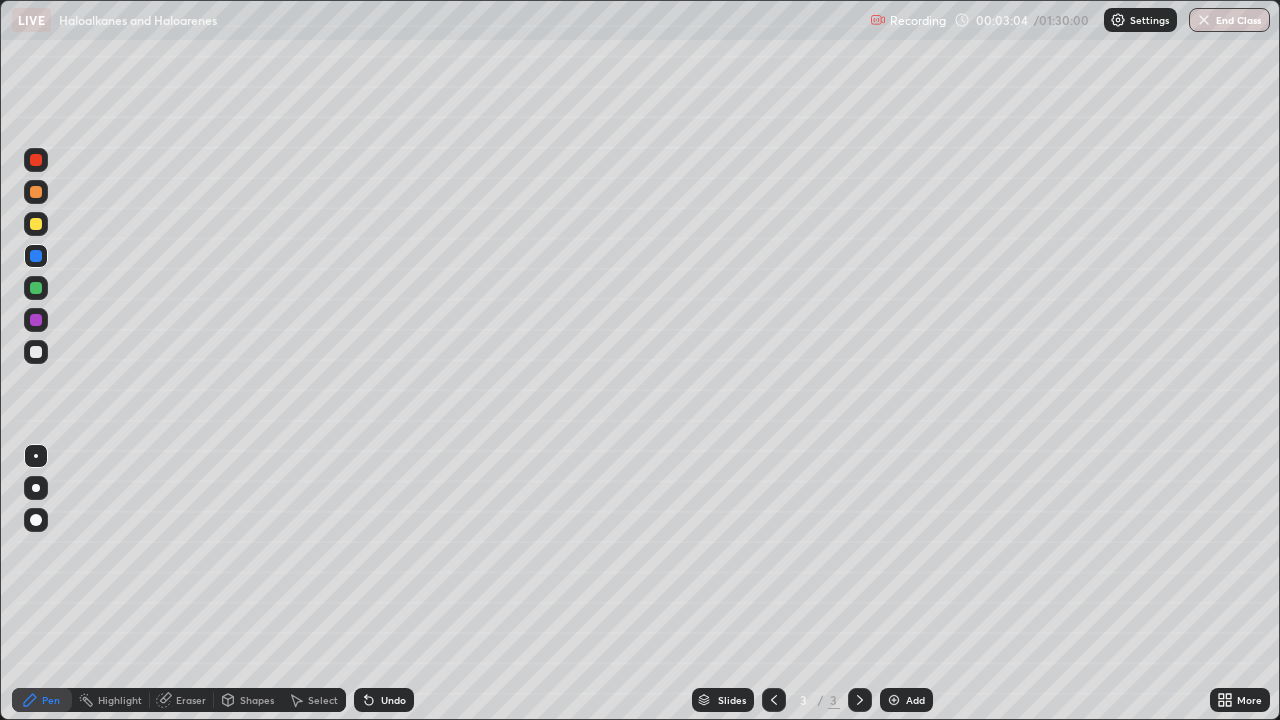 click at bounding box center [36, 224] 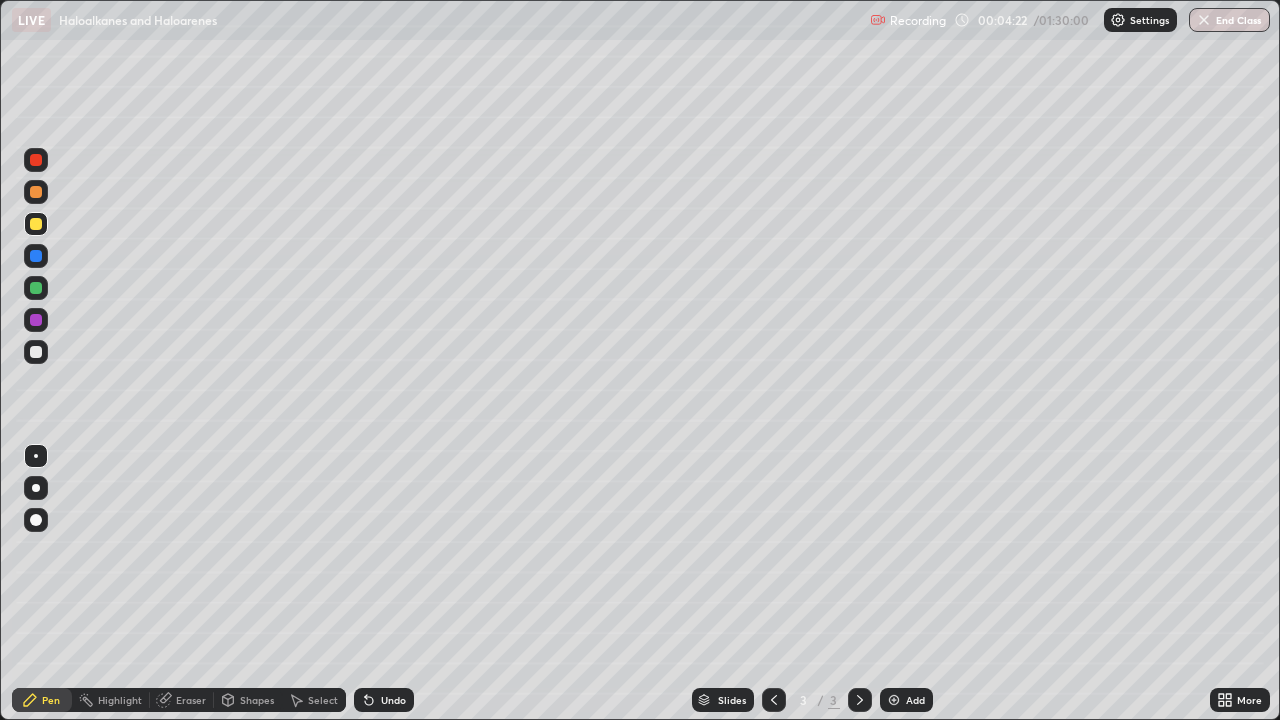 click on "Undo" at bounding box center [393, 700] 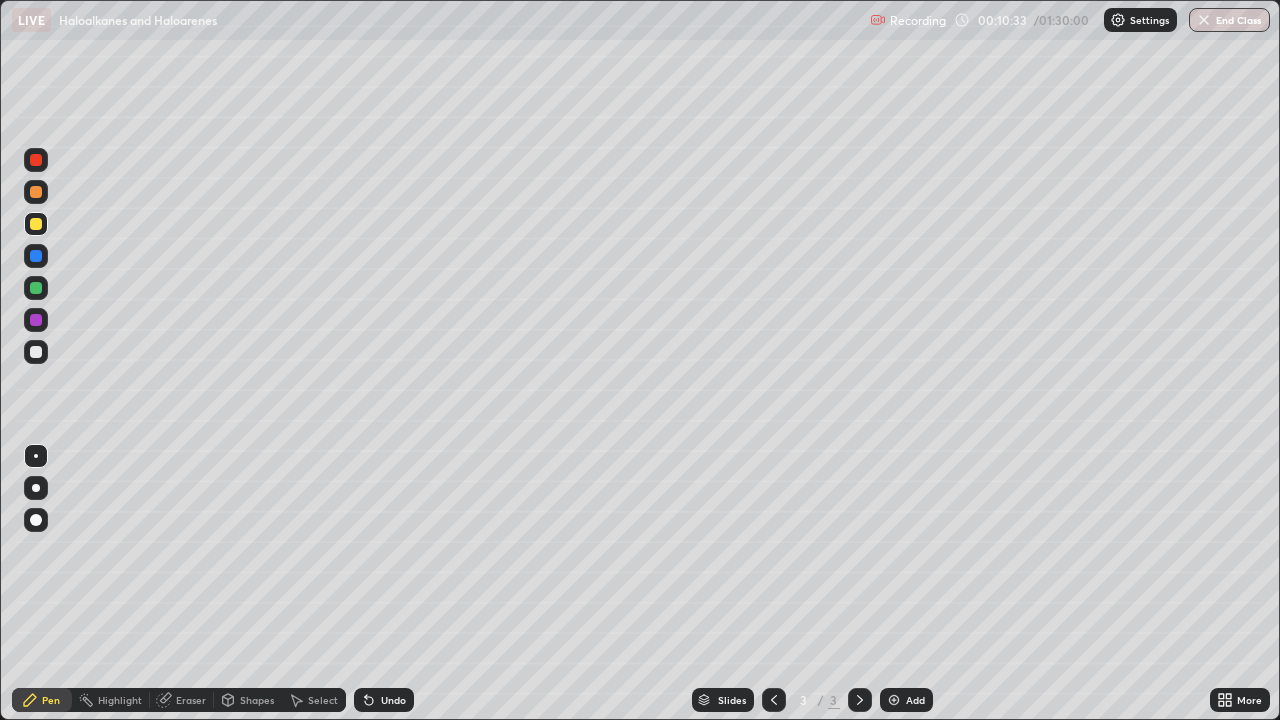 click on "Add" at bounding box center [906, 700] 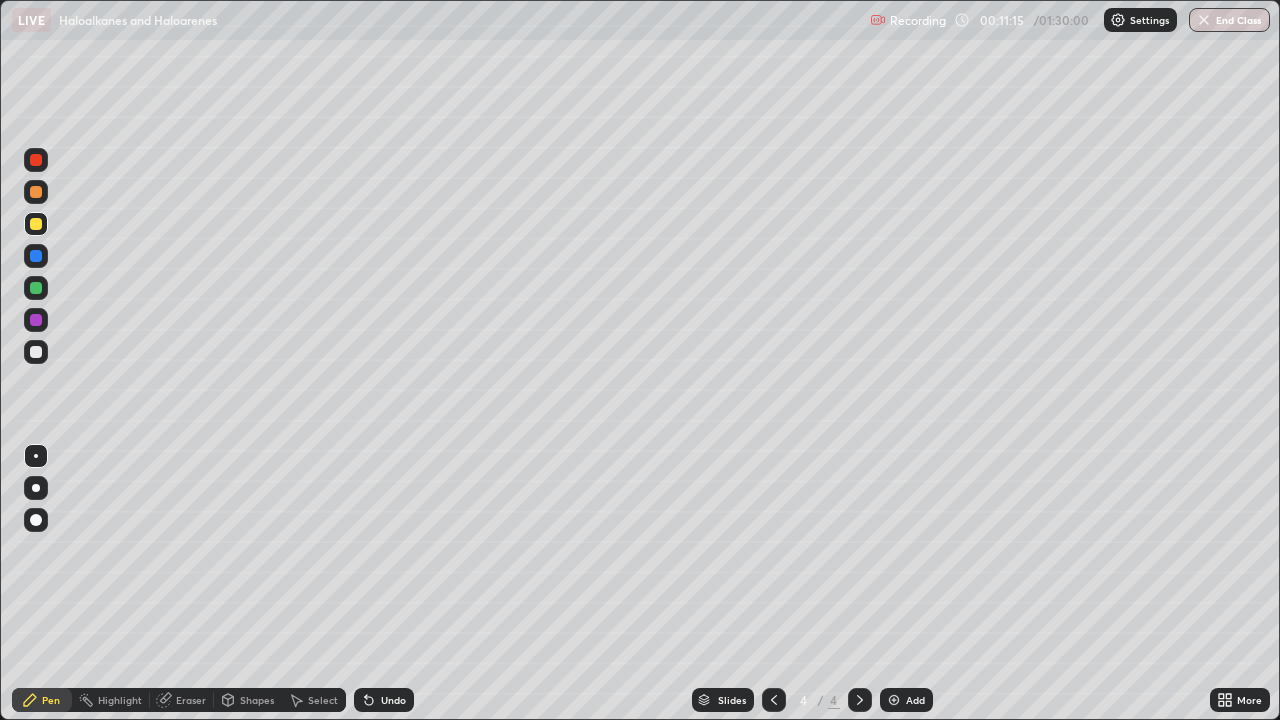 click at bounding box center (36, 352) 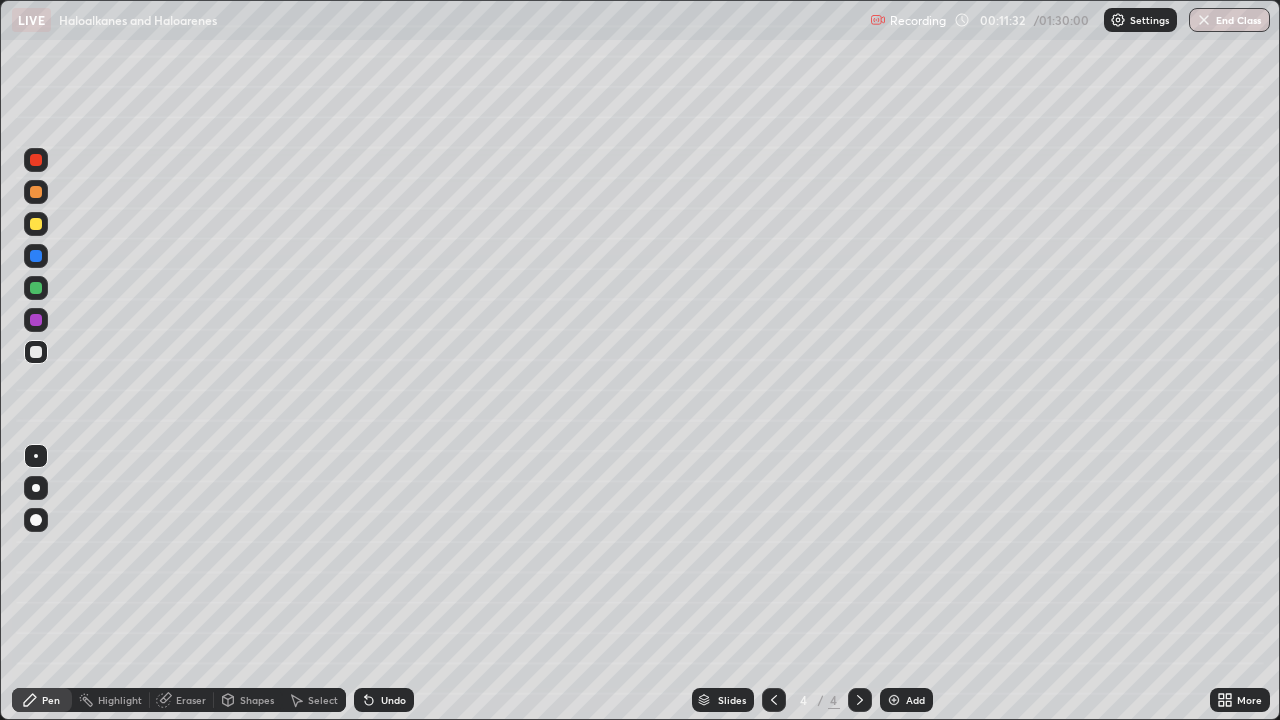 click 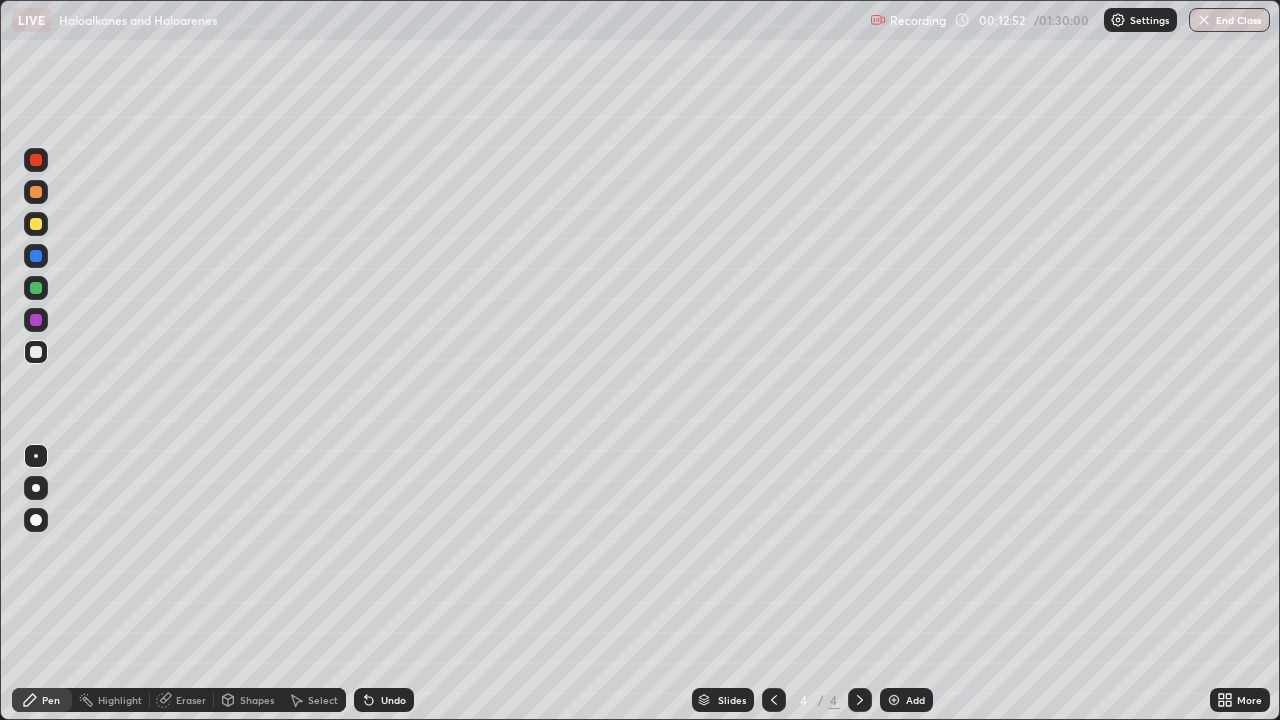 click on "Undo" at bounding box center [384, 700] 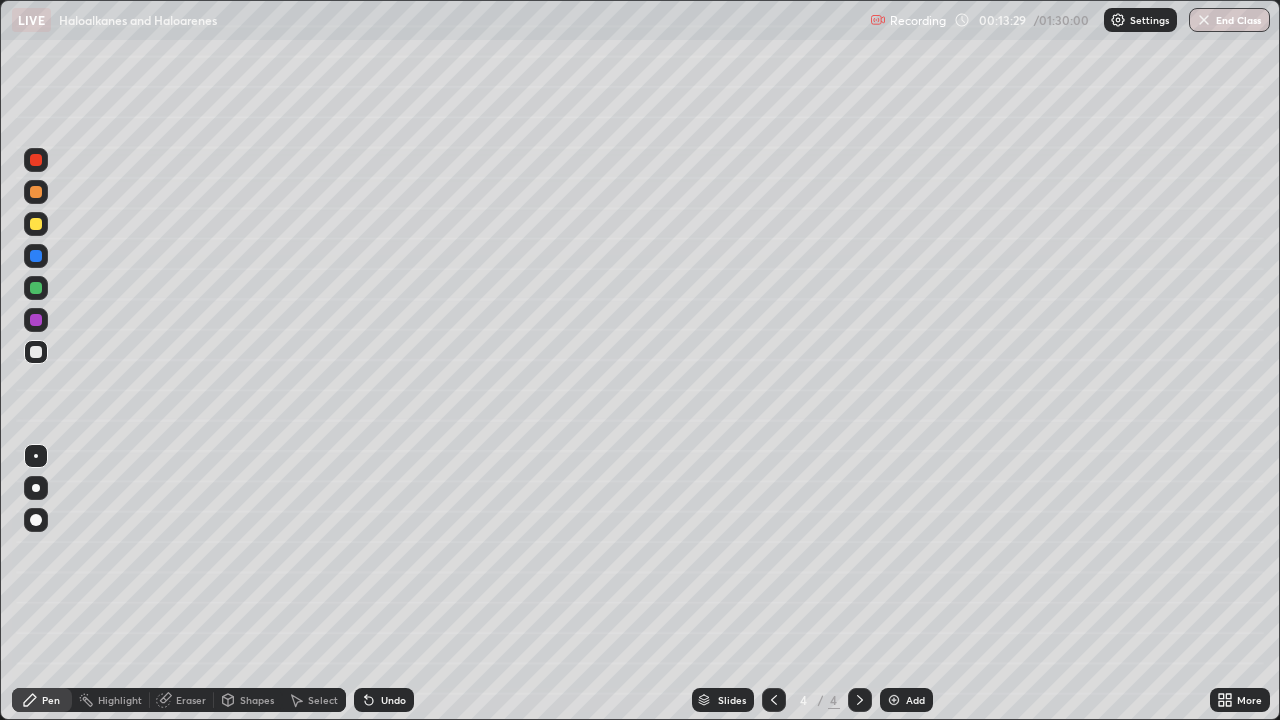 click on "Undo" at bounding box center [393, 700] 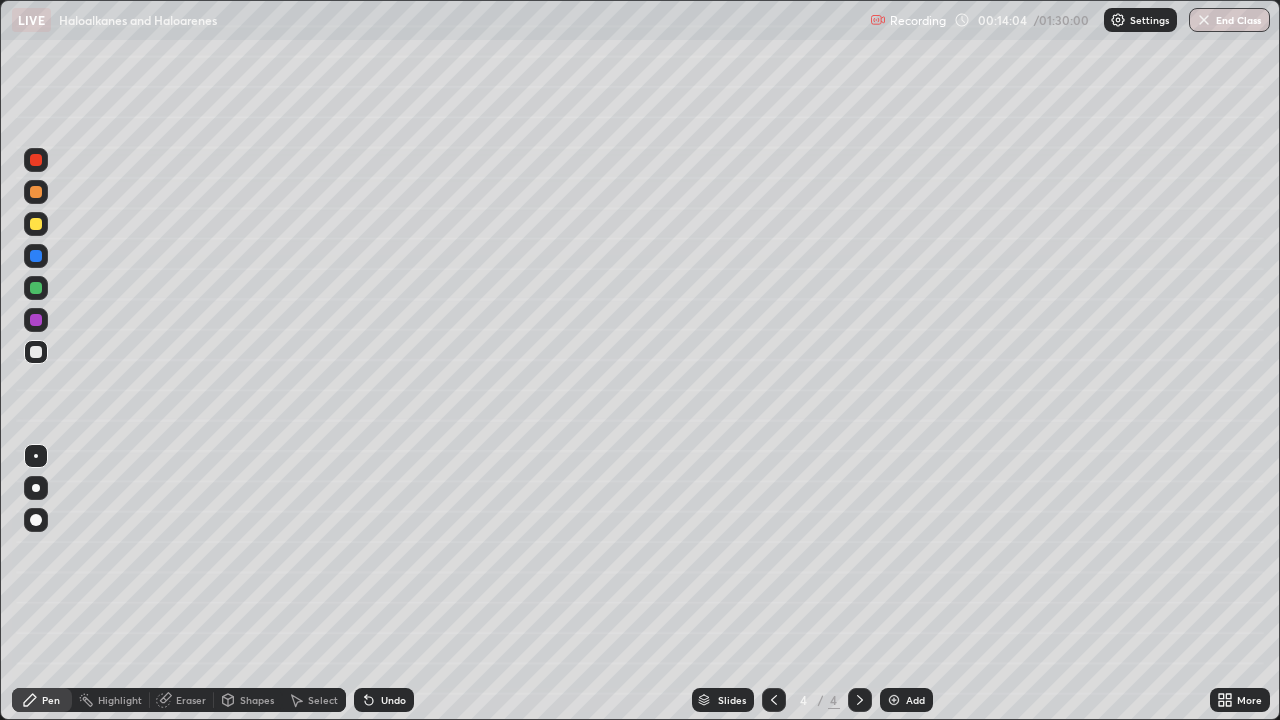 click on "Undo" at bounding box center (393, 700) 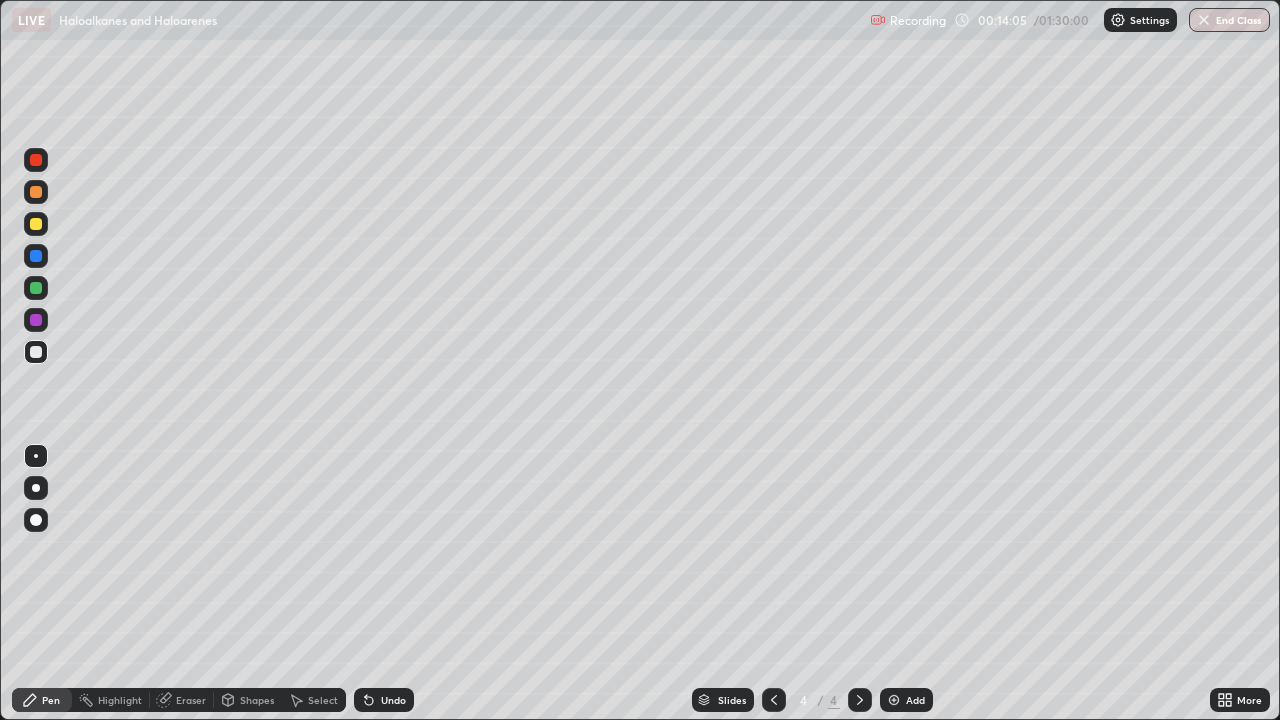 click on "Undo" at bounding box center (393, 700) 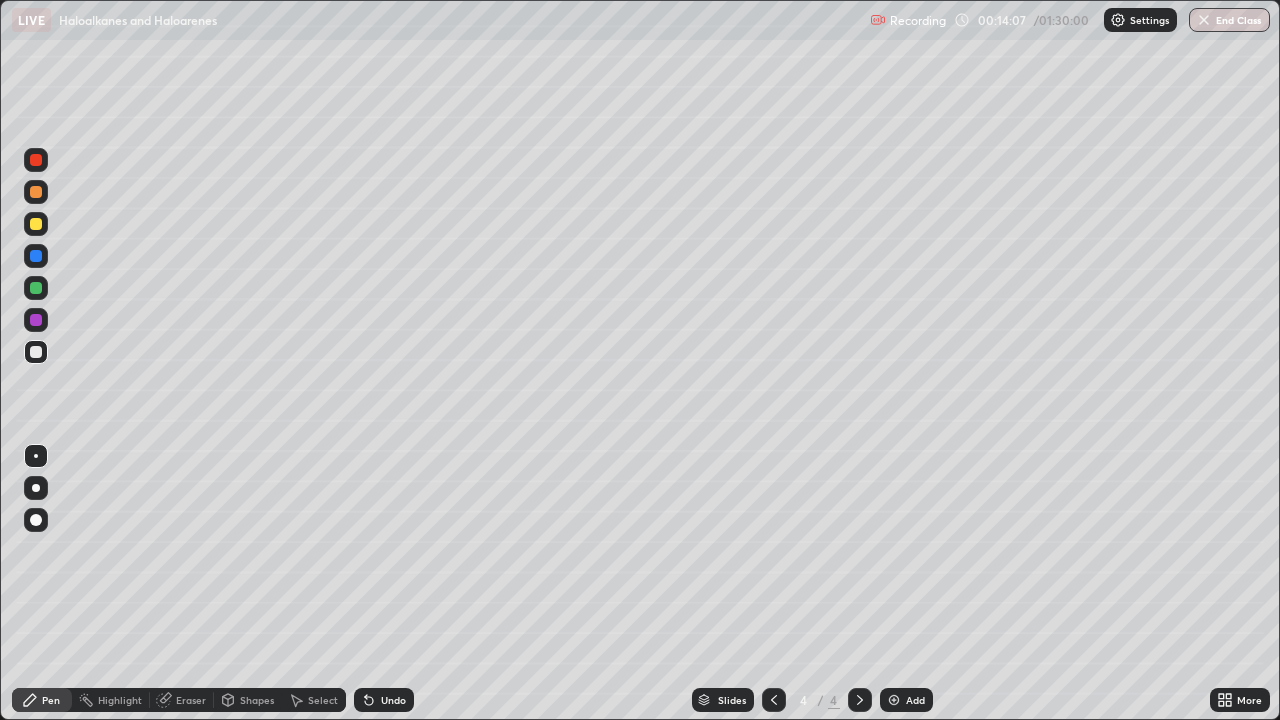 click 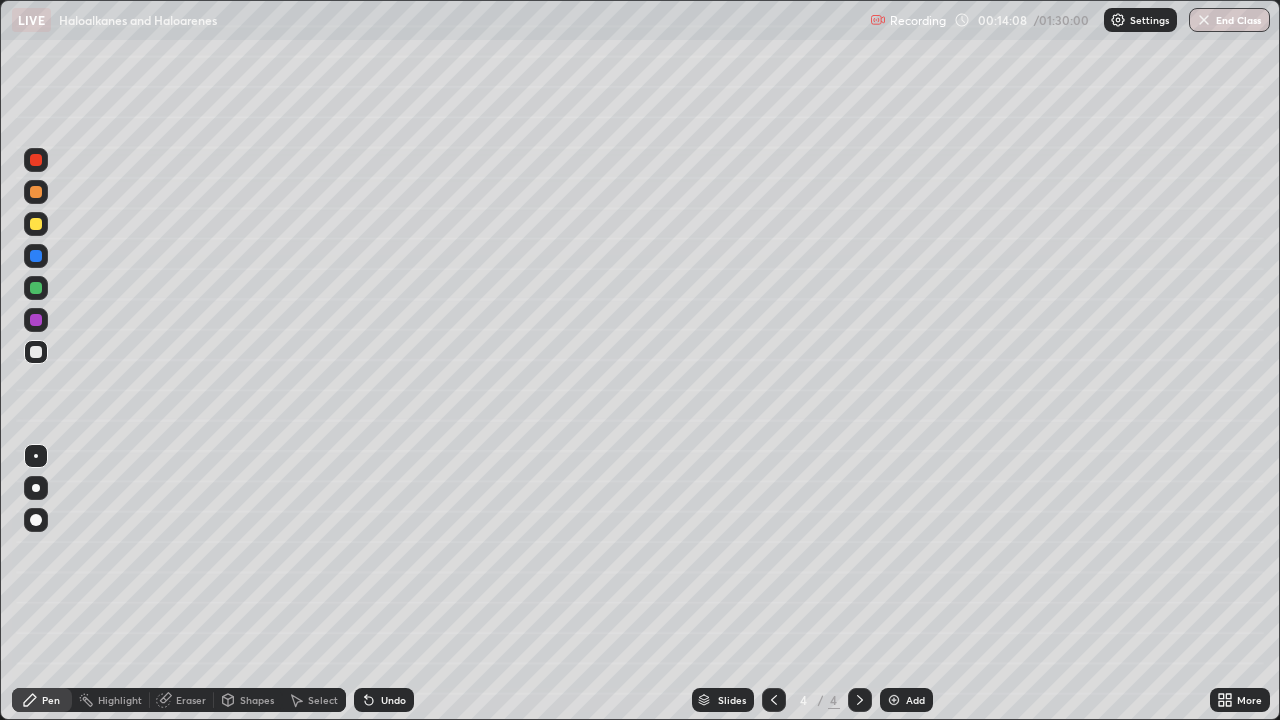 click on "Undo" at bounding box center [384, 700] 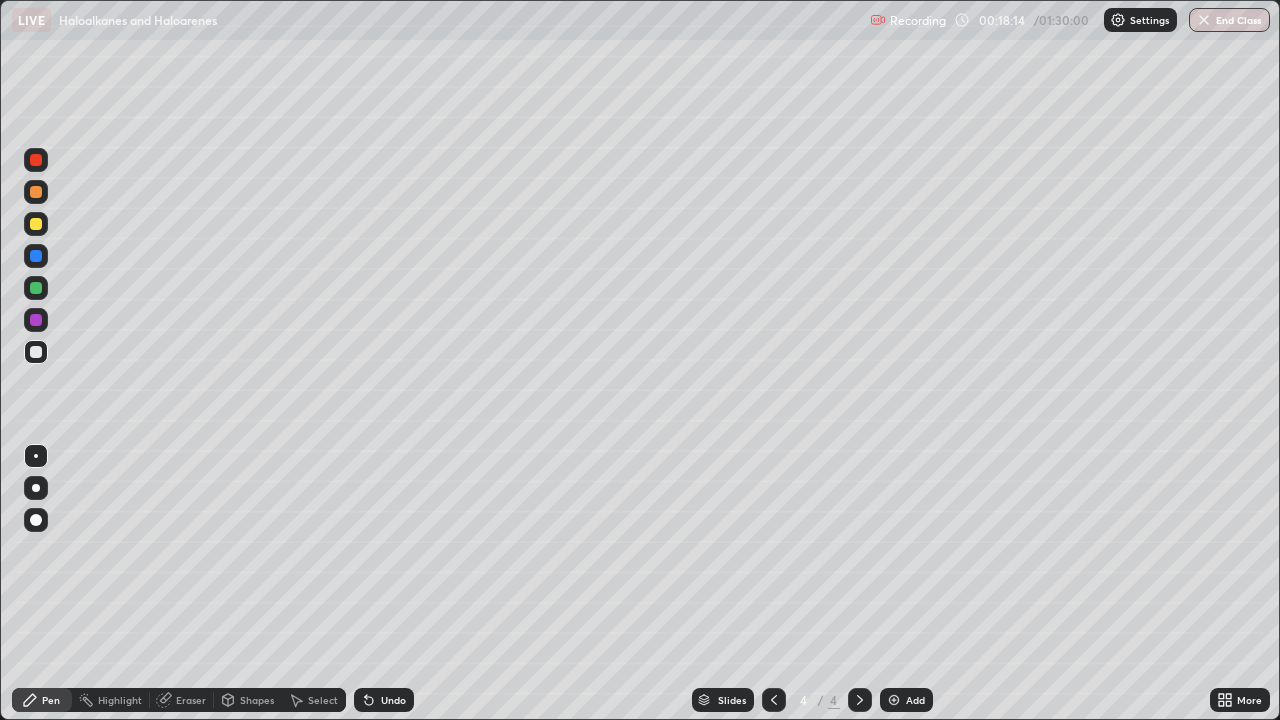 click on "Add" at bounding box center (906, 700) 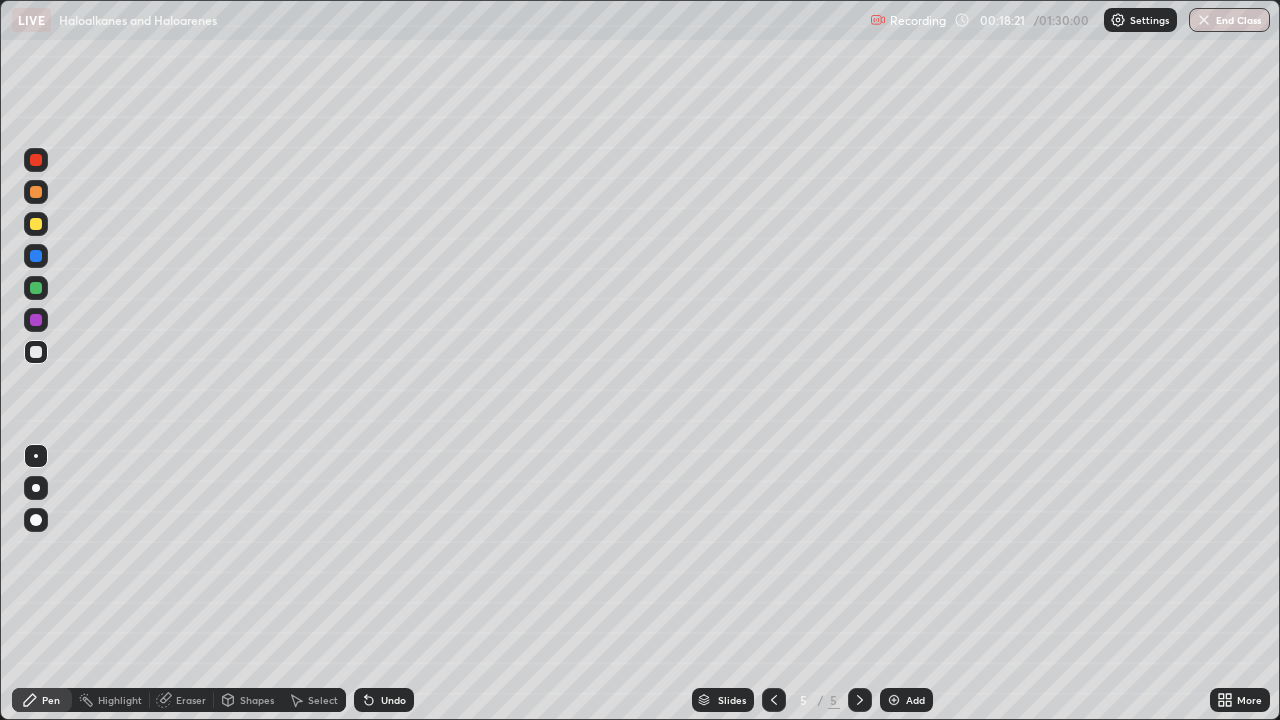 click on "Undo" at bounding box center [384, 700] 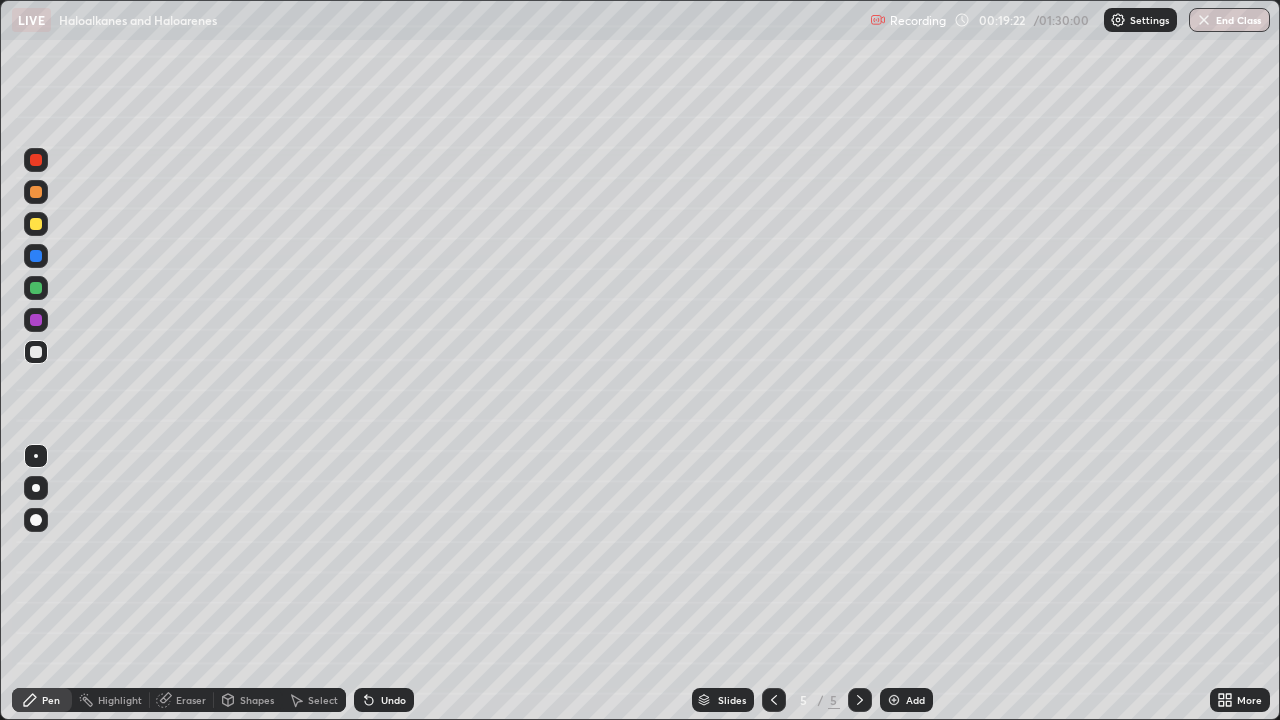click at bounding box center (36, 224) 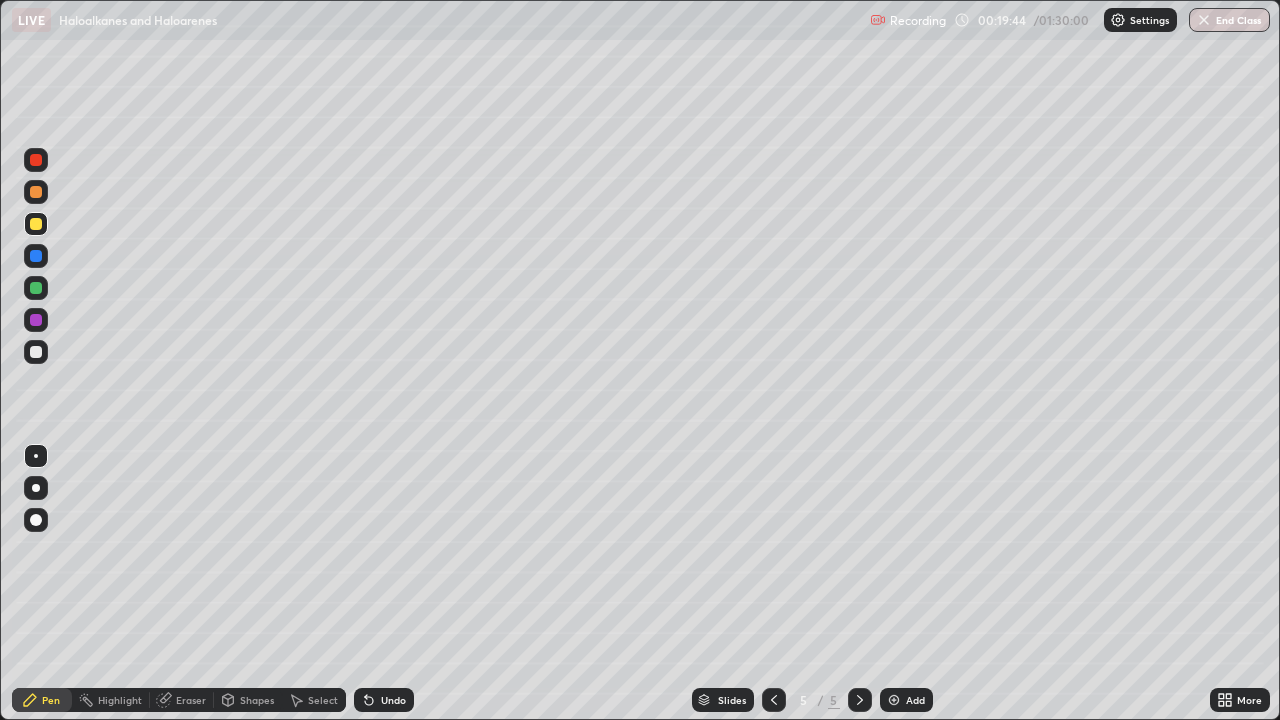 click on "Eraser" at bounding box center (191, 700) 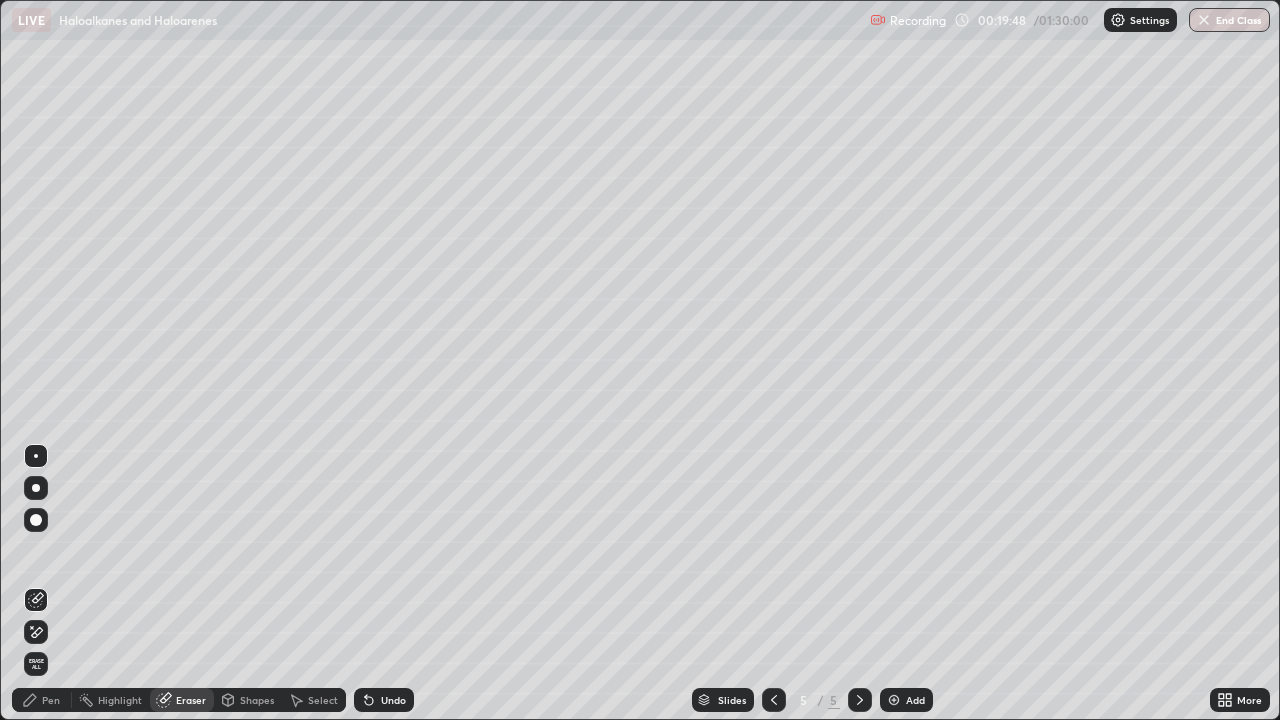 click on "Pen" at bounding box center [42, 700] 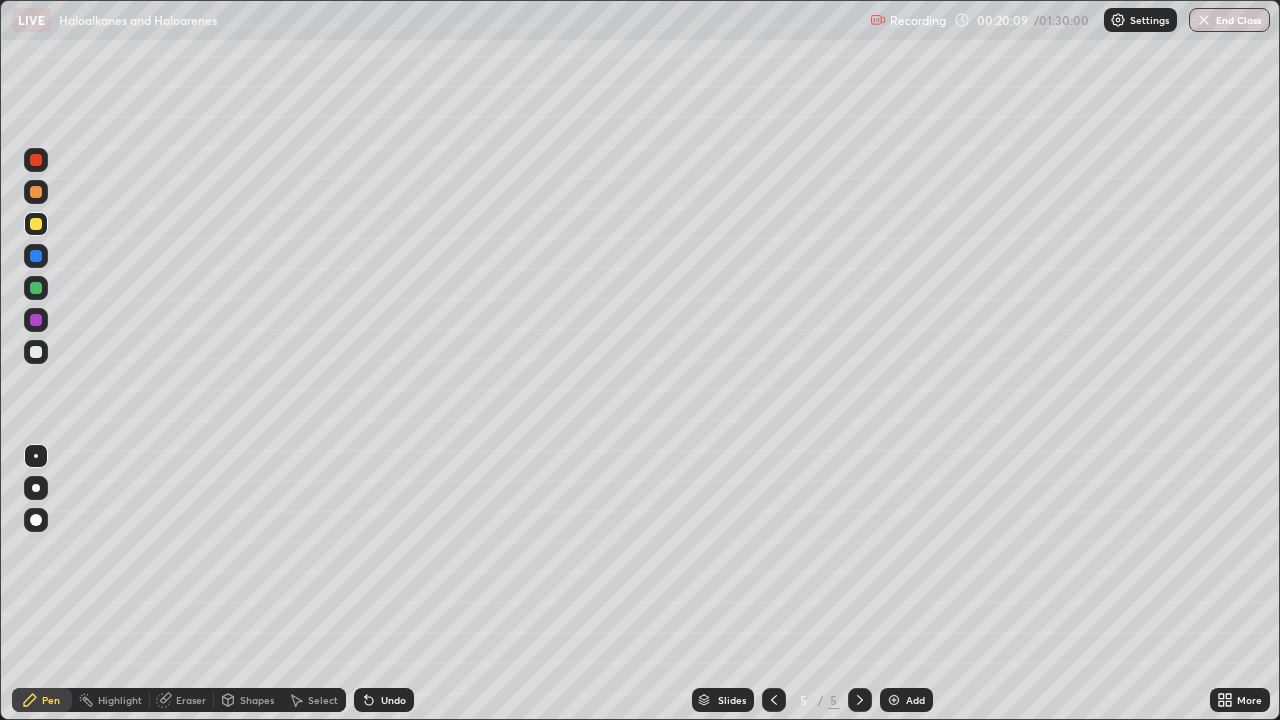 click 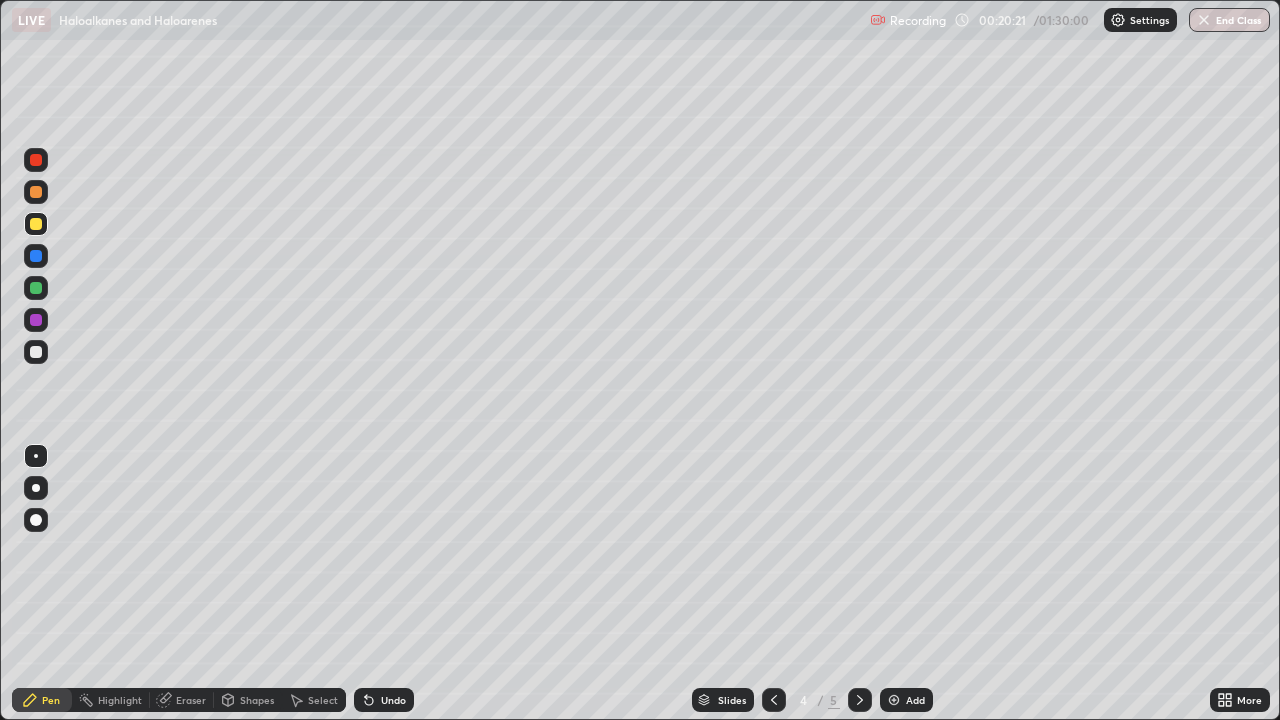 click 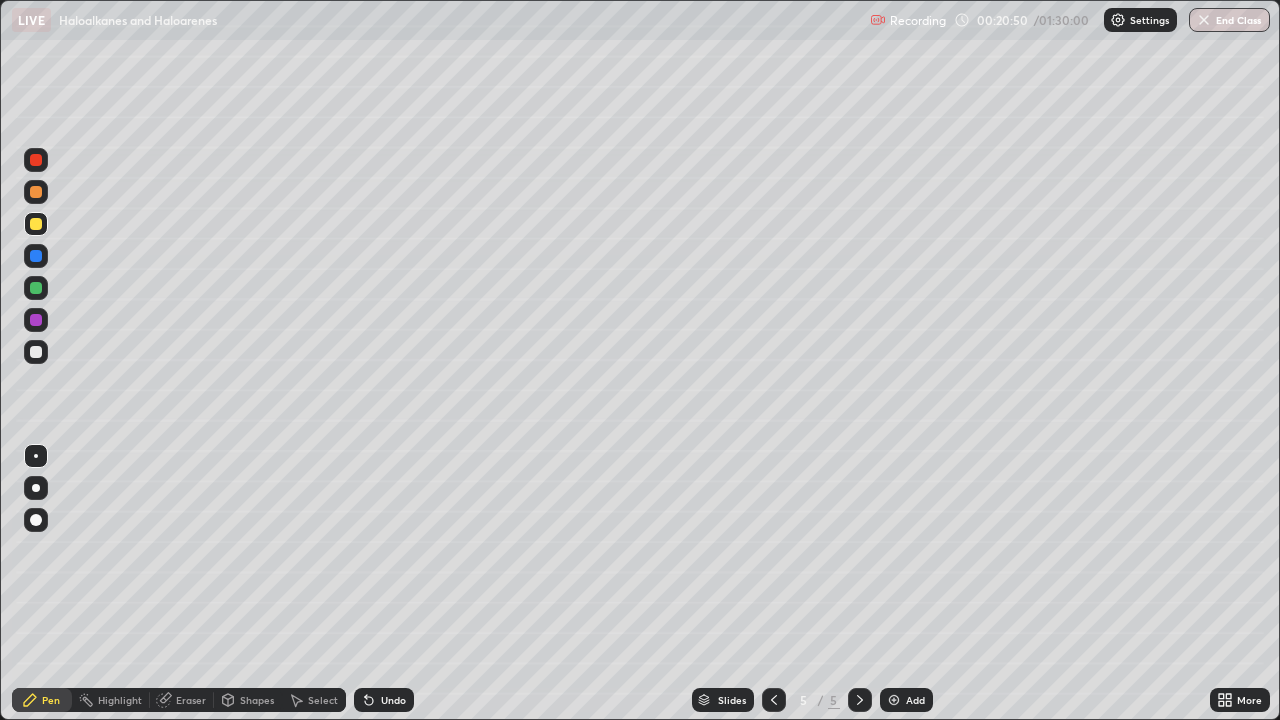click on "Undo" at bounding box center [393, 700] 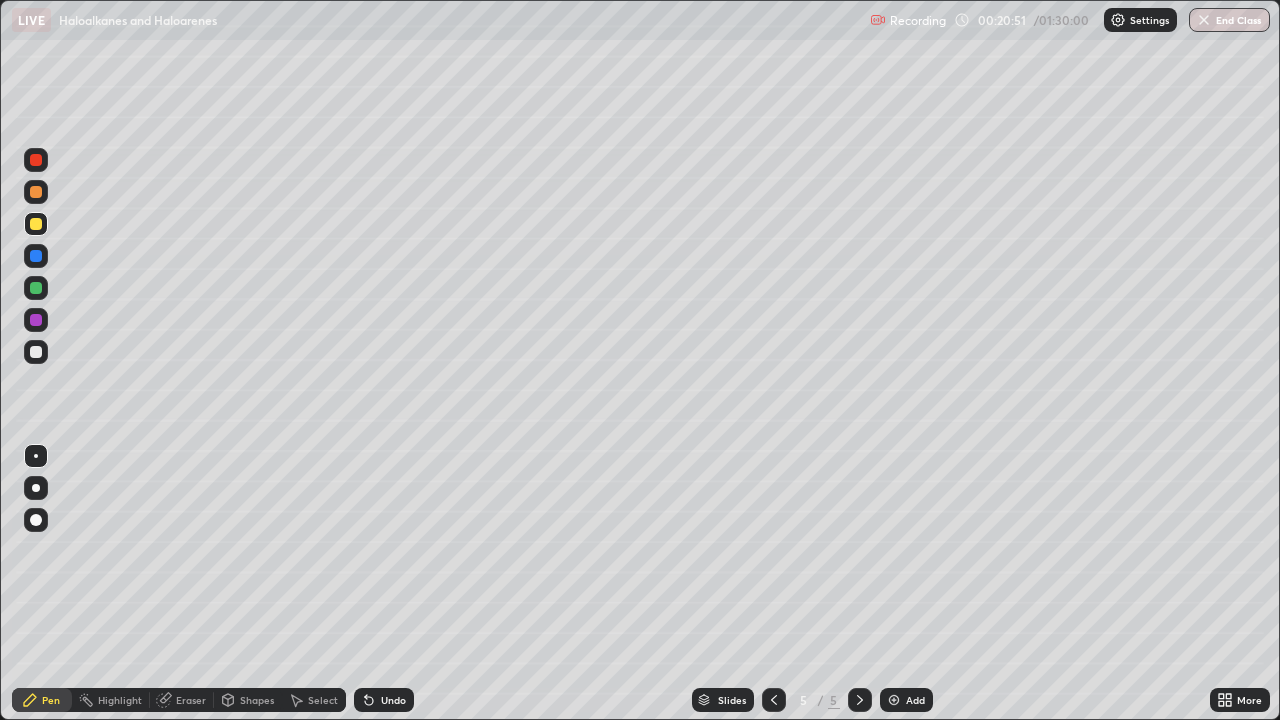 click on "Undo" at bounding box center [393, 700] 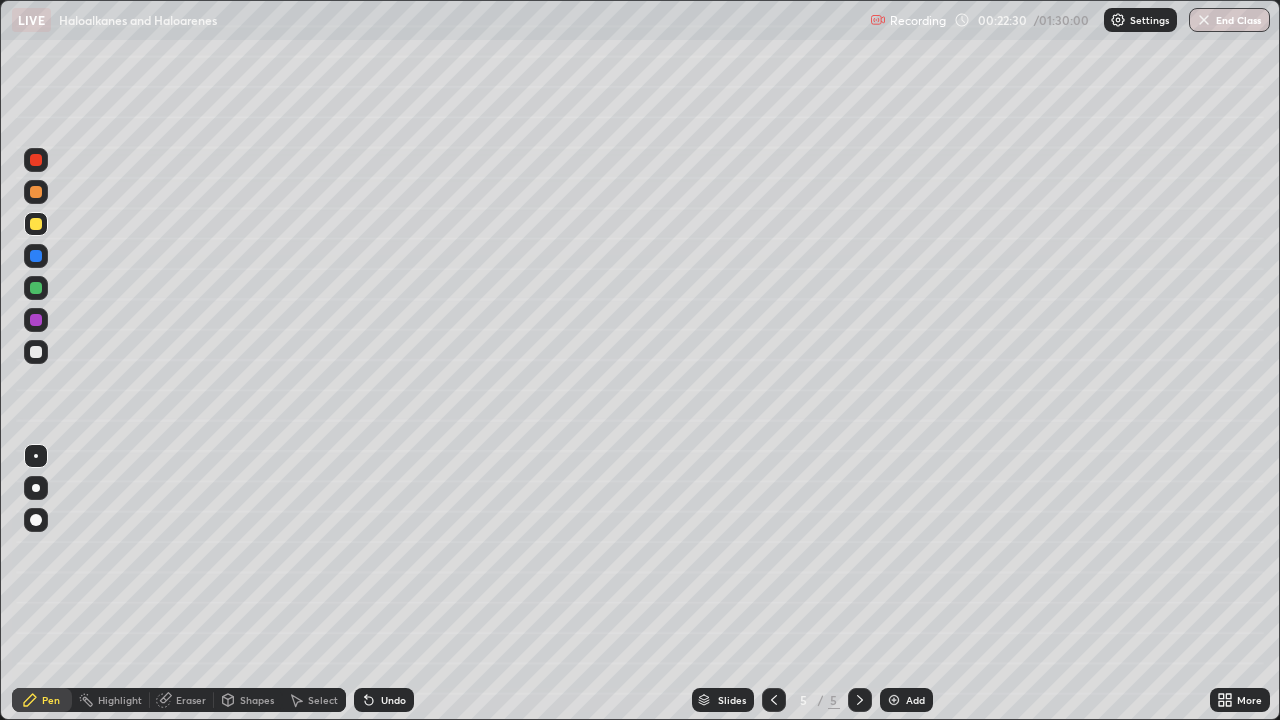 click on "Eraser" at bounding box center [191, 700] 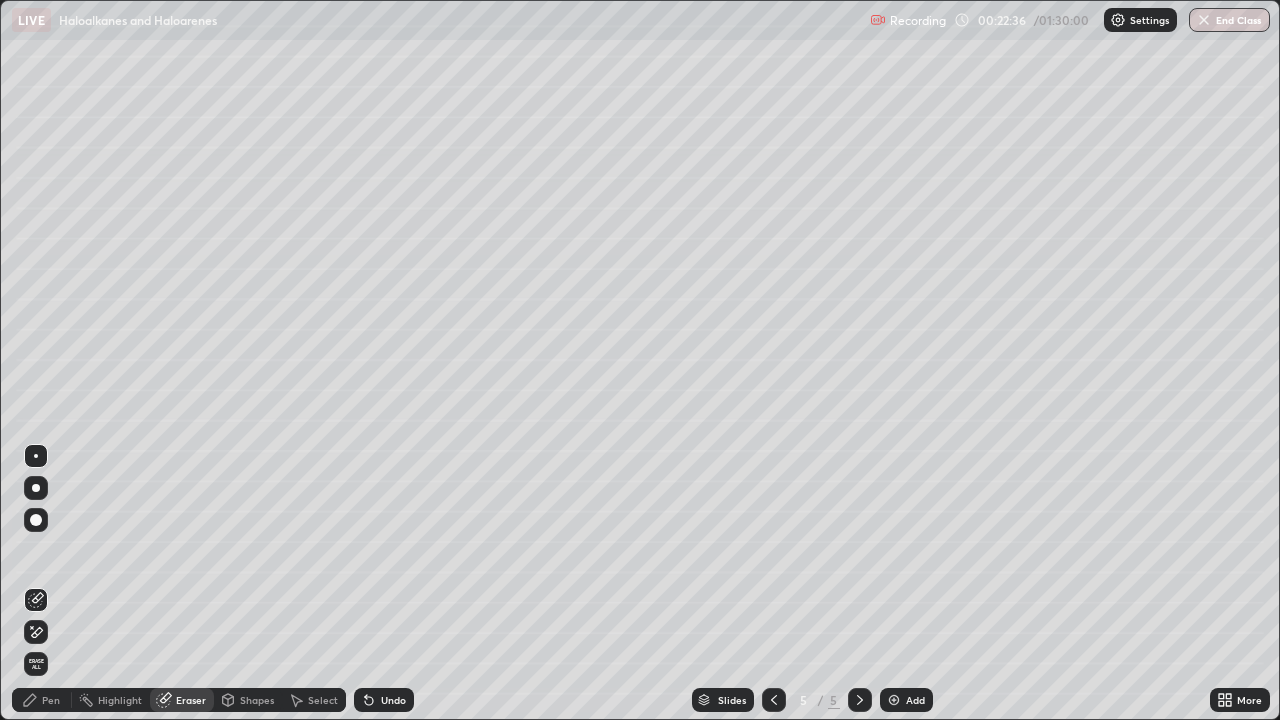 click 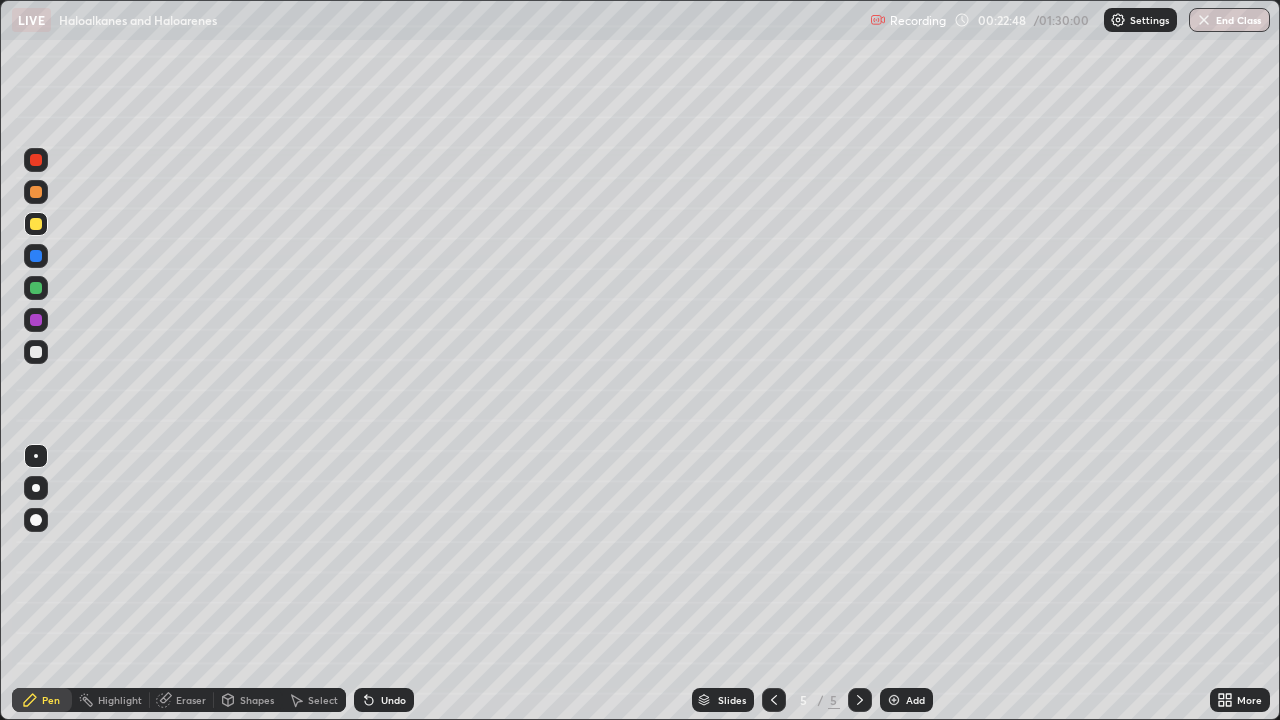 click on "Undo" at bounding box center [393, 700] 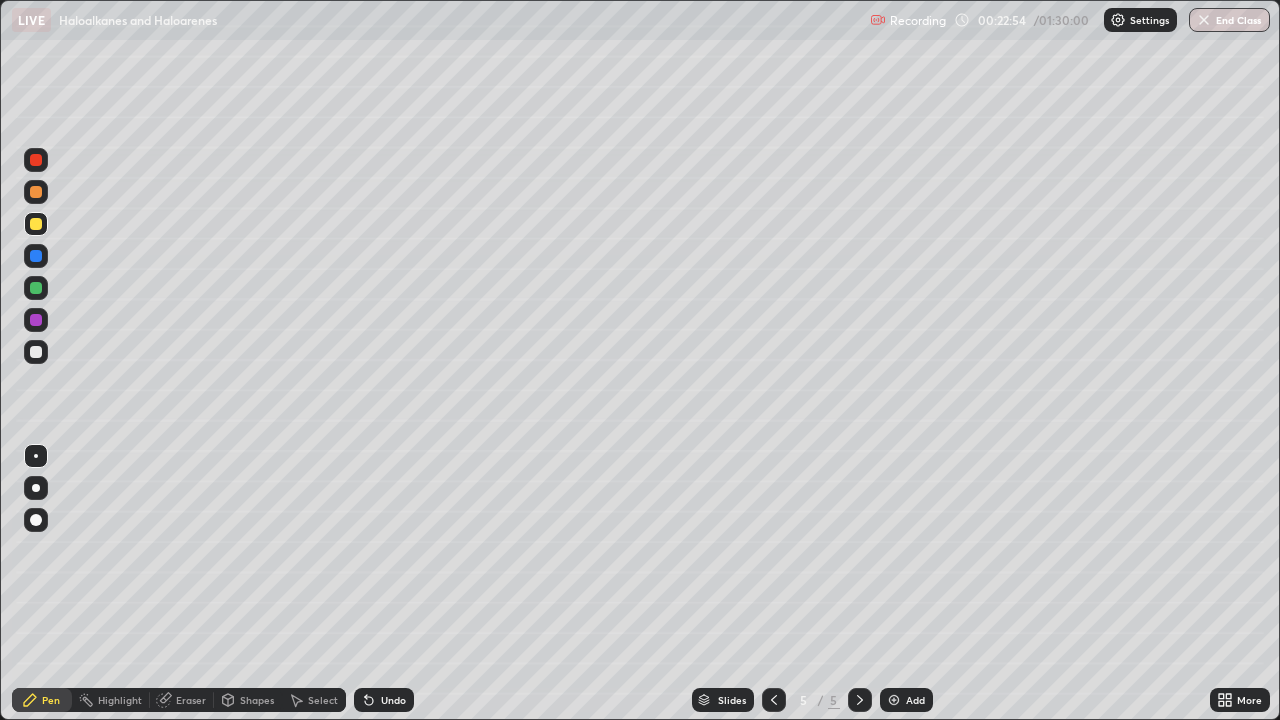 click on "Undo" at bounding box center [393, 700] 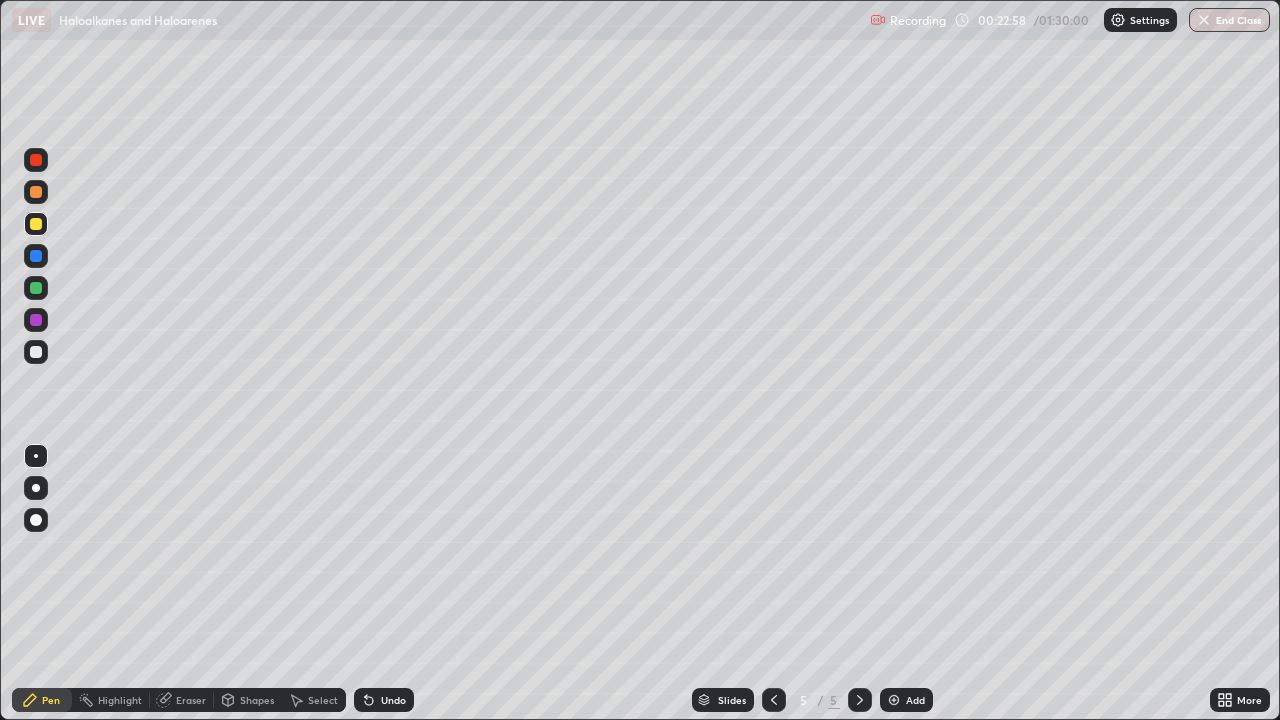 click on "Undo" at bounding box center (393, 700) 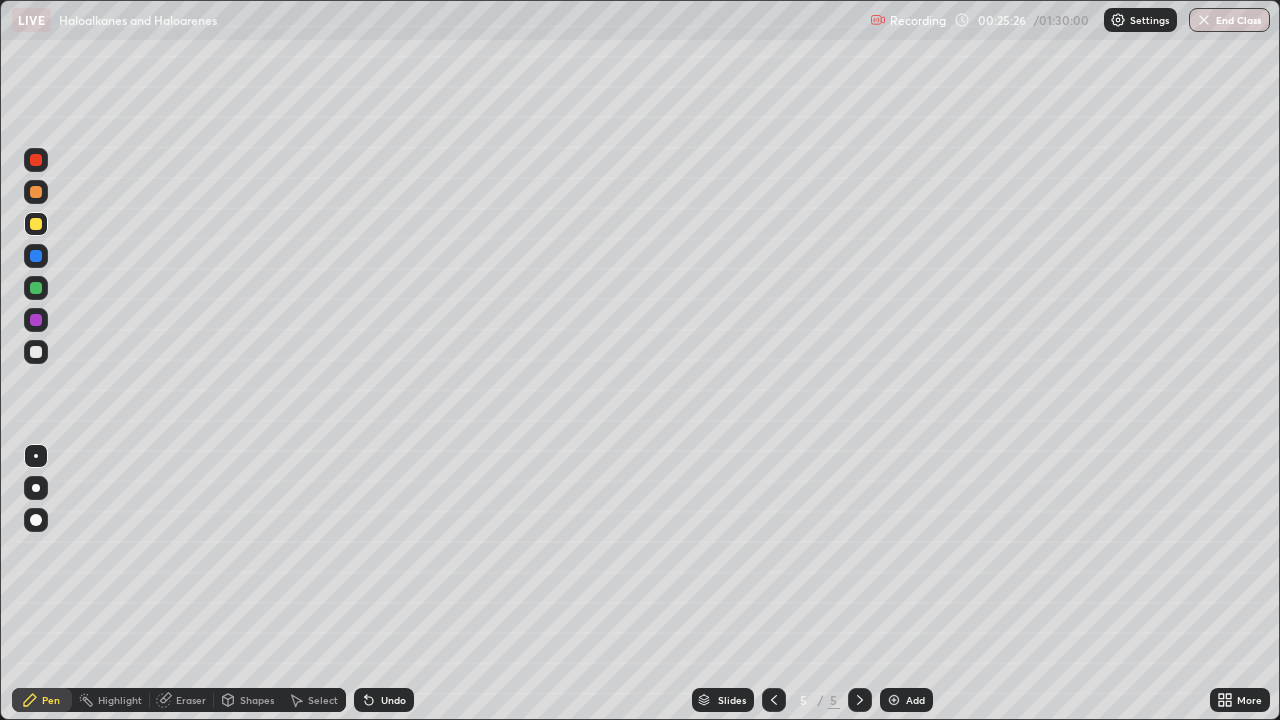 click on "Add" at bounding box center [915, 700] 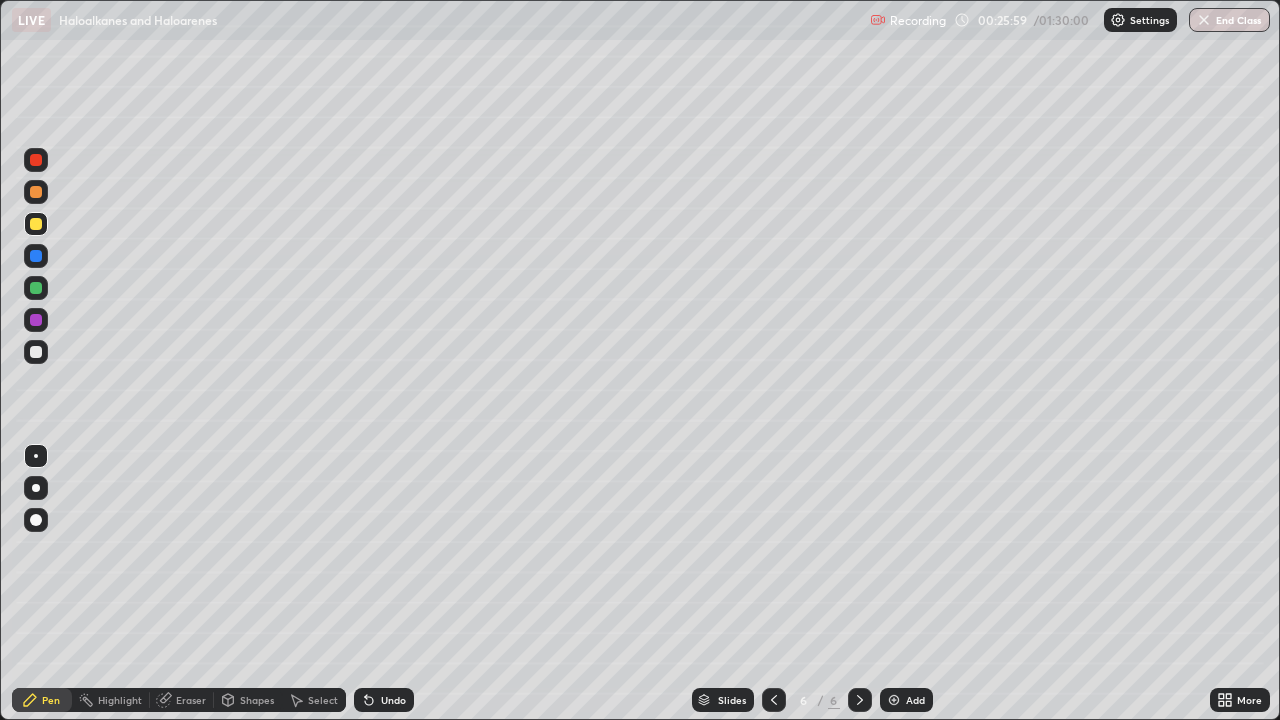 click on "Undo" at bounding box center [384, 700] 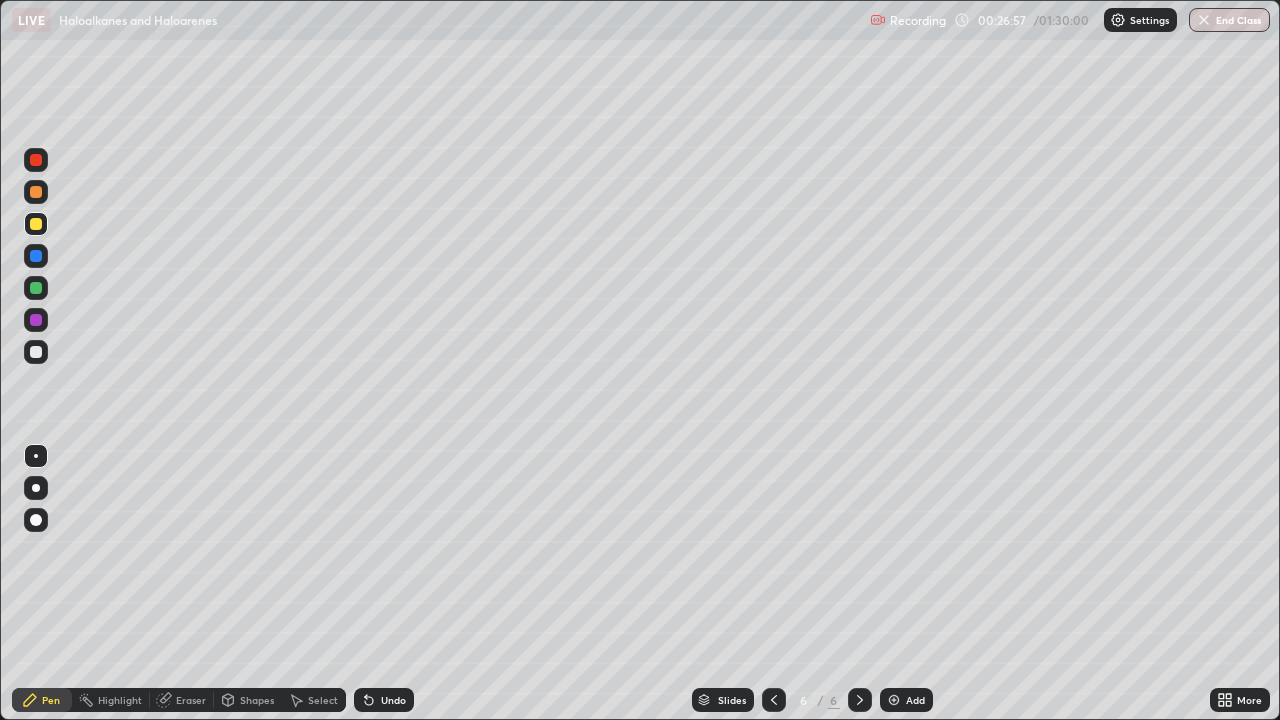 click on "Undo" at bounding box center (393, 700) 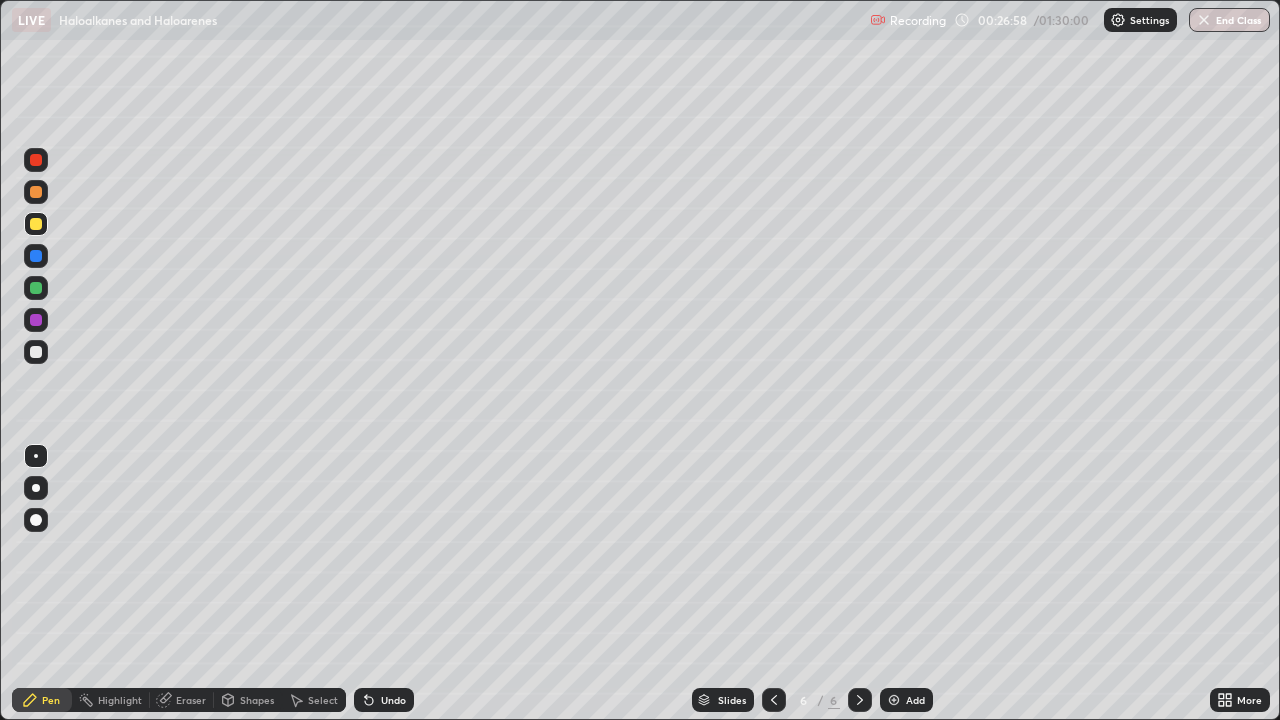 click on "Undo" at bounding box center (393, 700) 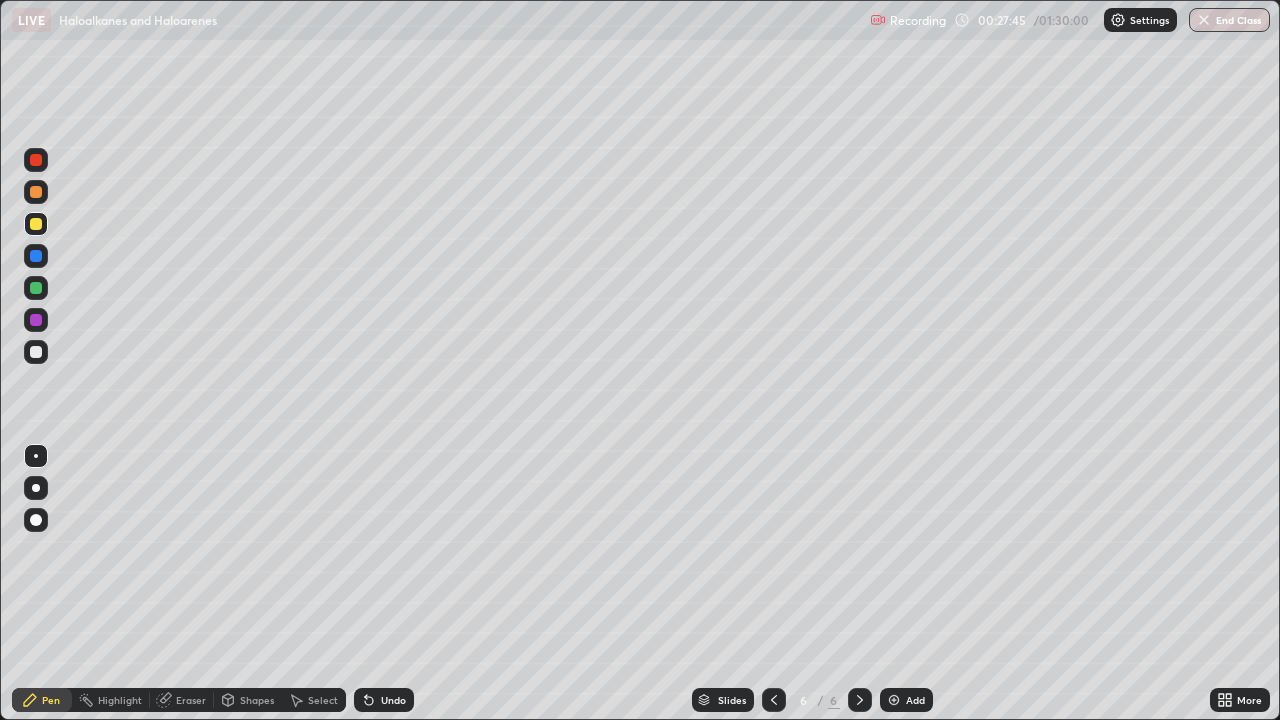 click at bounding box center (36, 352) 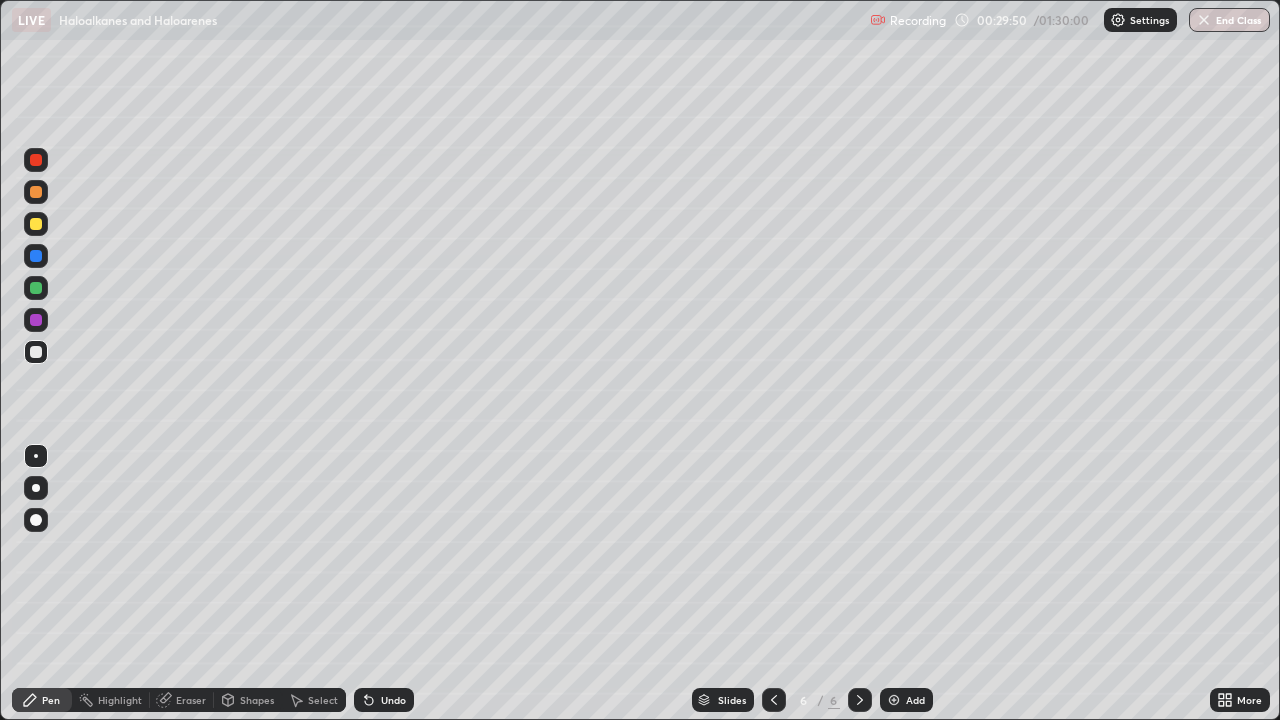 click at bounding box center [36, 224] 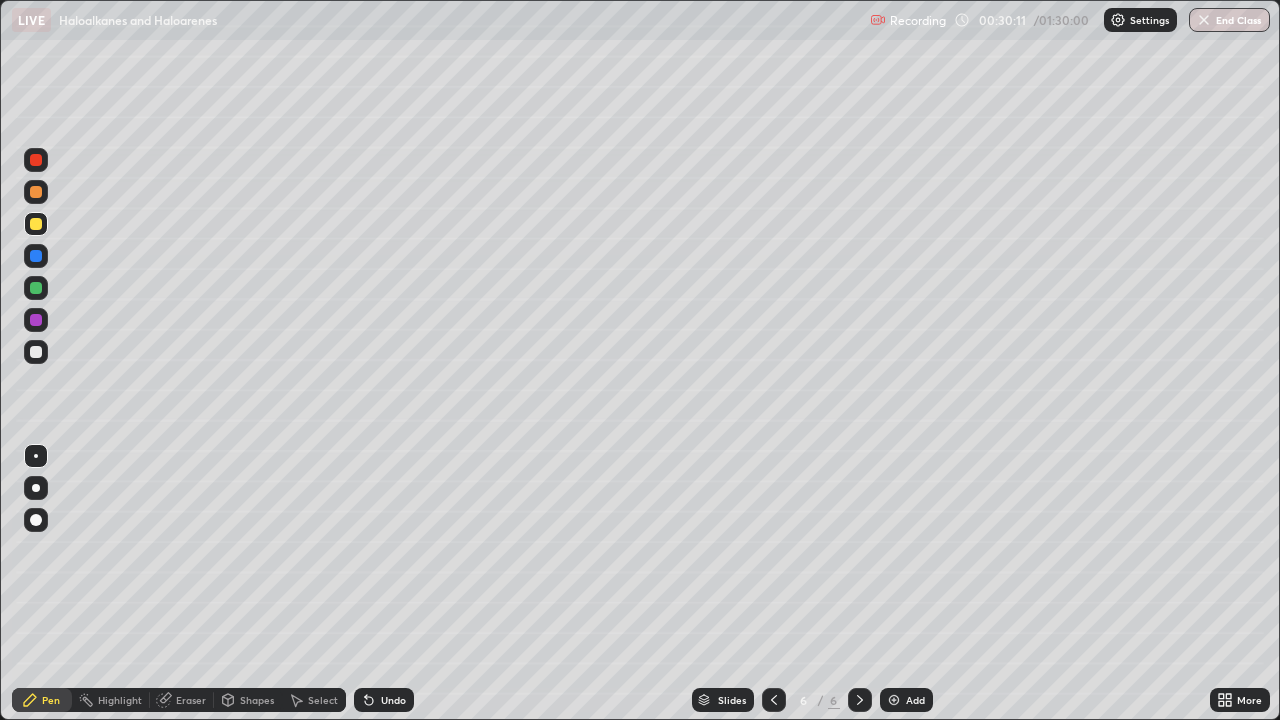 click at bounding box center (36, 352) 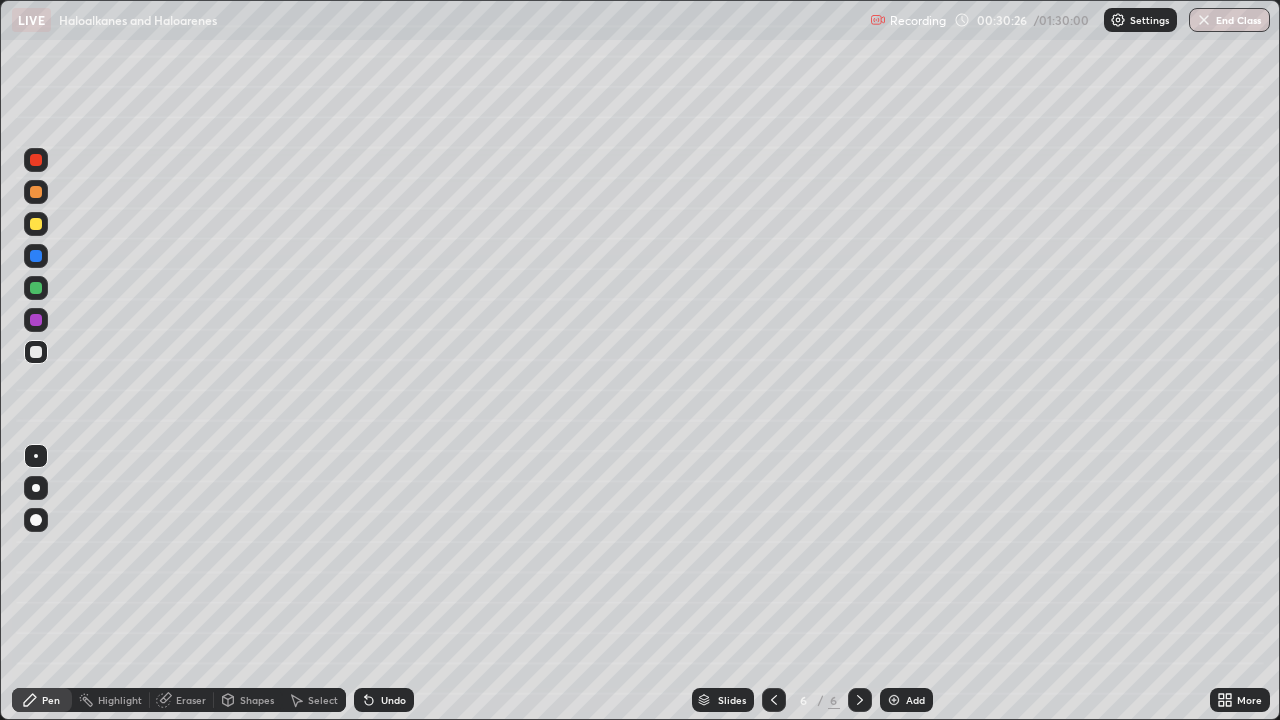 click at bounding box center (36, 224) 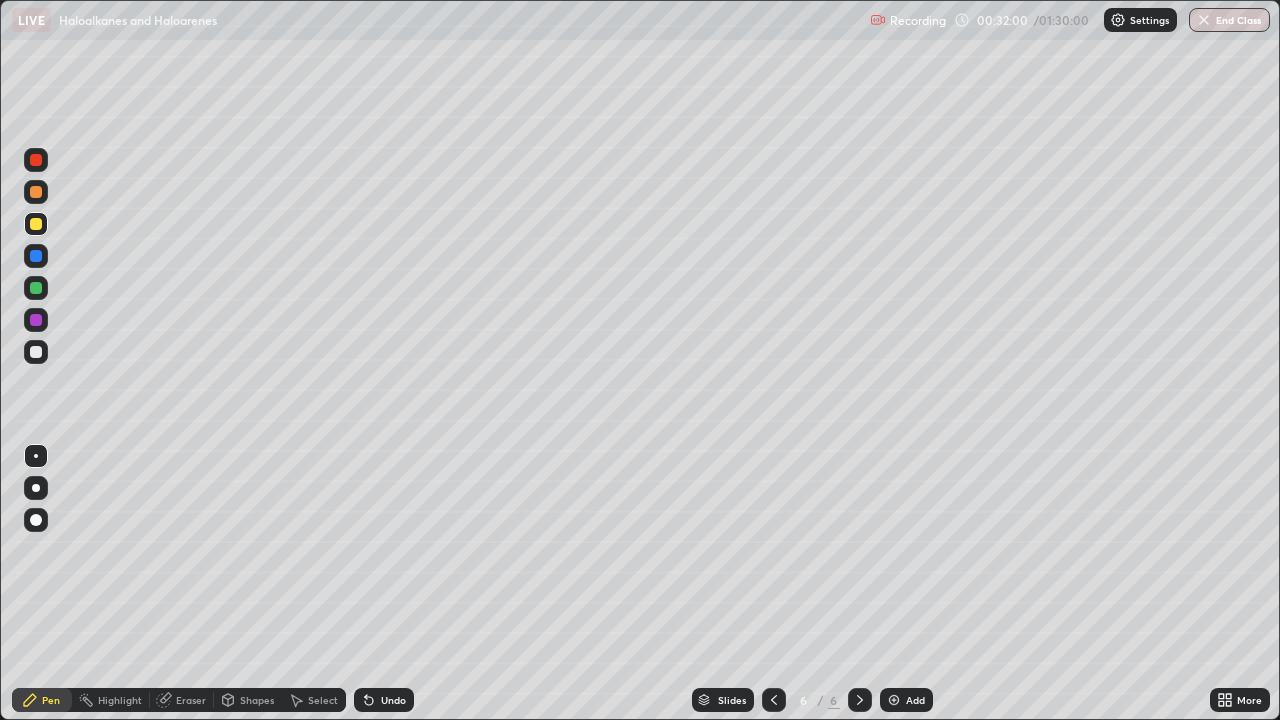 click at bounding box center [36, 352] 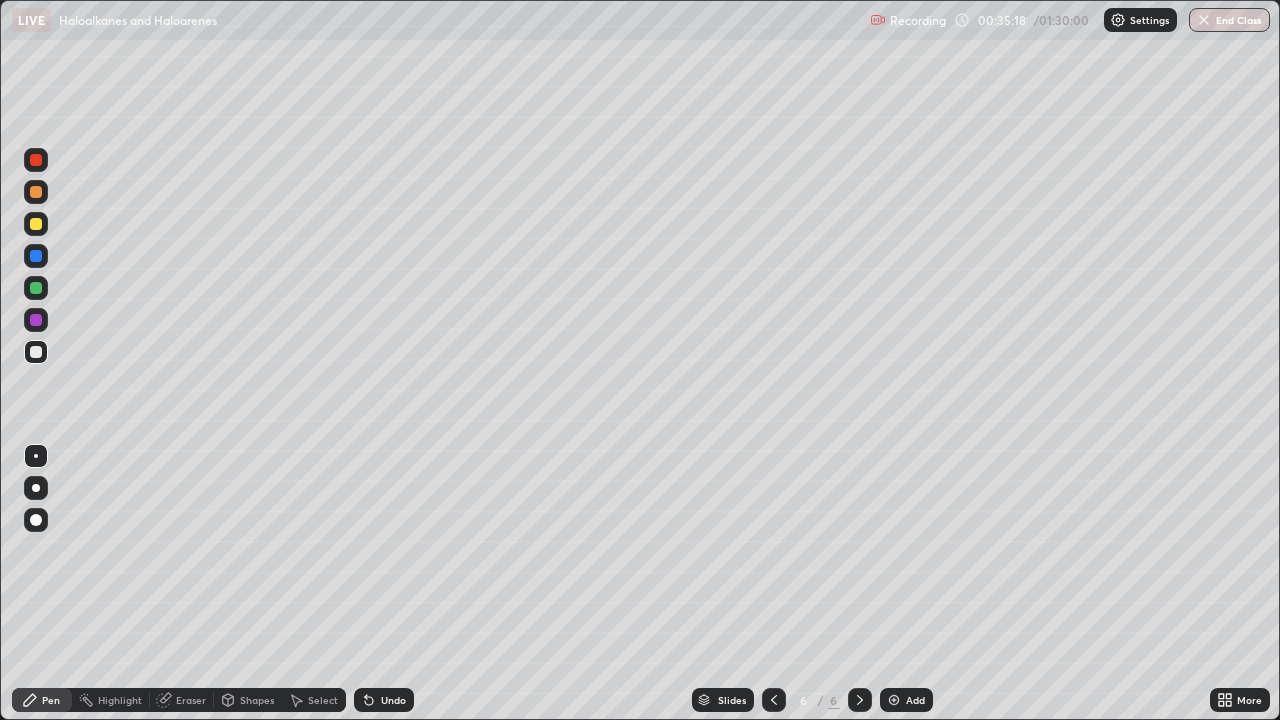 click on "Add" at bounding box center (915, 700) 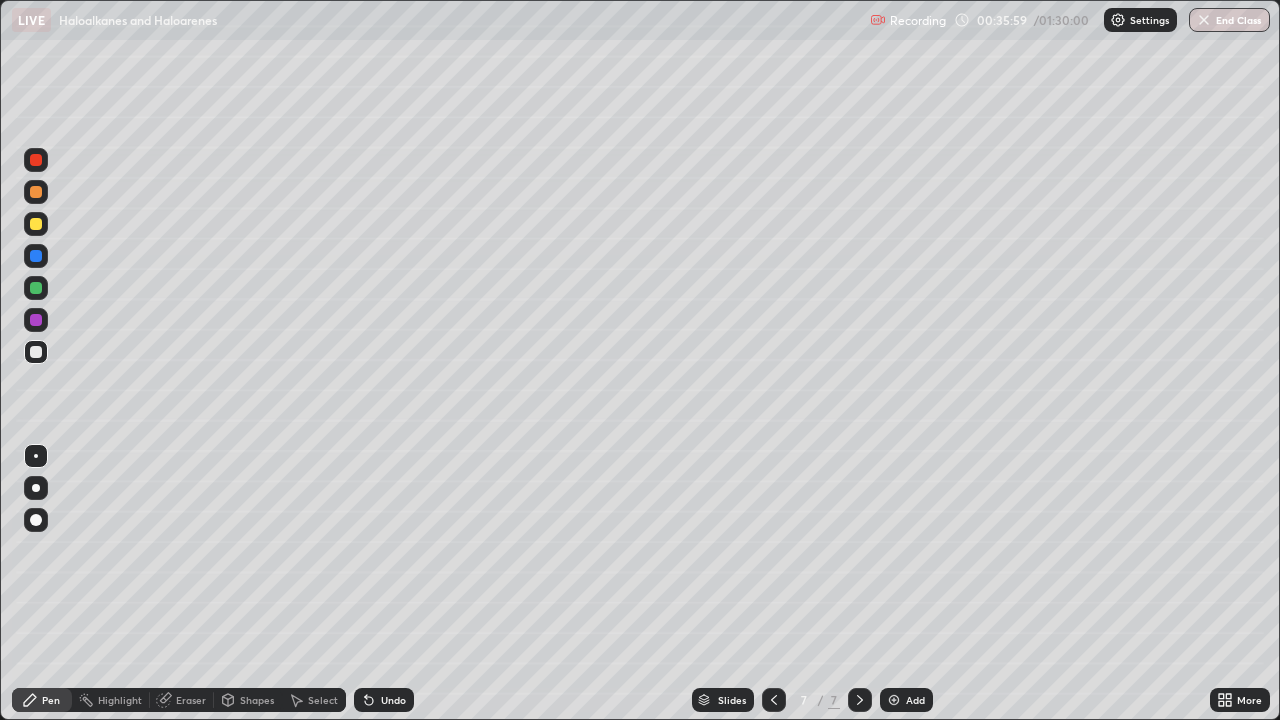 click on "Undo" at bounding box center (393, 700) 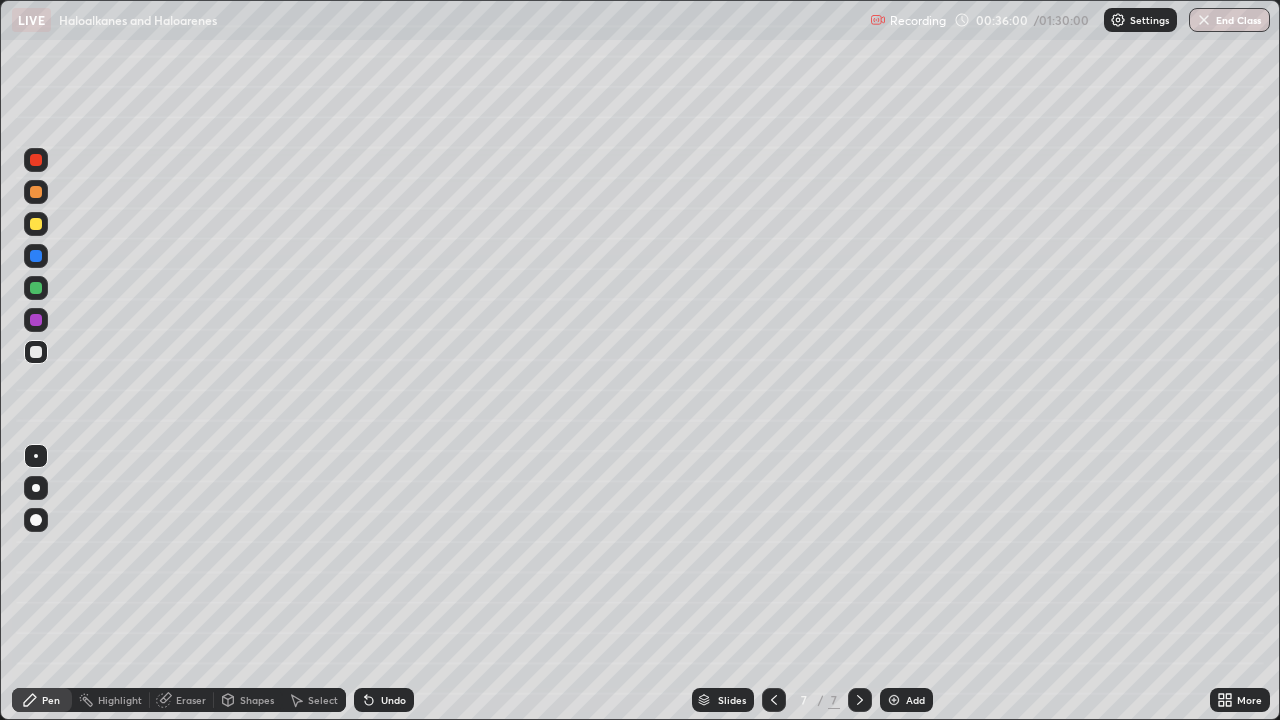 click on "Undo" at bounding box center [393, 700] 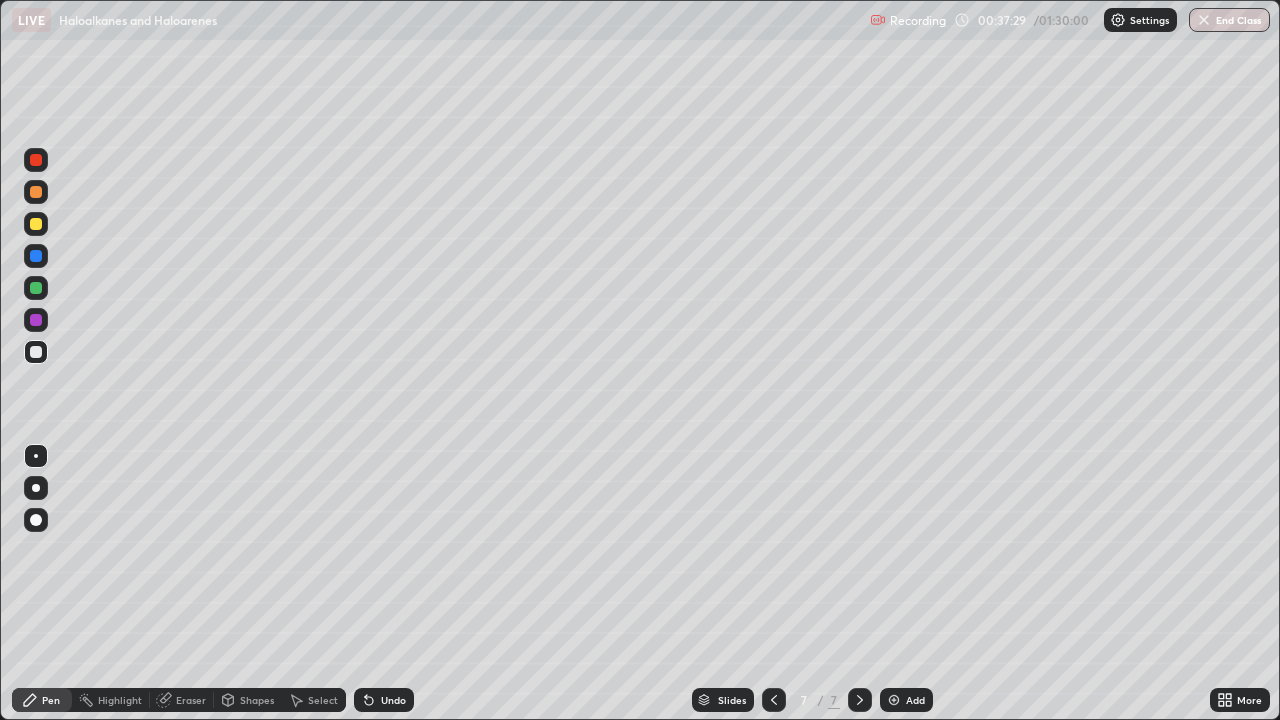 click on "Undo" at bounding box center (384, 700) 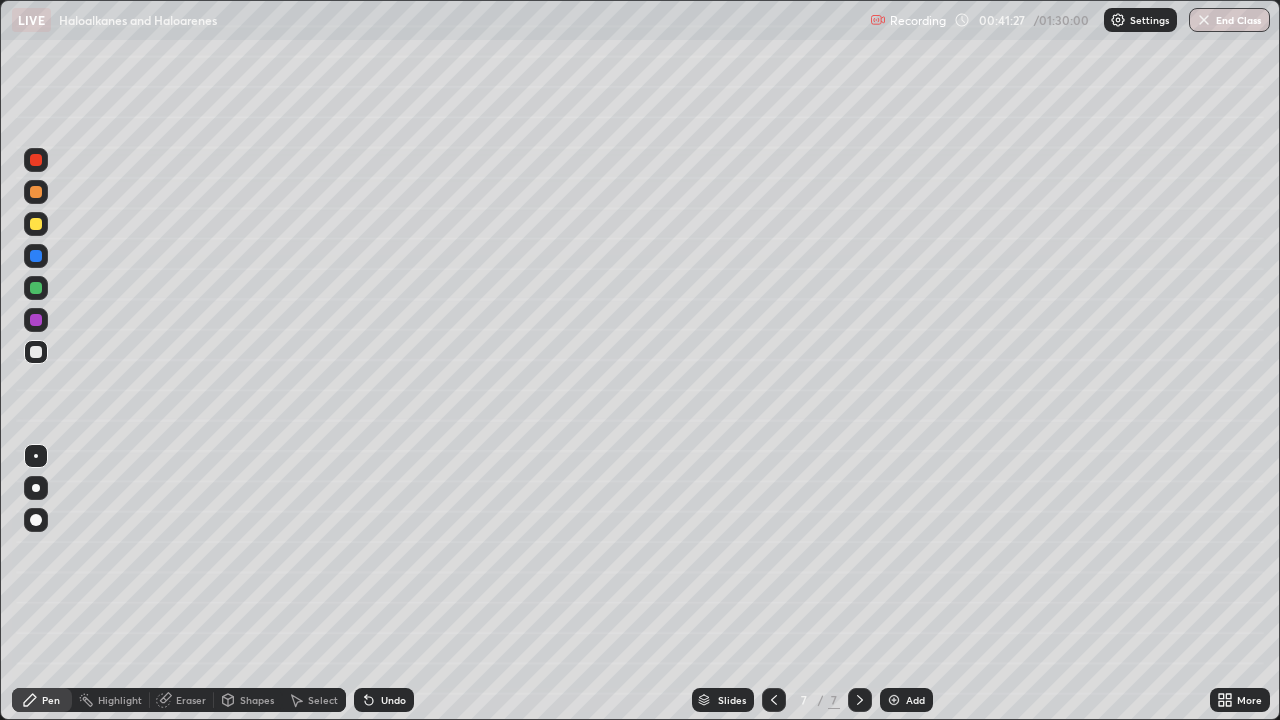 click at bounding box center [894, 700] 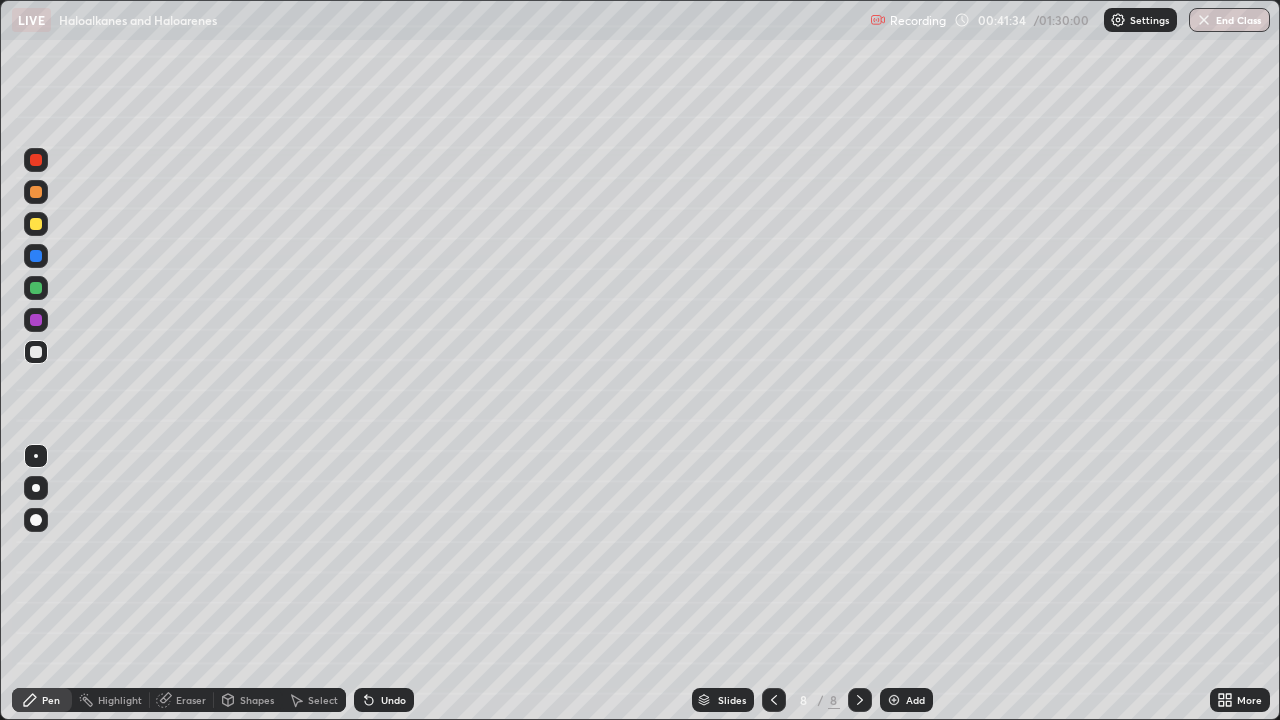 click at bounding box center (36, 224) 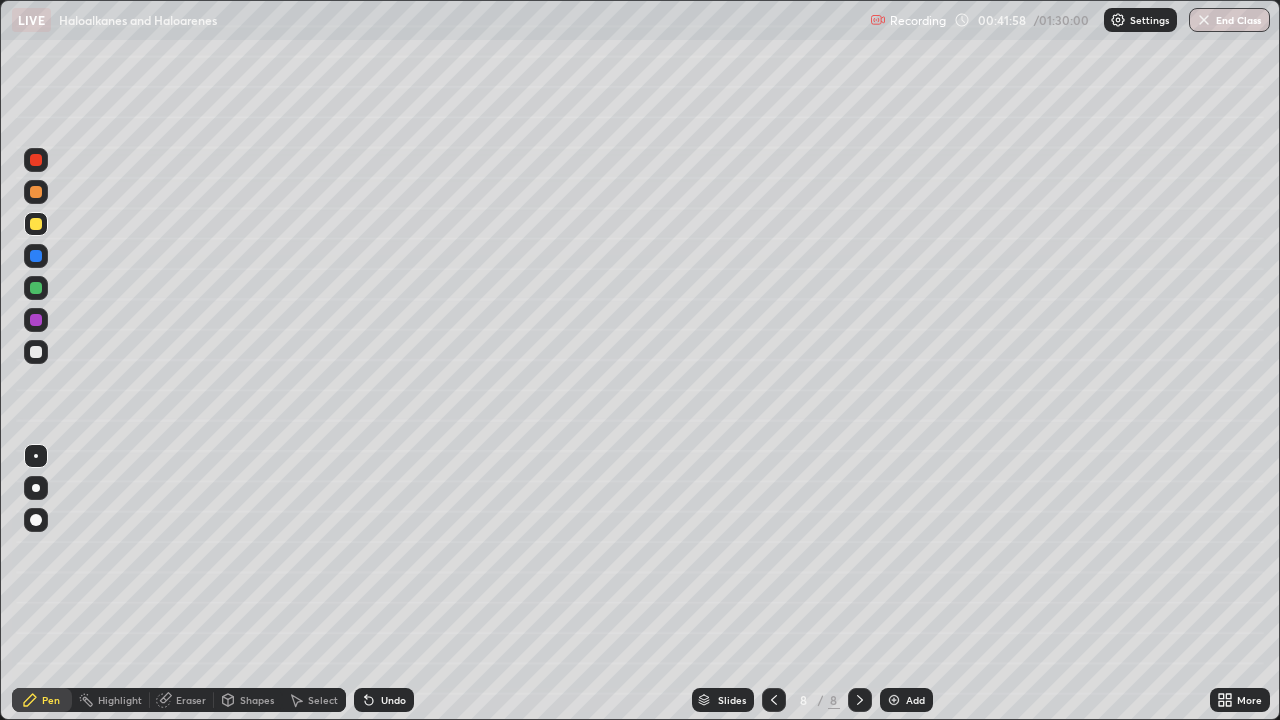 click at bounding box center [36, 352] 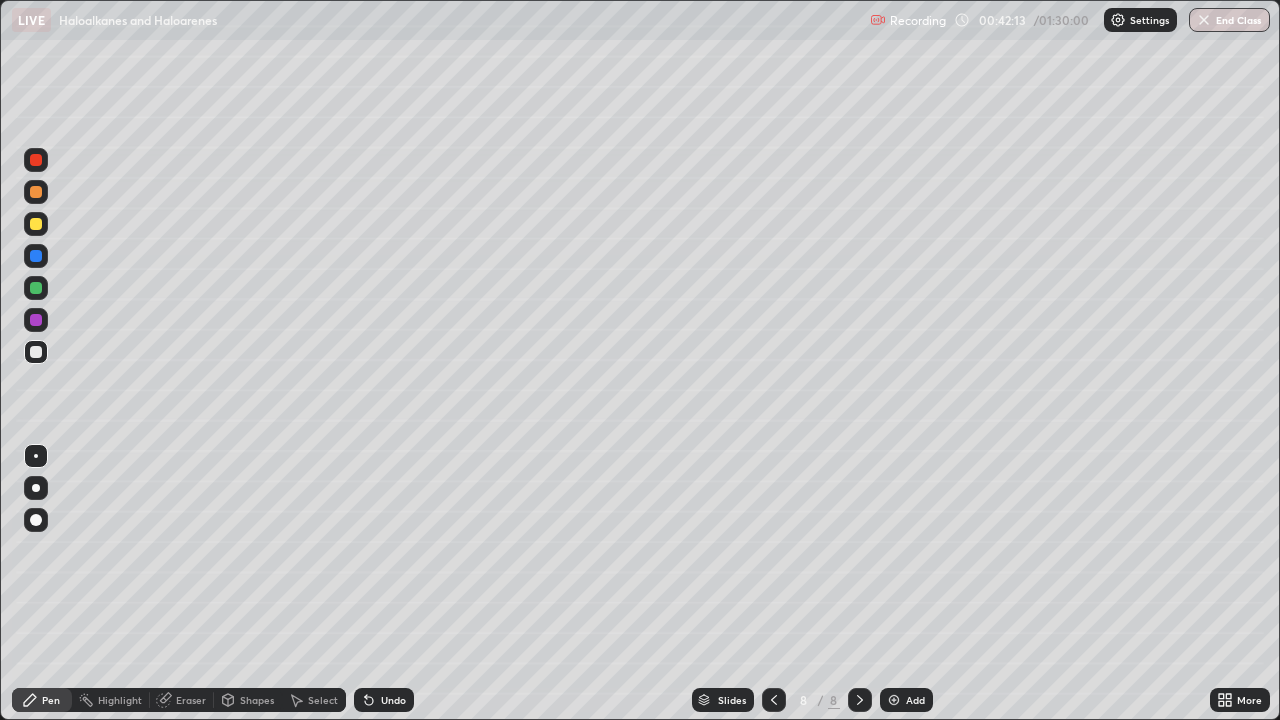 click on "Undo" at bounding box center [384, 700] 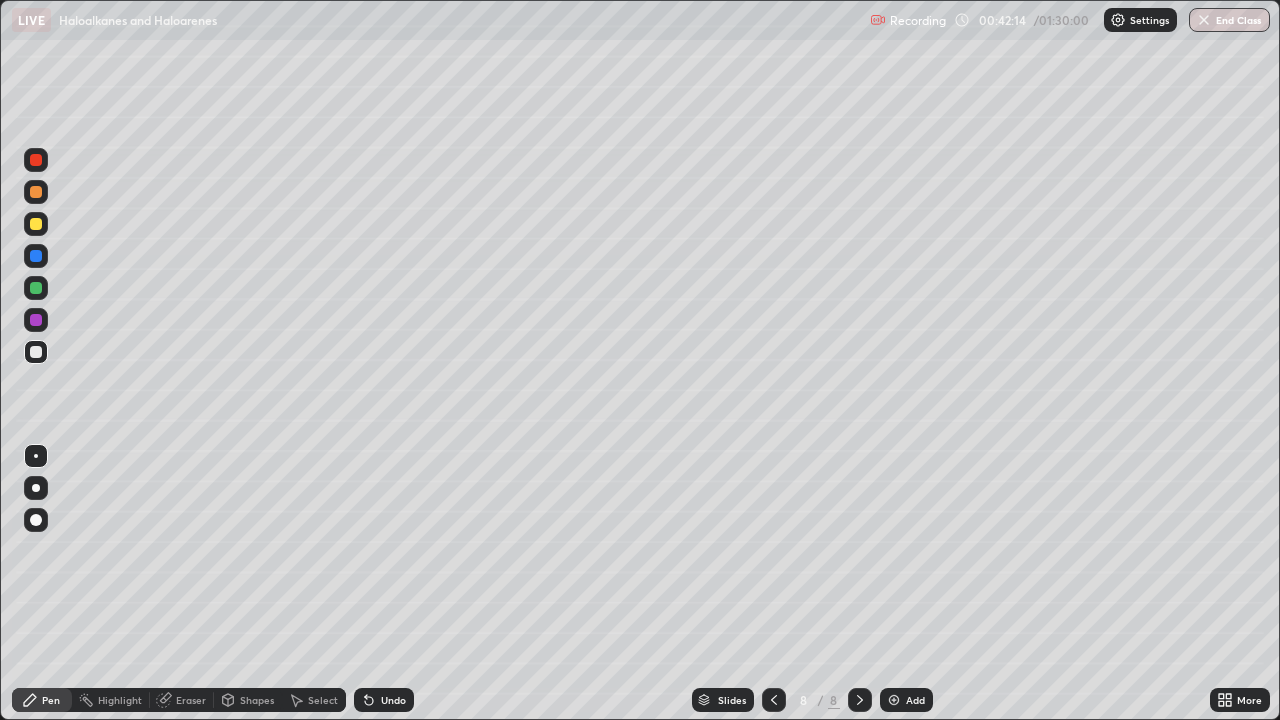 click on "Undo" at bounding box center (384, 700) 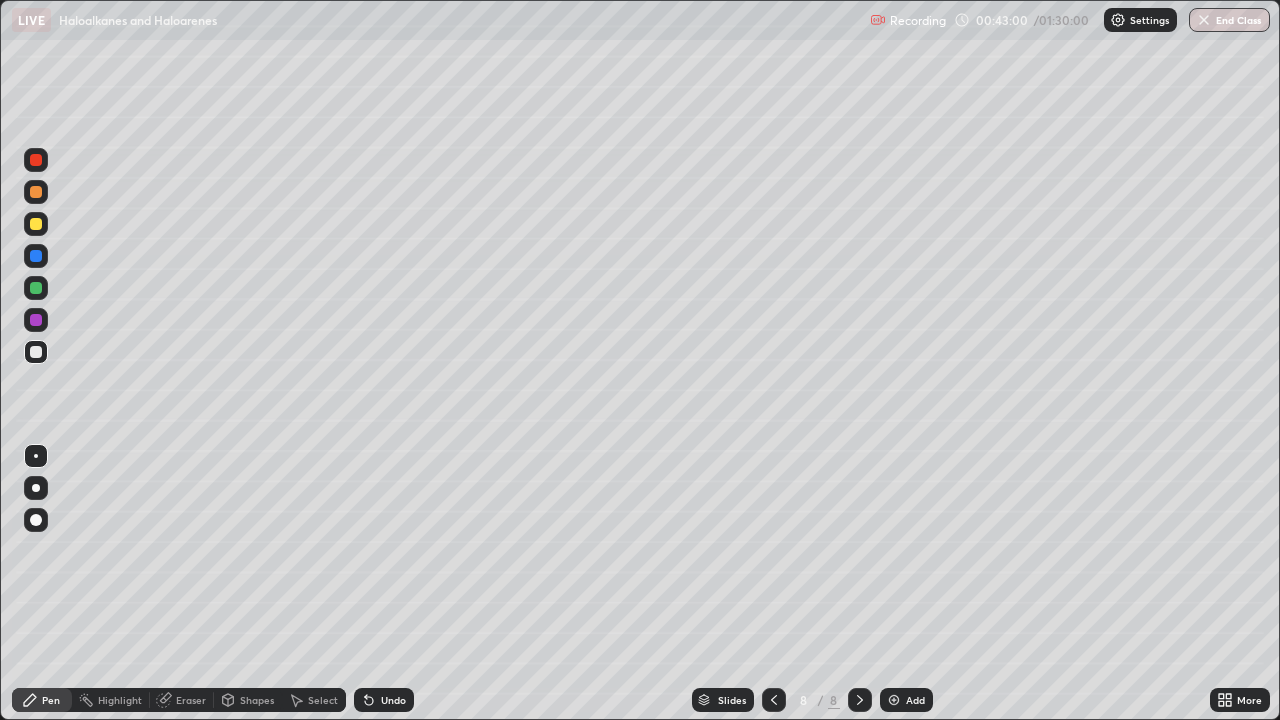 click on "Undo" at bounding box center [393, 700] 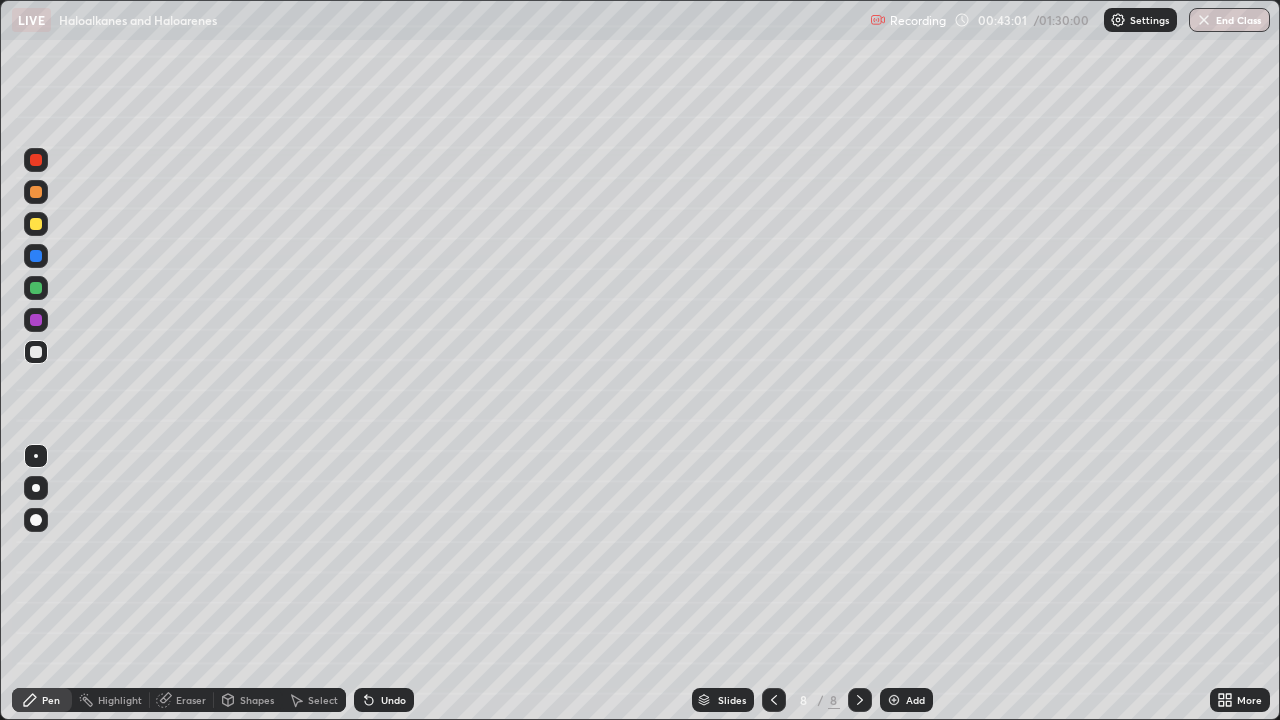 click on "Undo" at bounding box center (393, 700) 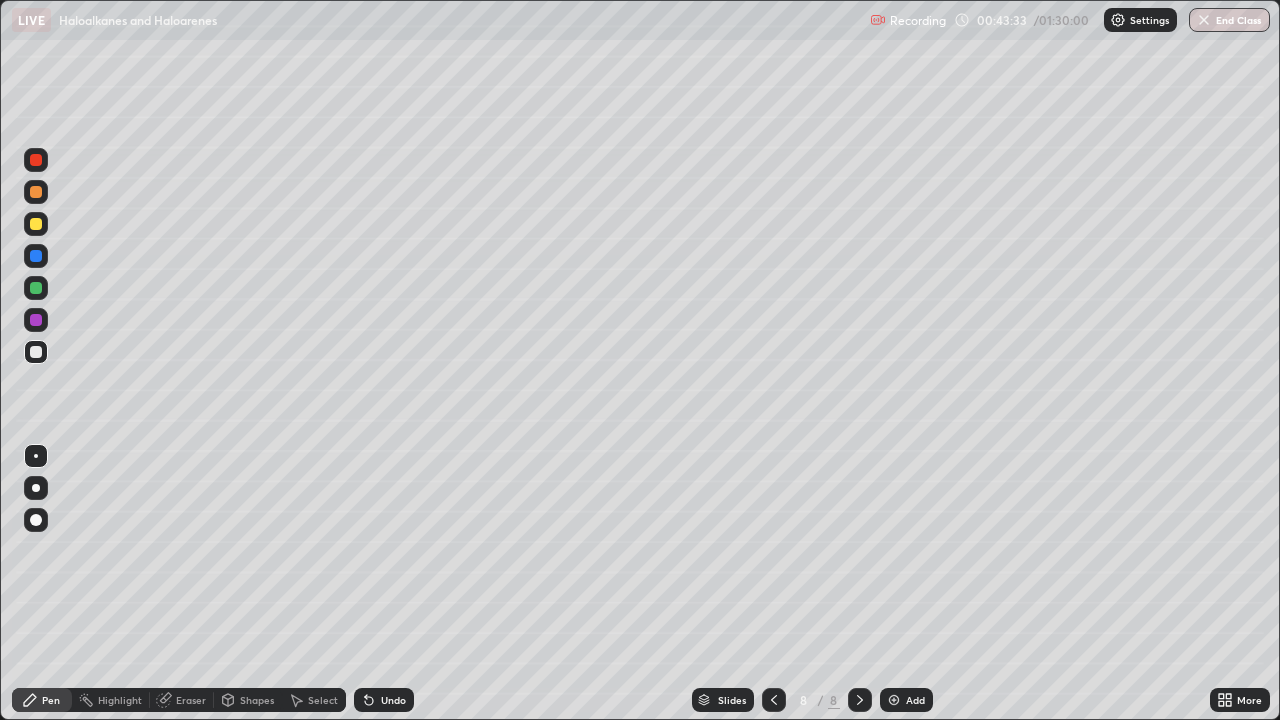 click at bounding box center [36, 224] 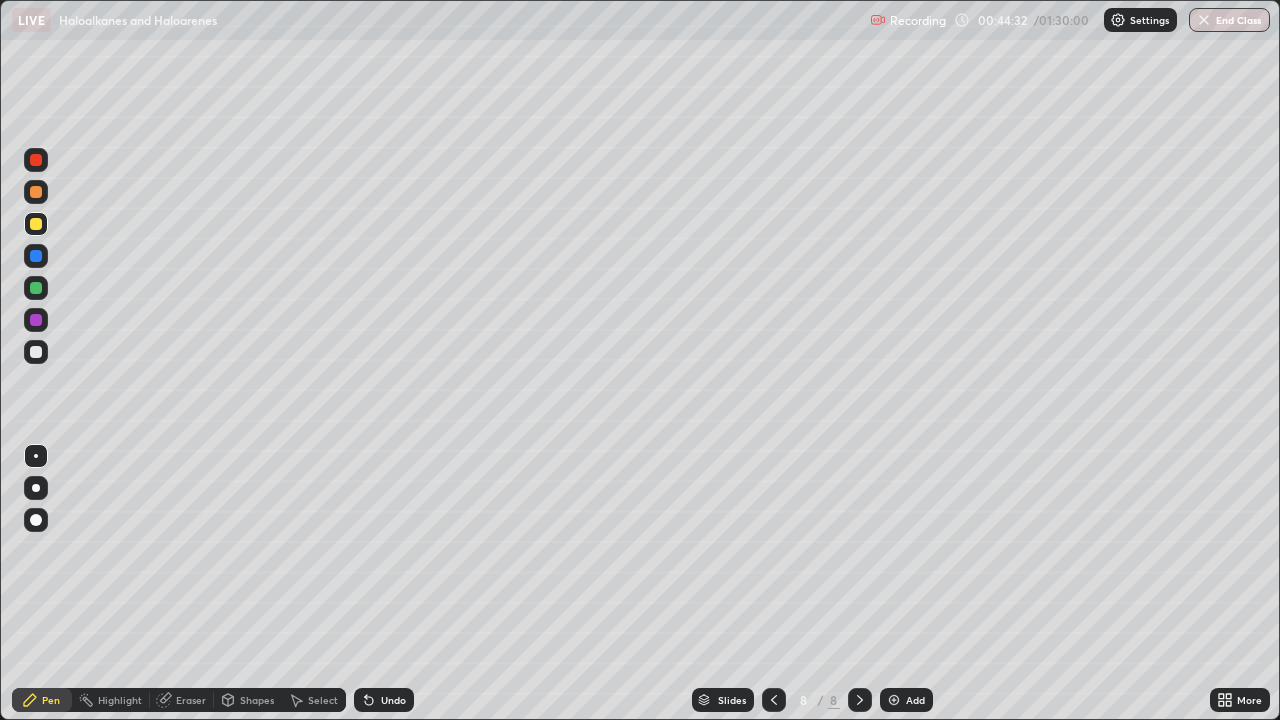 click on "Undo" at bounding box center [384, 700] 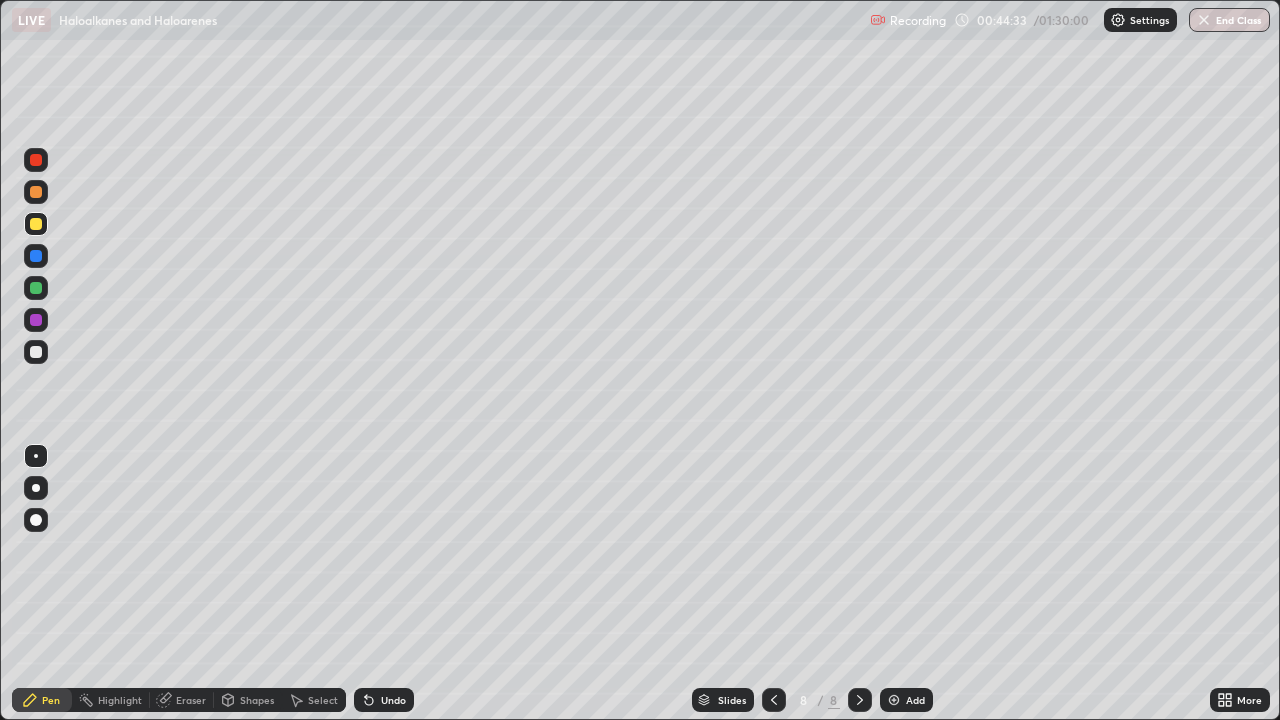 click 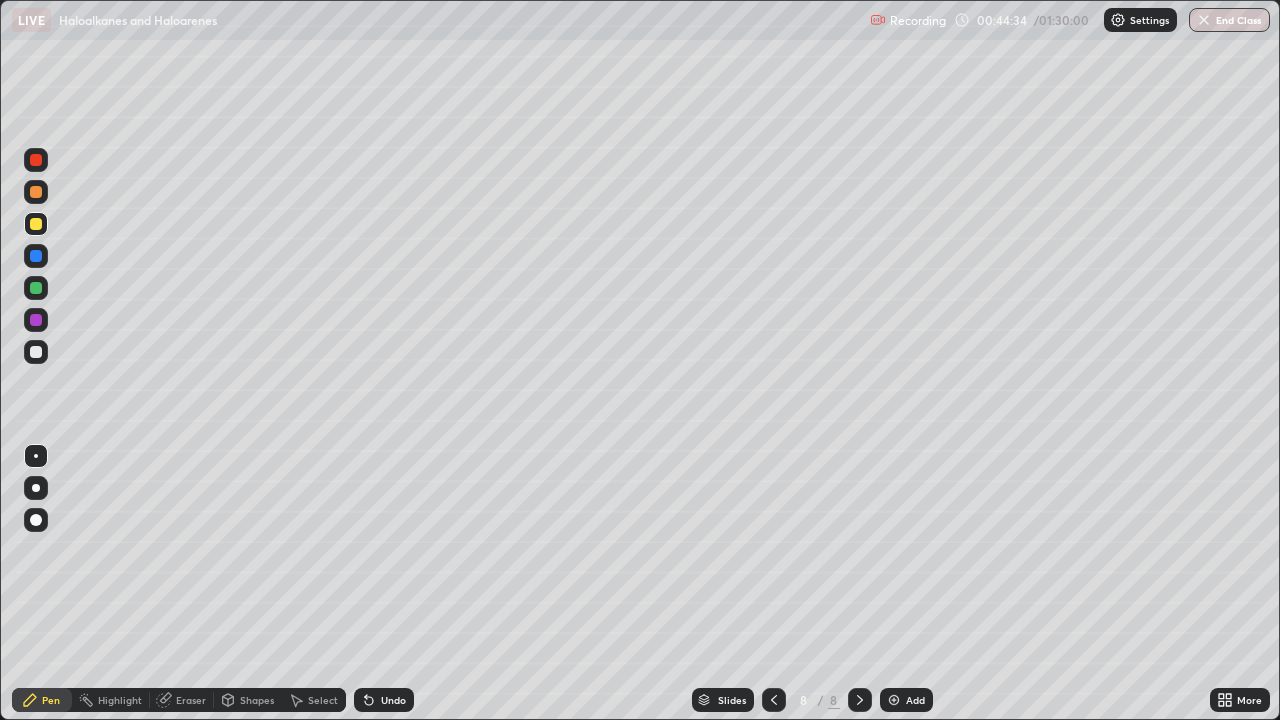 click on "Undo" at bounding box center (384, 700) 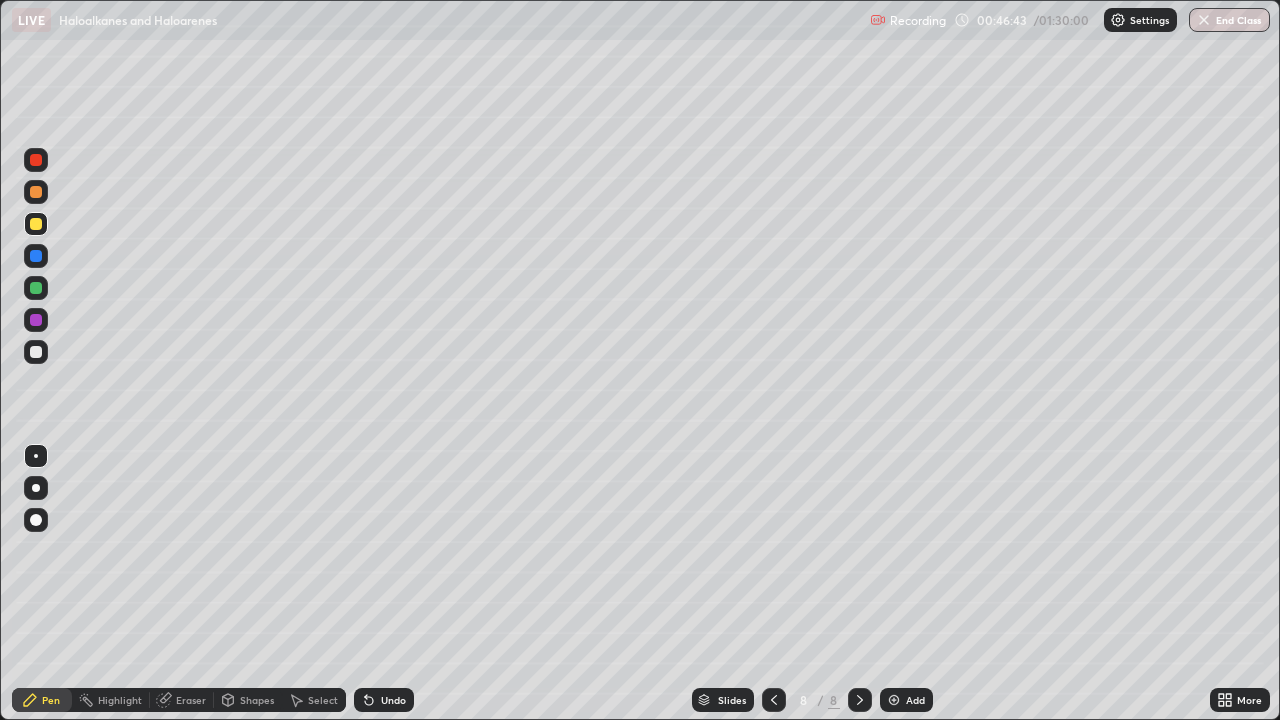 click at bounding box center [36, 352] 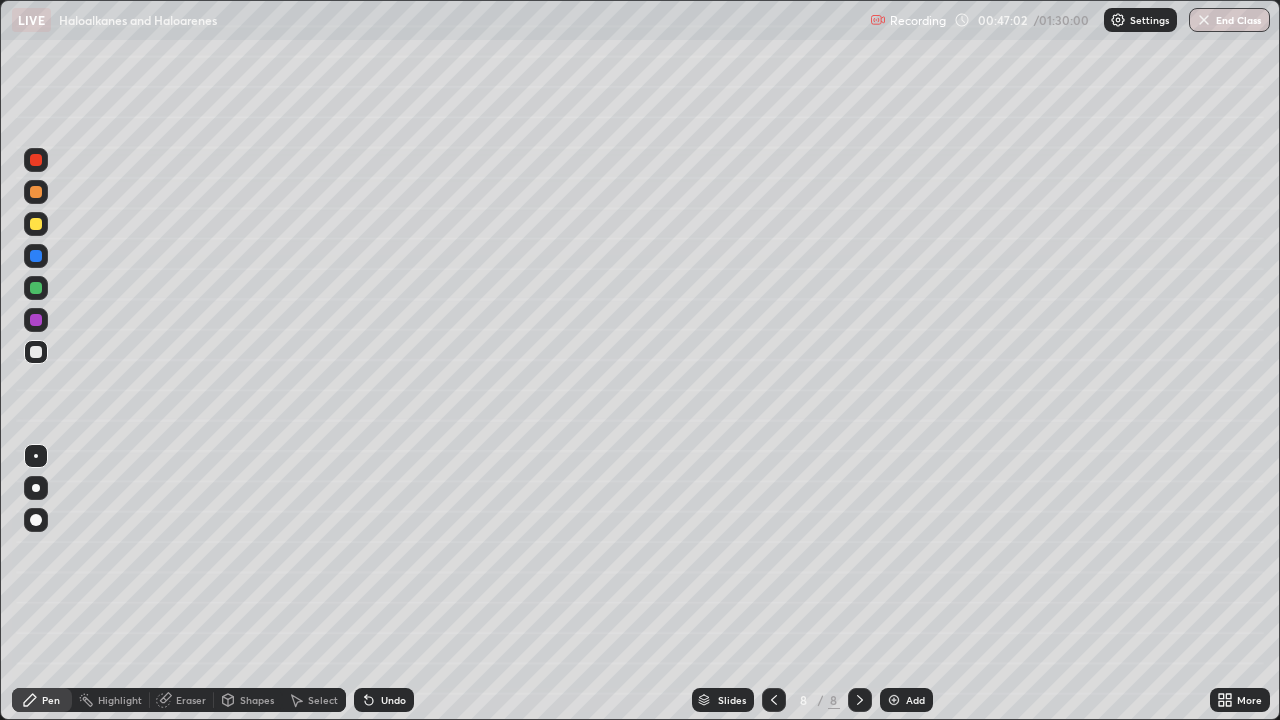 click on "Slides 8 / 8 Add" at bounding box center (812, 700) 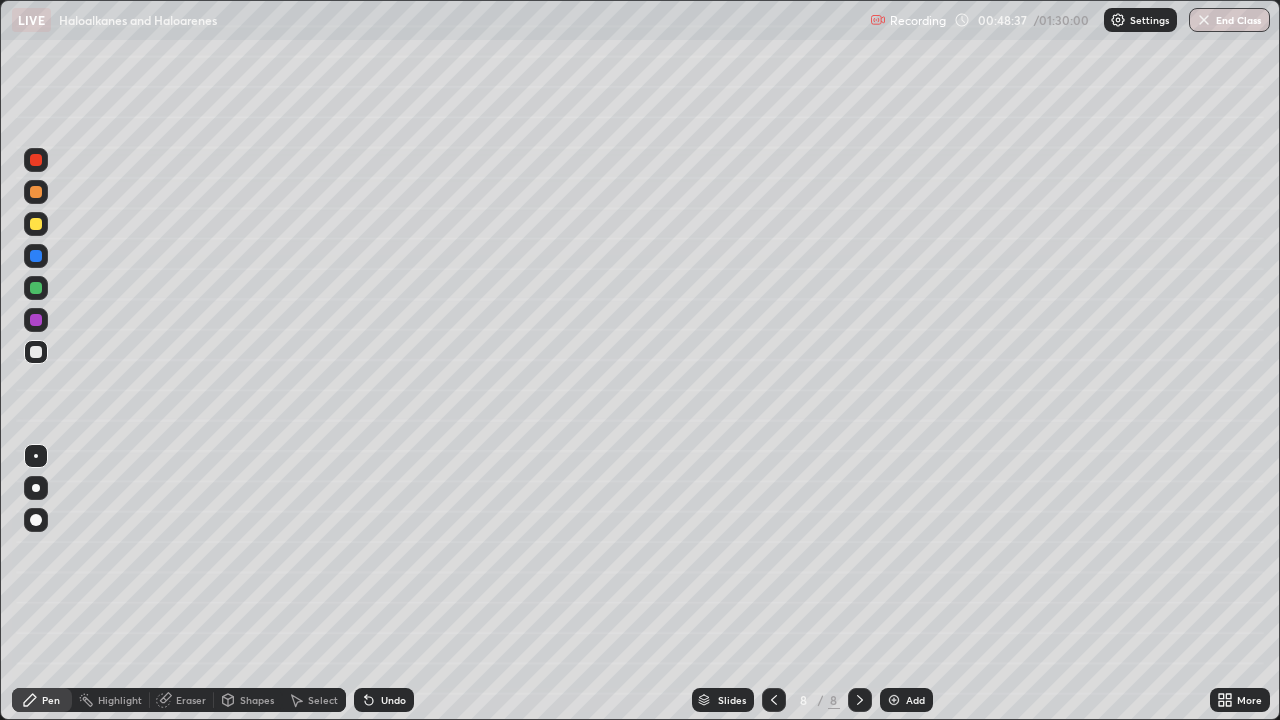 click at bounding box center [36, 224] 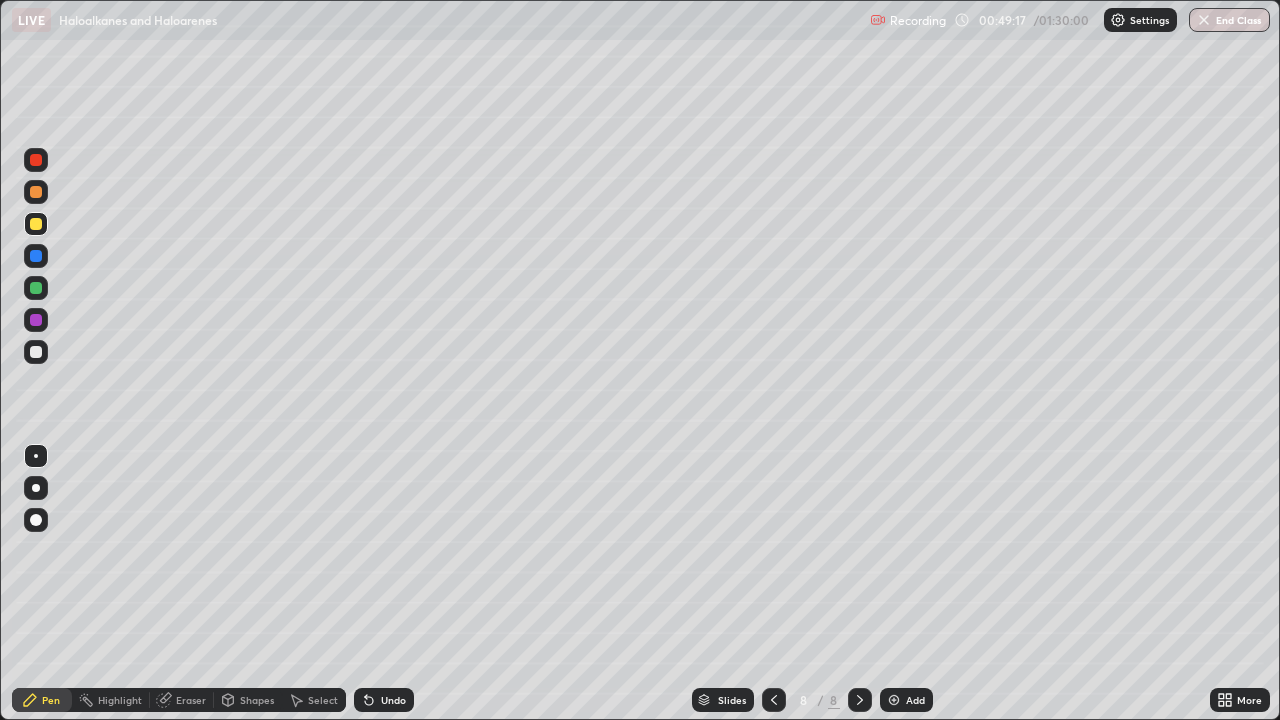 click at bounding box center (36, 352) 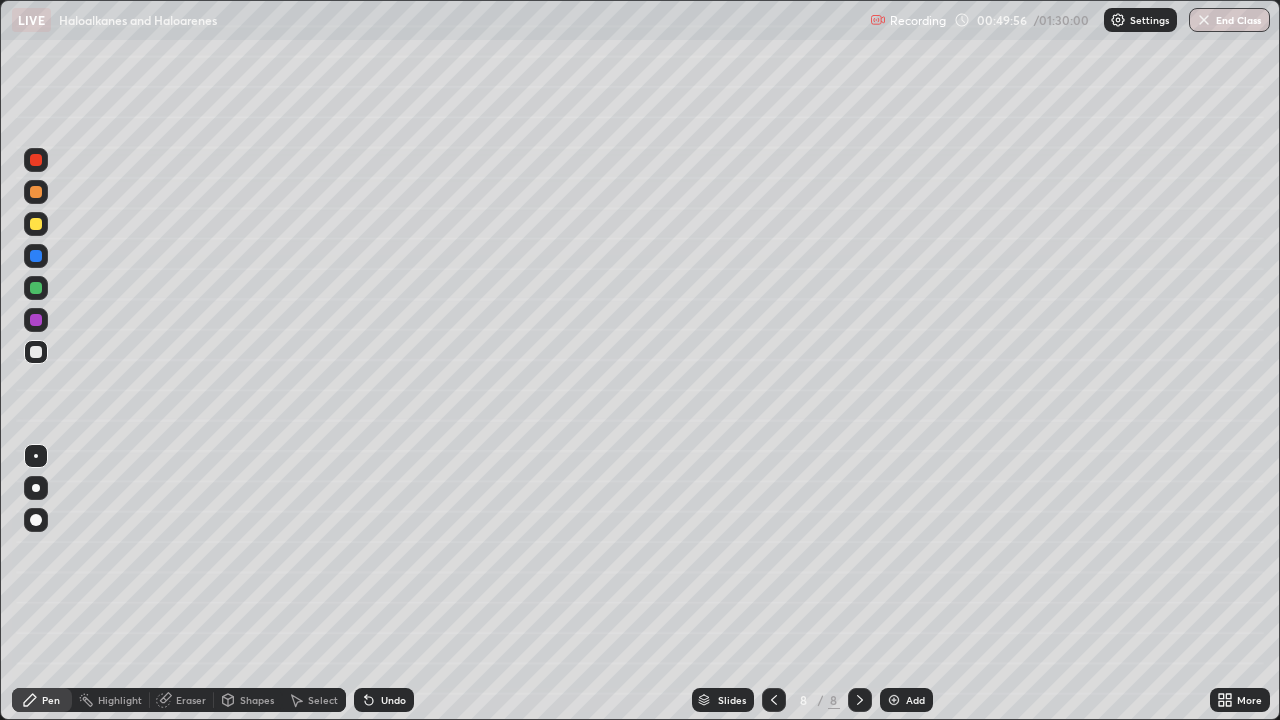 click on "Undo" at bounding box center [384, 700] 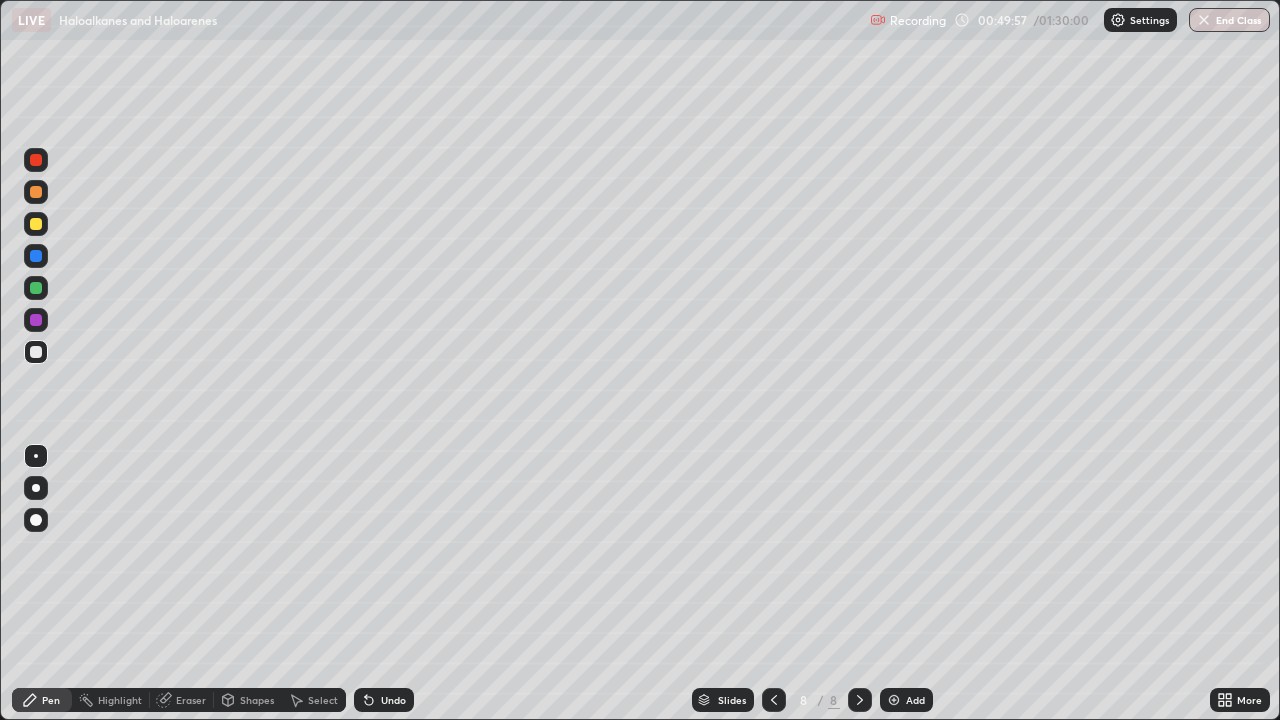 click on "Undo" at bounding box center [393, 700] 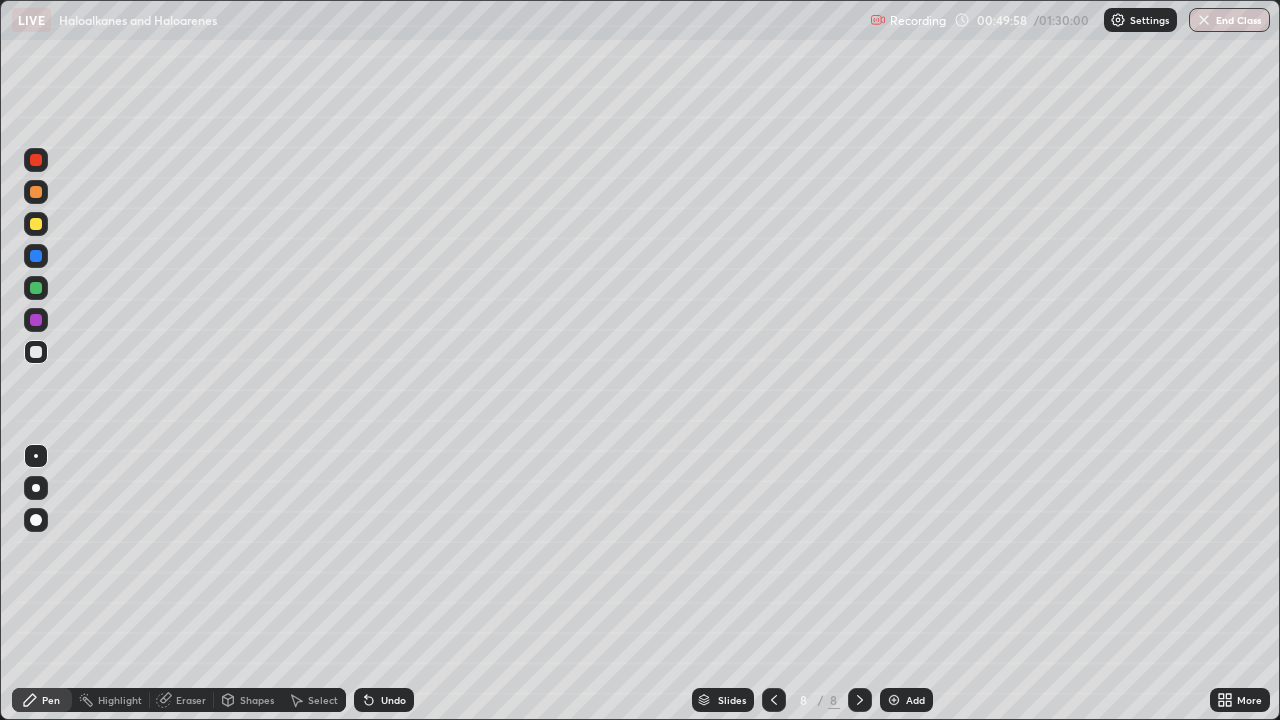 click on "Undo" at bounding box center (384, 700) 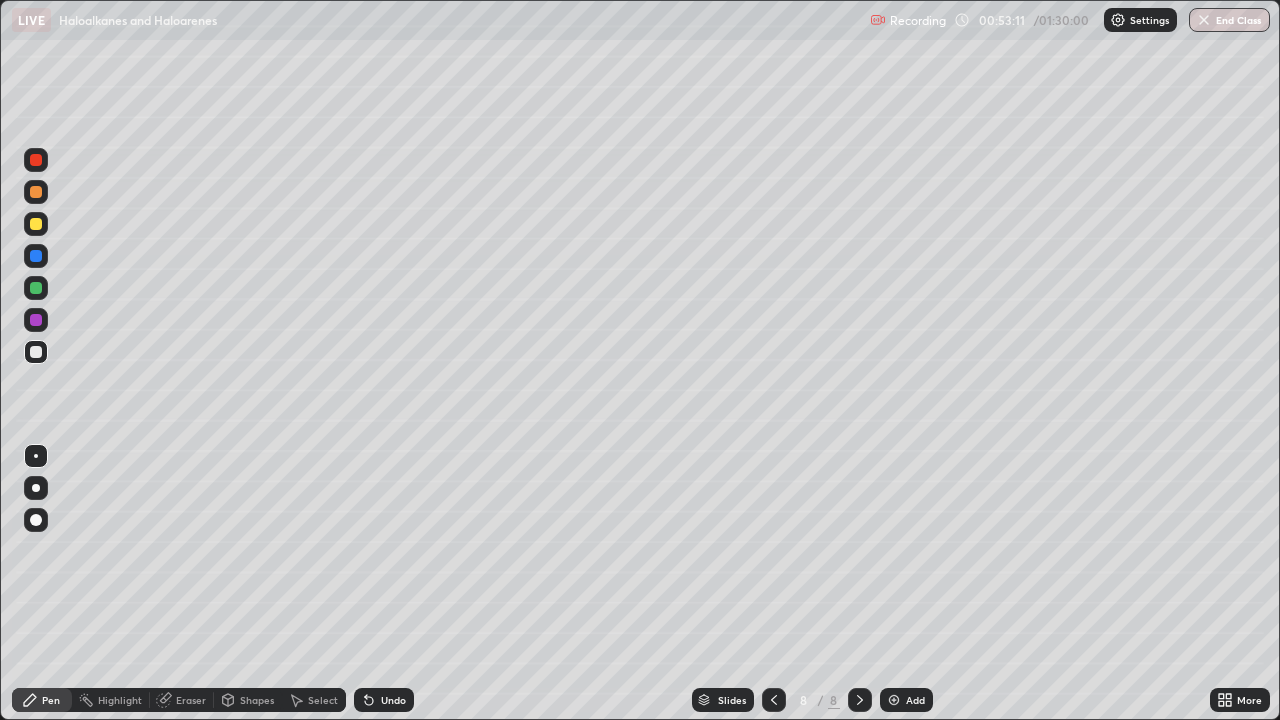 click on "Add" at bounding box center [915, 700] 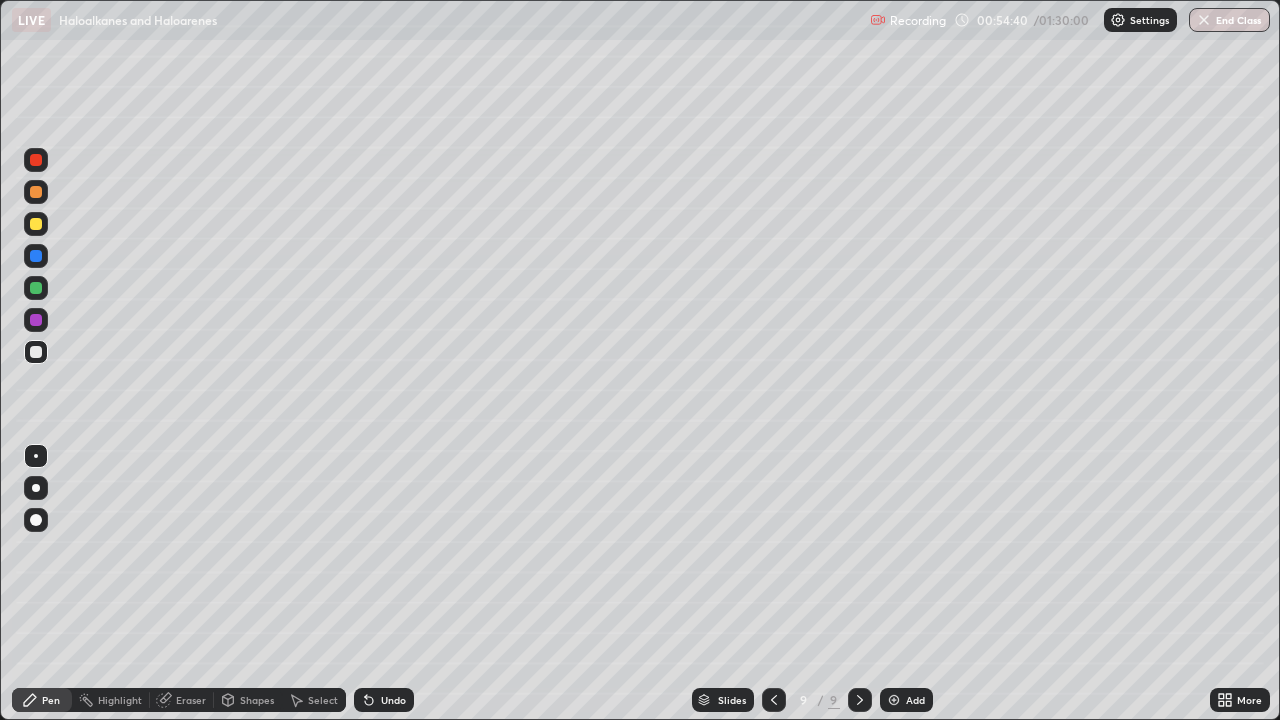 click at bounding box center [36, 224] 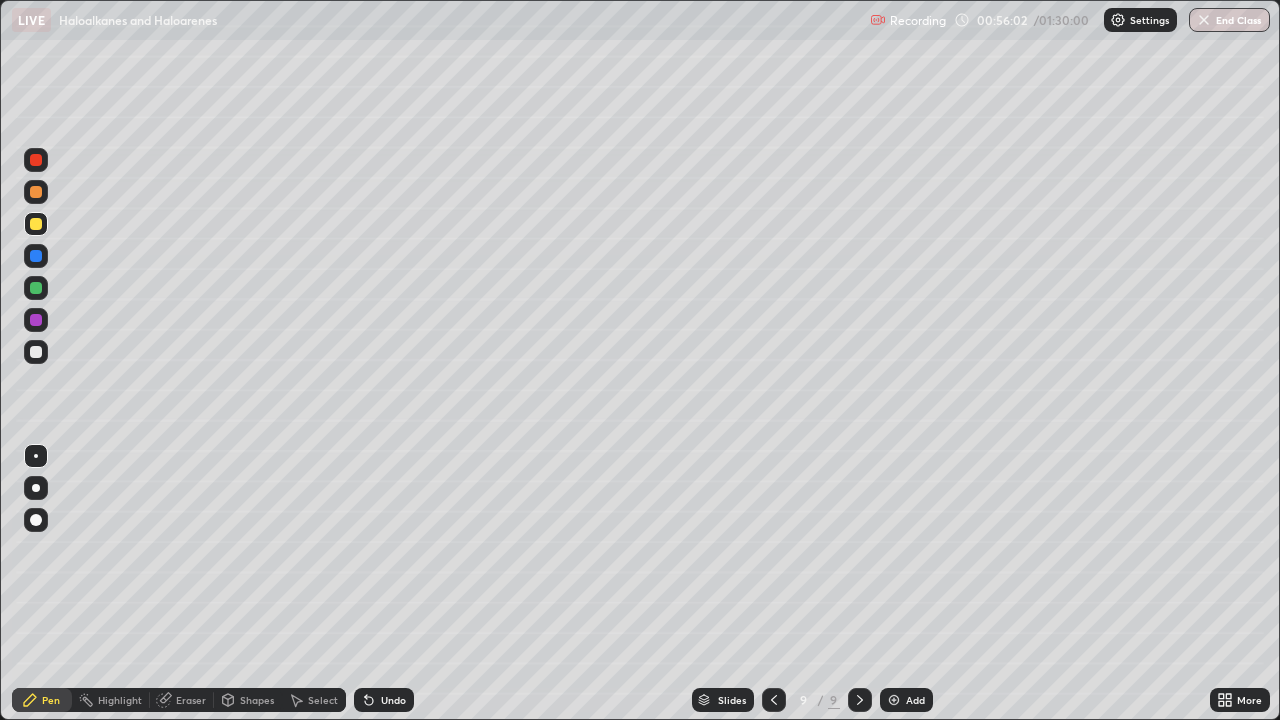 click at bounding box center [36, 352] 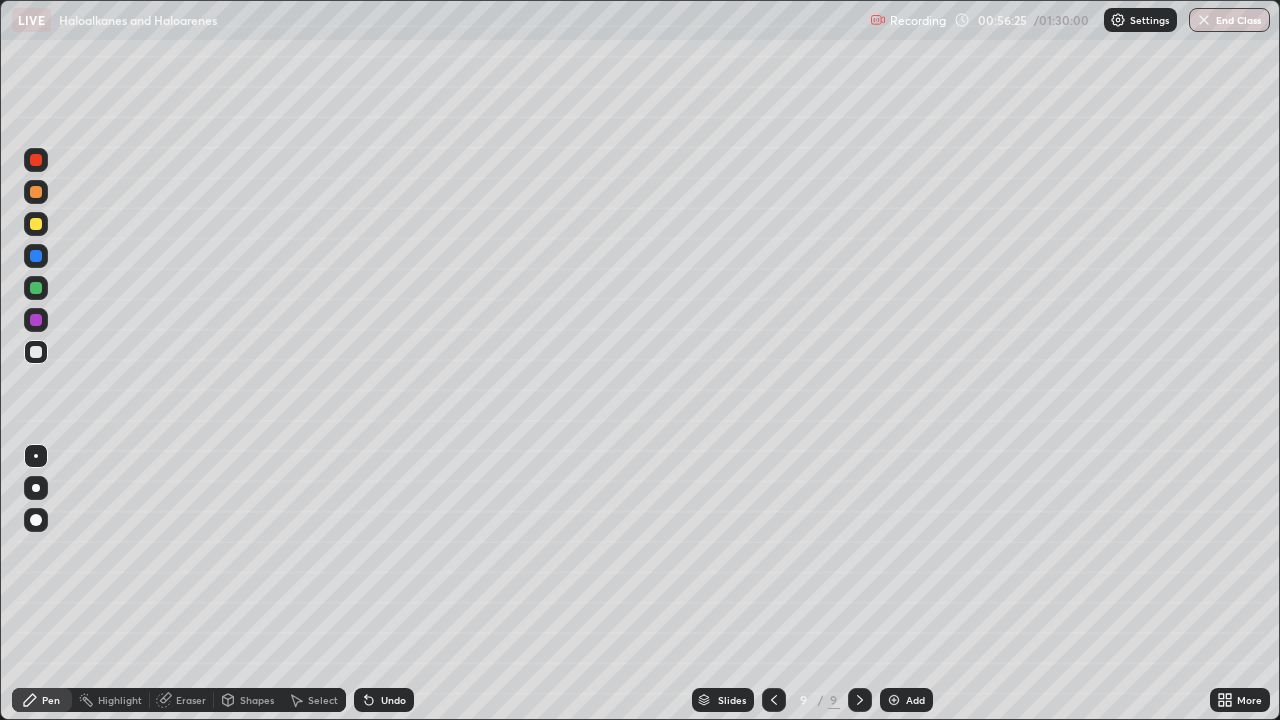 click on "Undo" at bounding box center (393, 700) 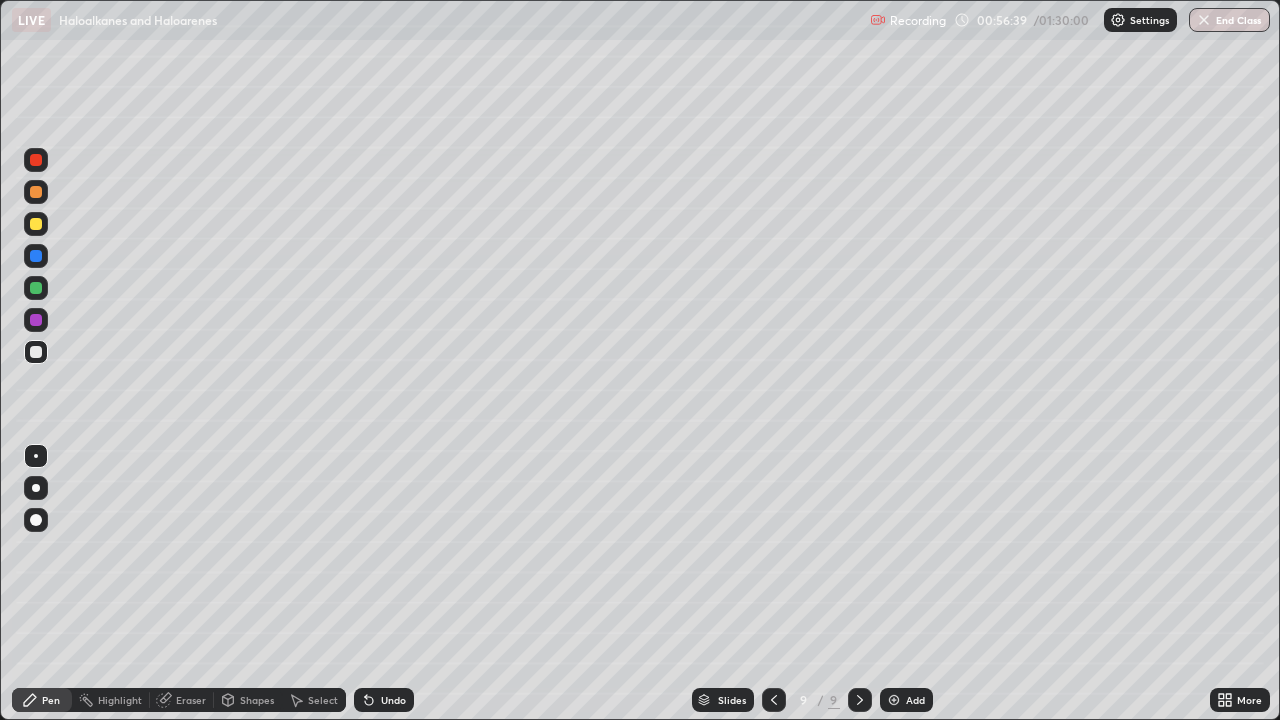 click at bounding box center (36, 256) 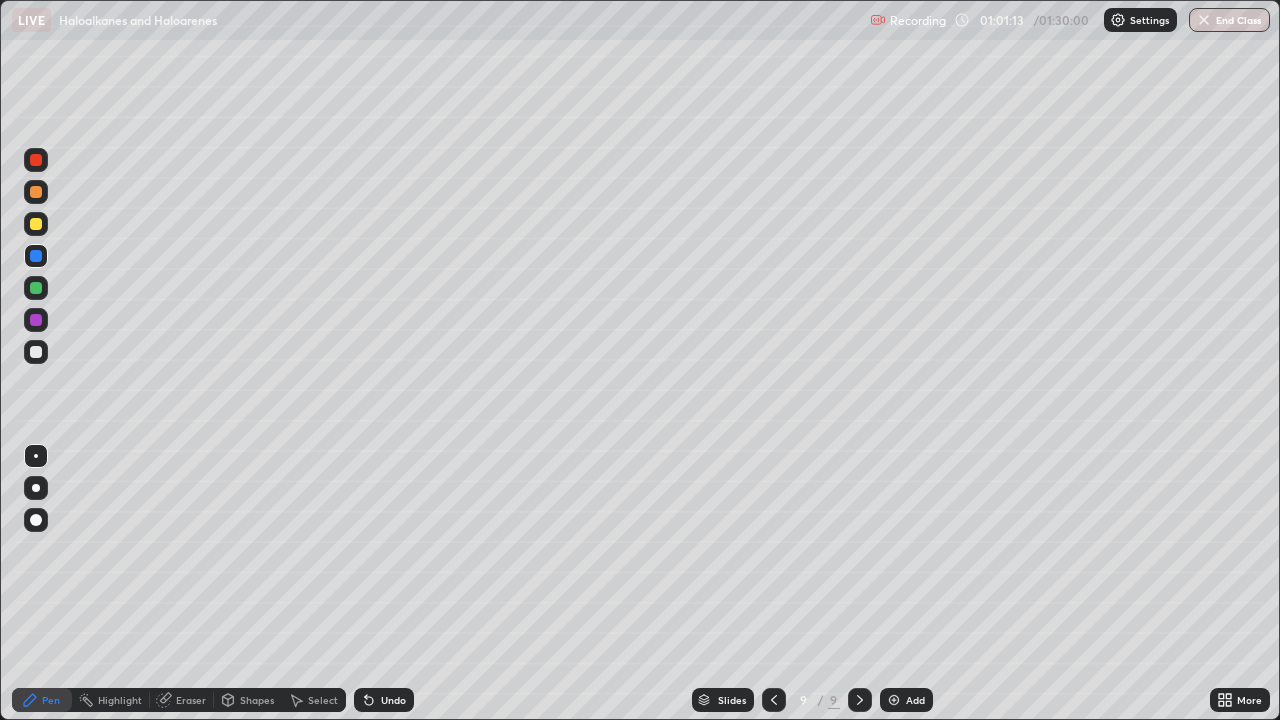 click at bounding box center (36, 352) 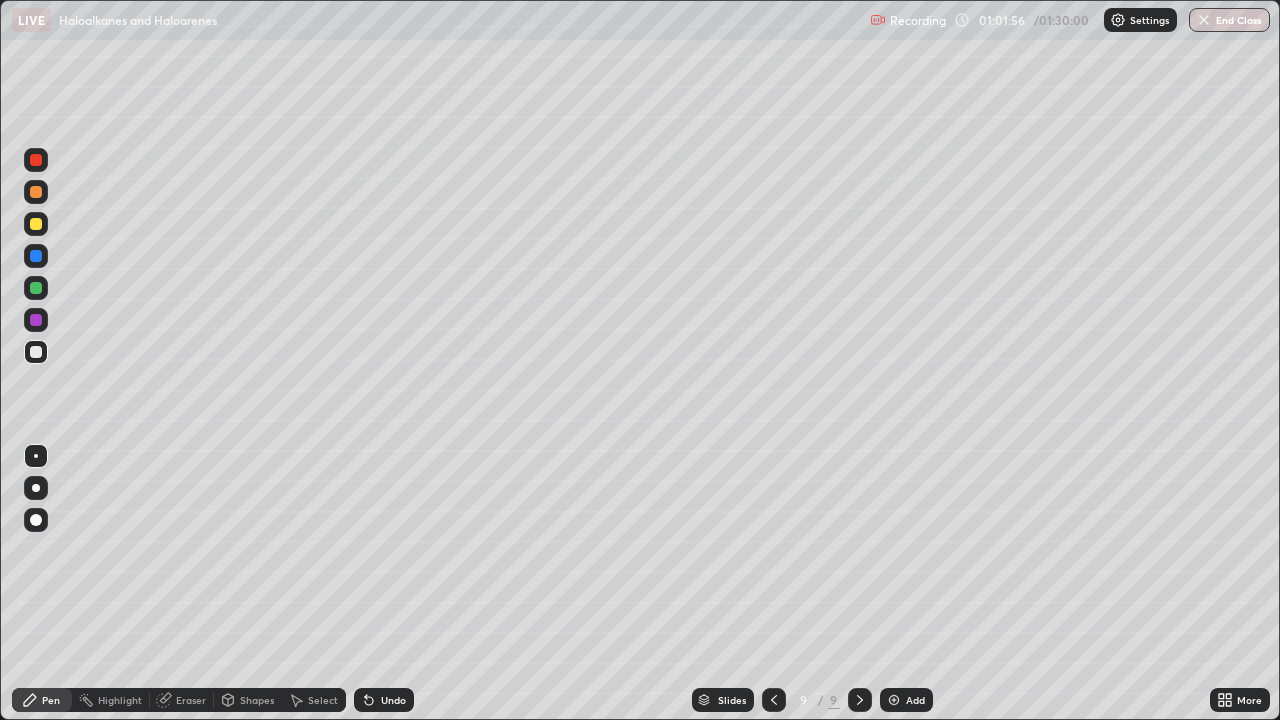 click on "Add" at bounding box center [915, 700] 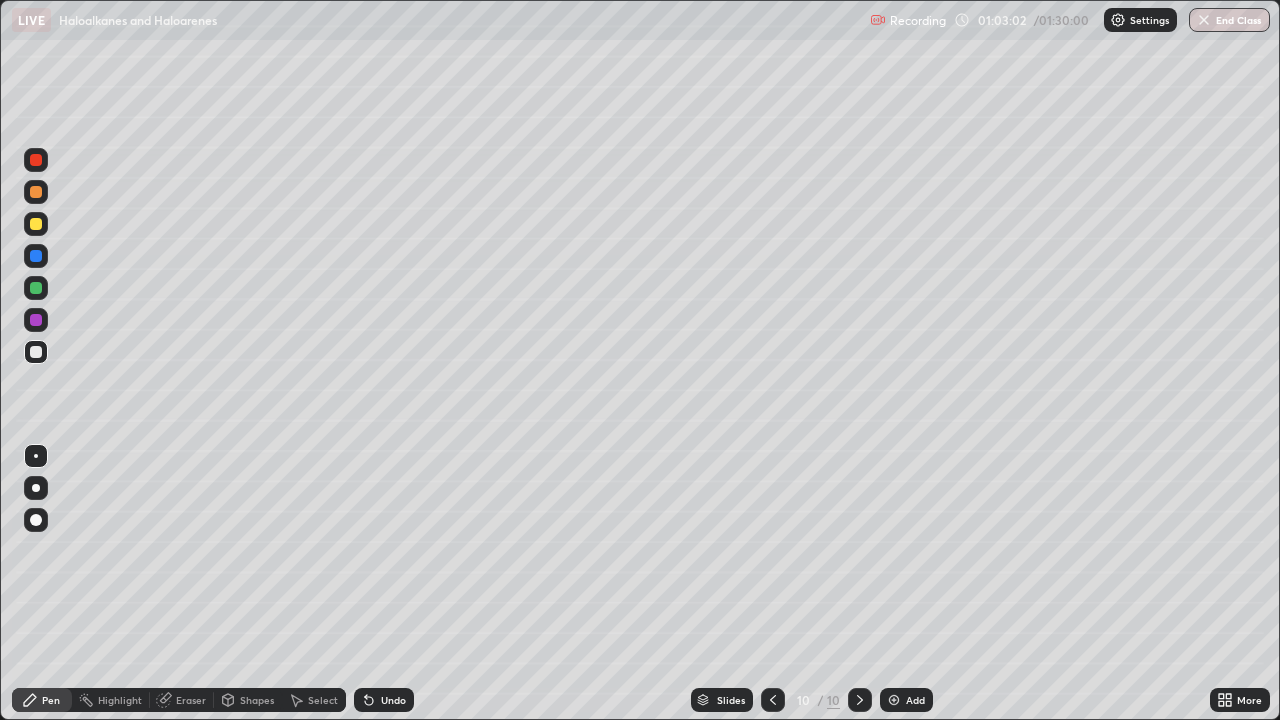 click at bounding box center [36, 224] 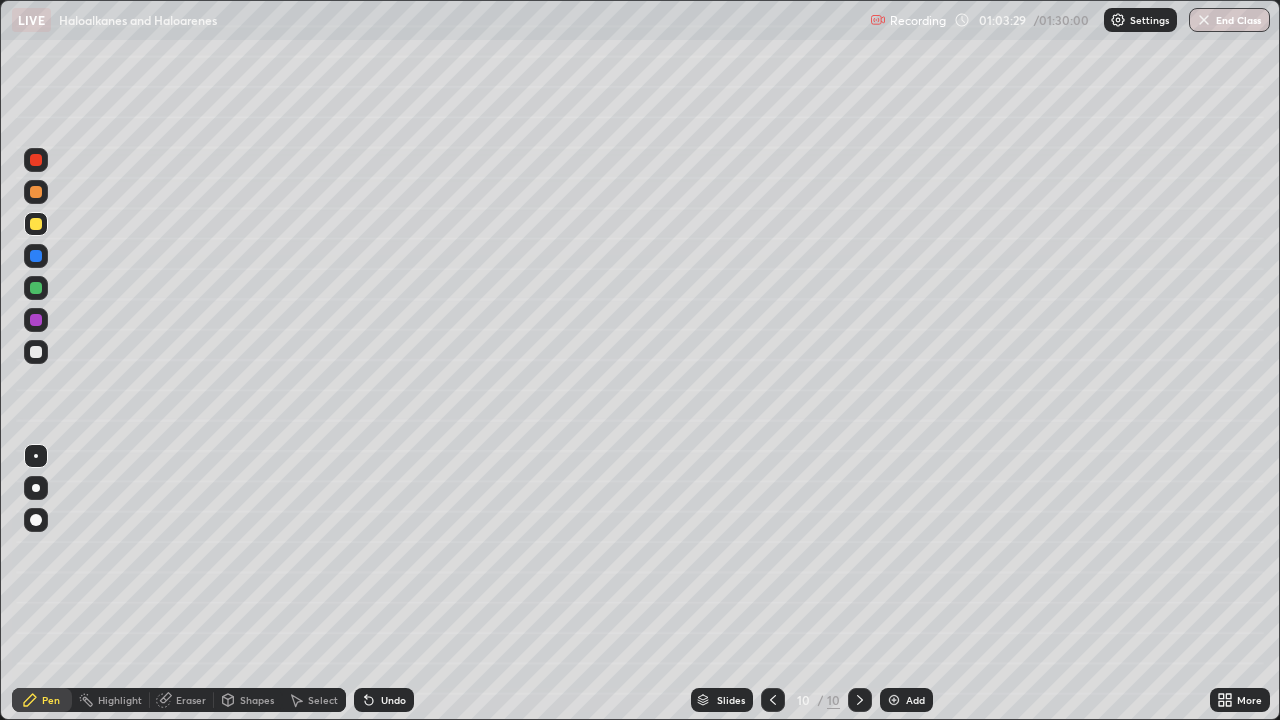 click at bounding box center [36, 352] 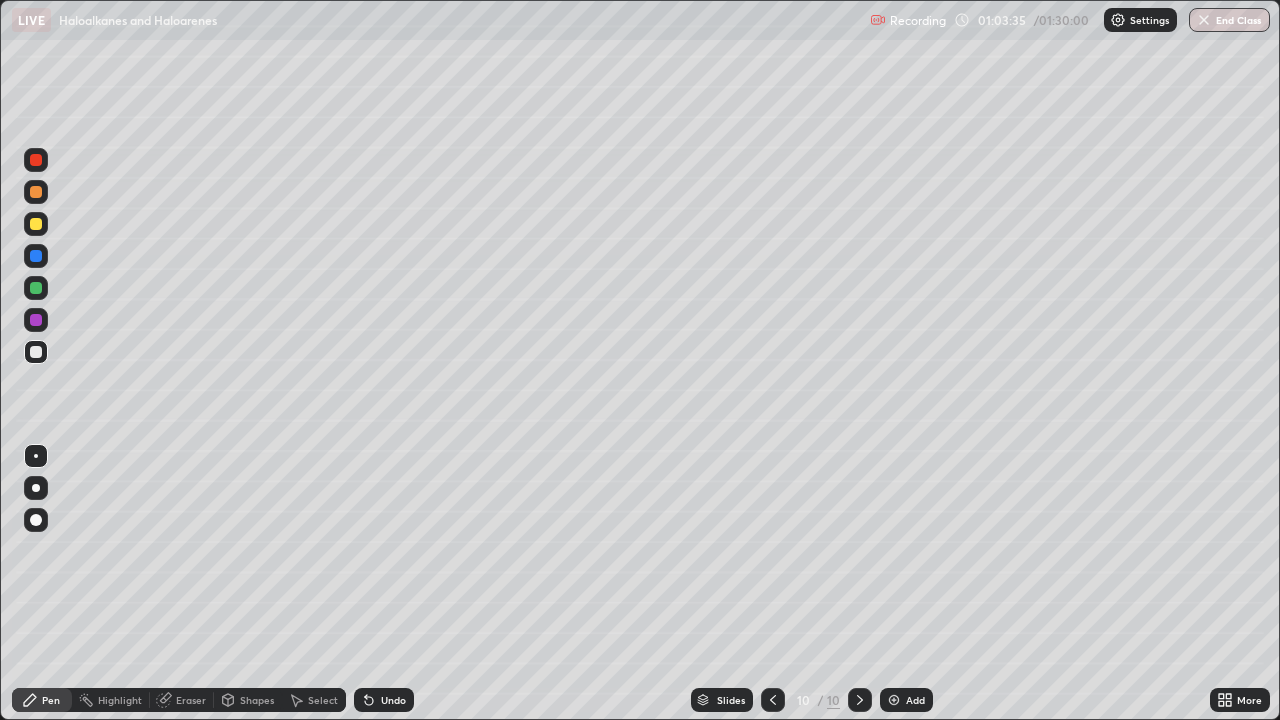 click on "Undo" at bounding box center [384, 700] 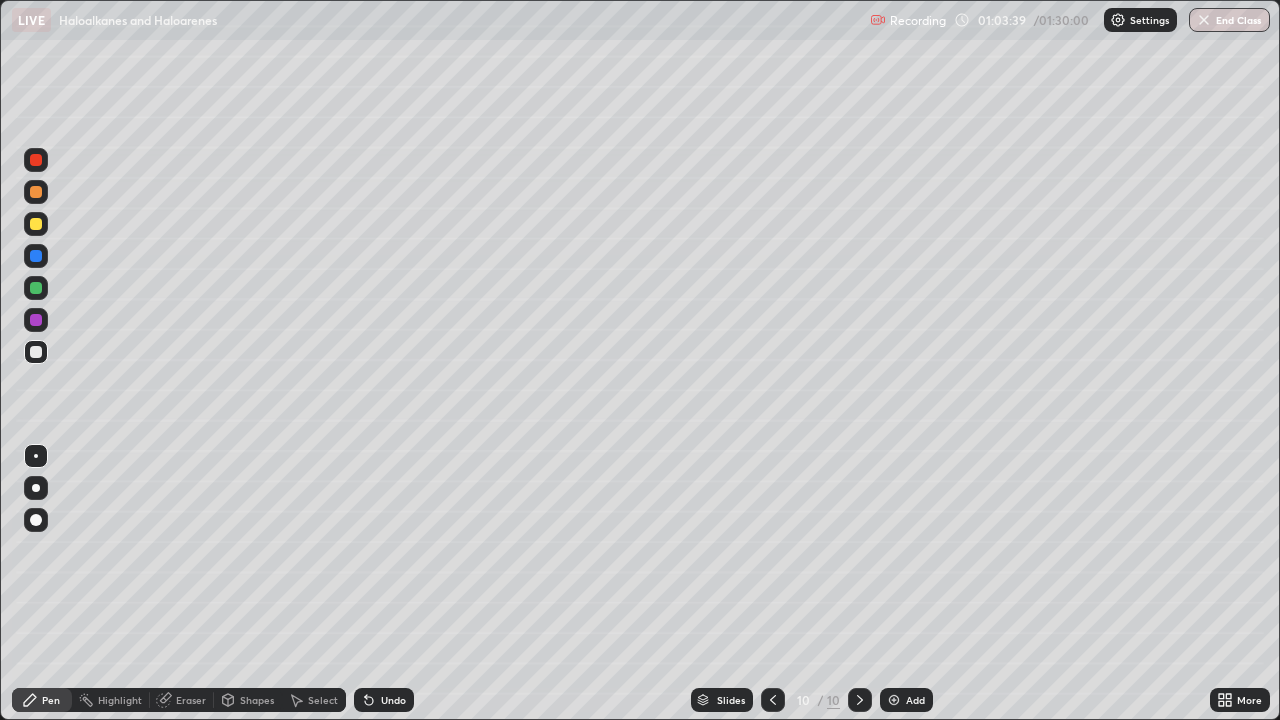 click 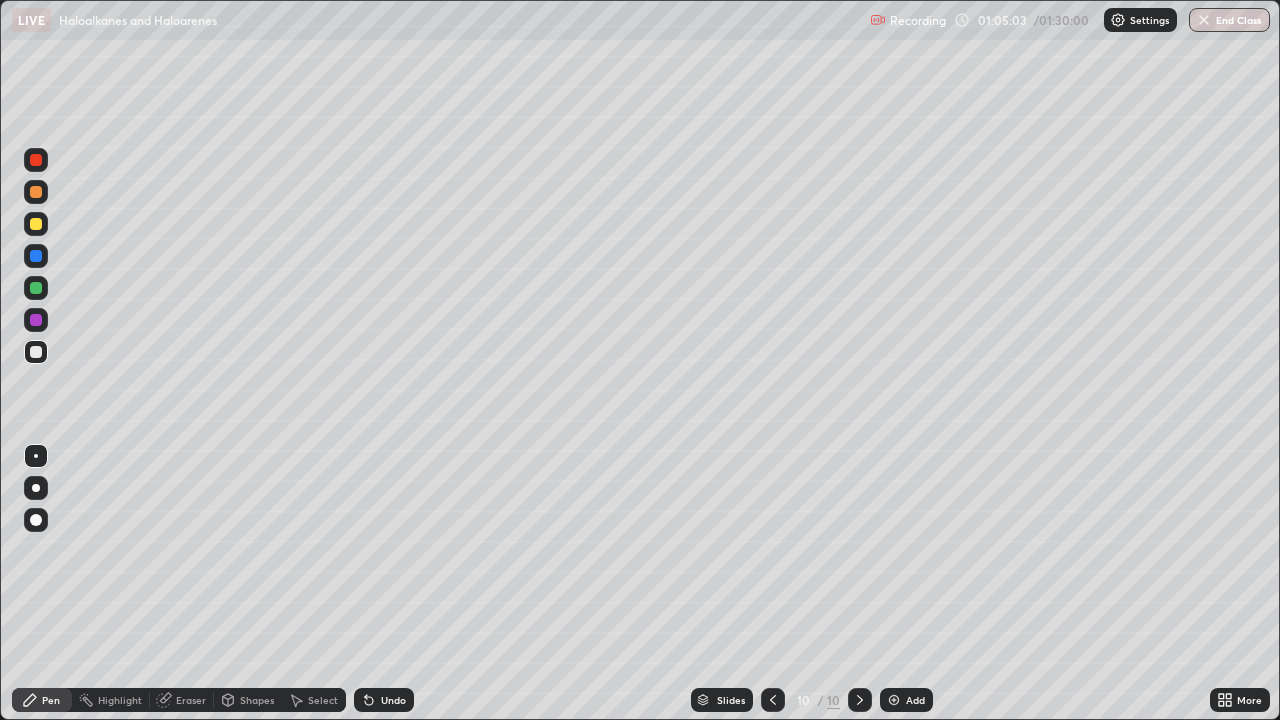 click on "Undo" at bounding box center (384, 700) 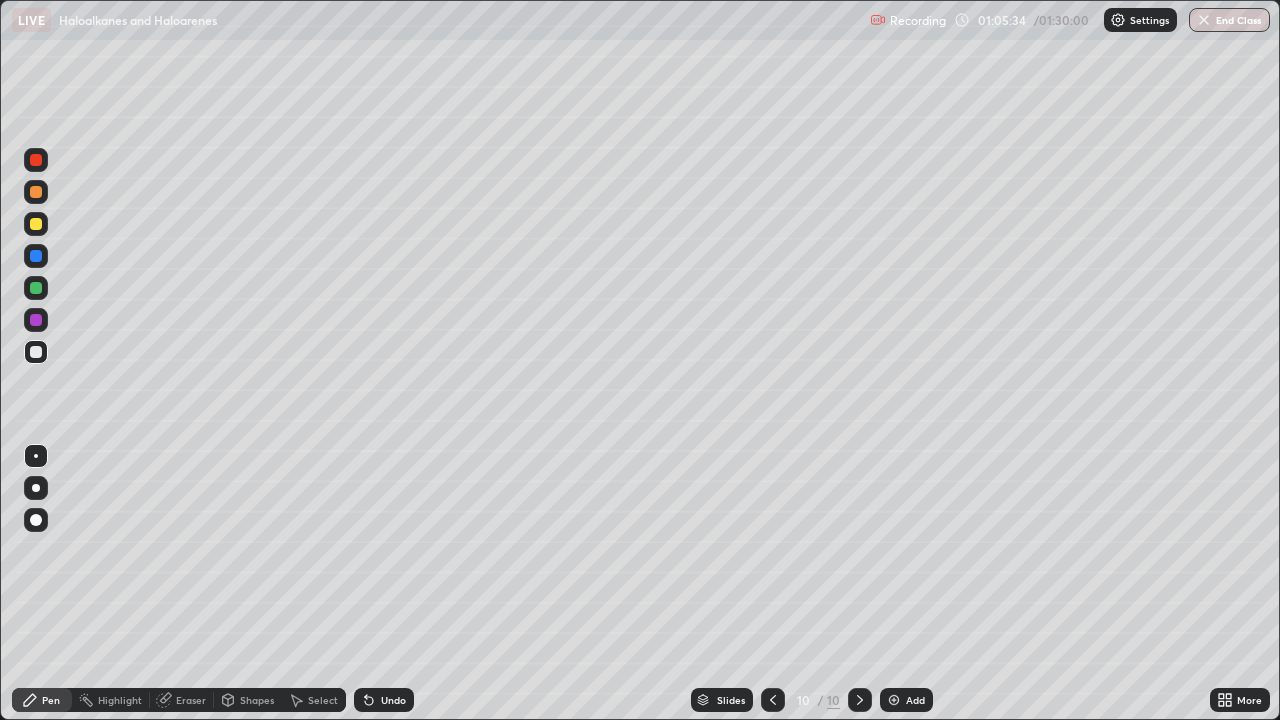 click at bounding box center (36, 288) 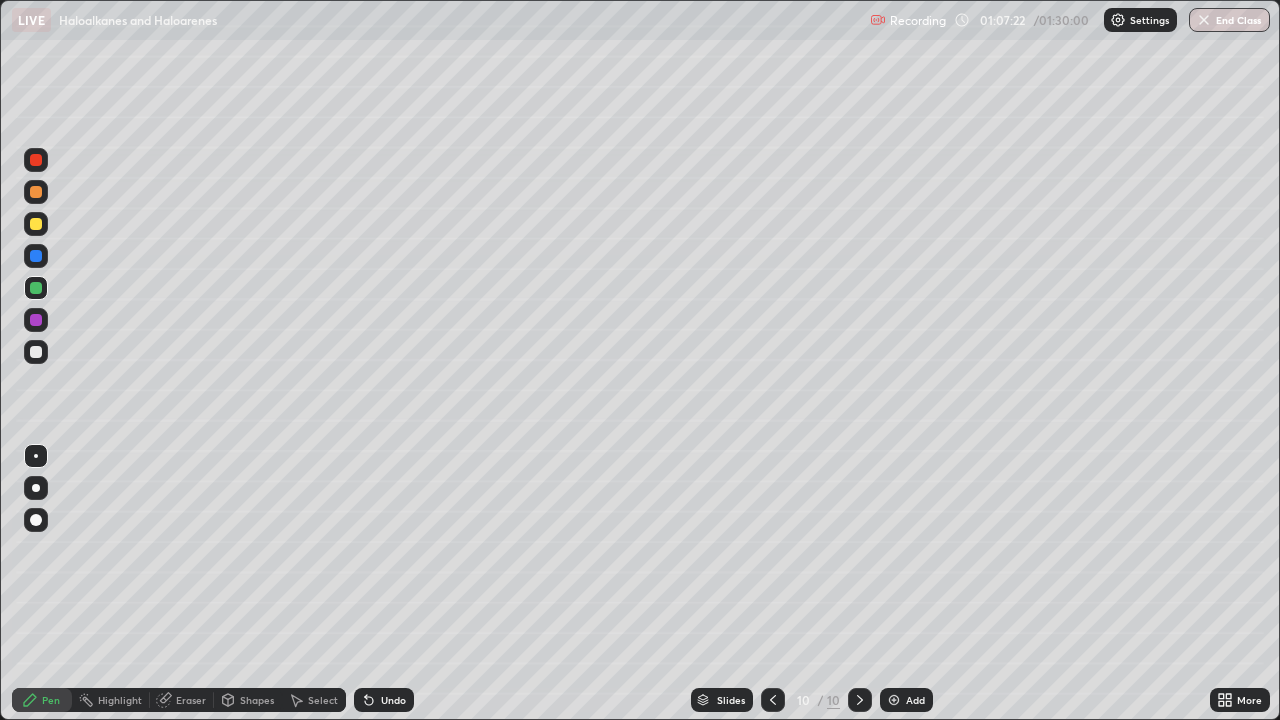 click at bounding box center (36, 352) 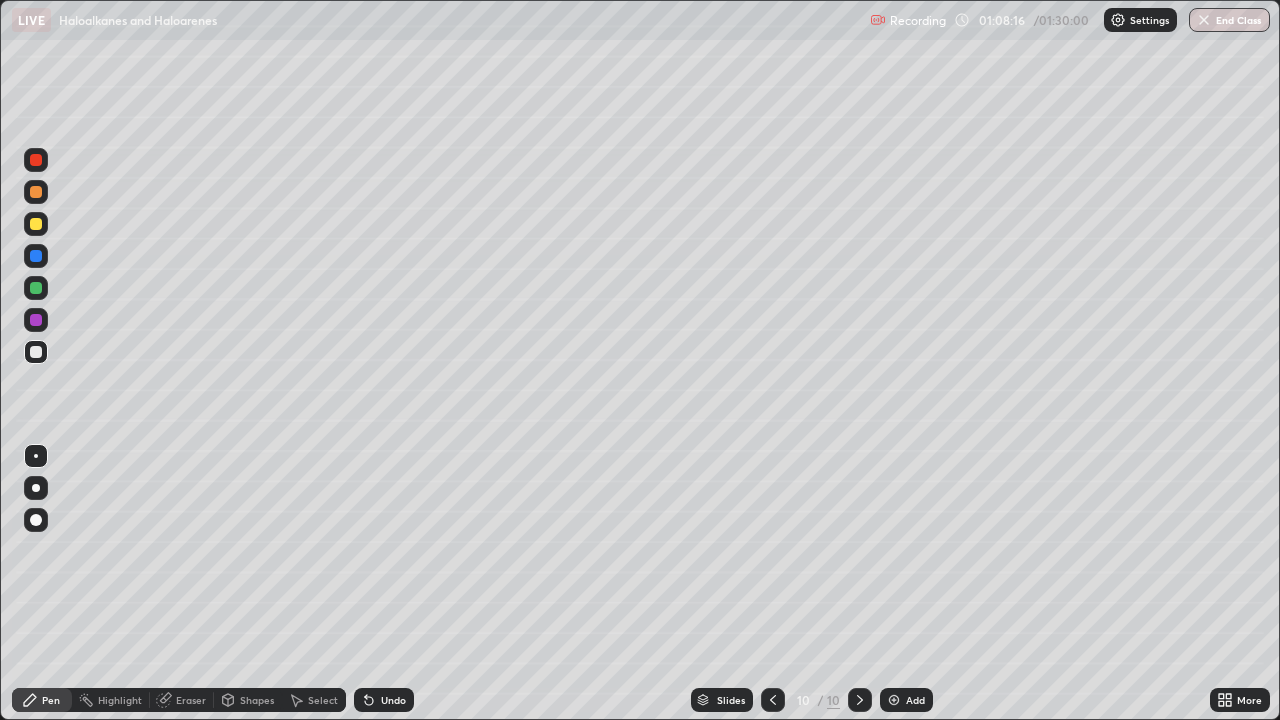 click on "Eraser" at bounding box center [191, 700] 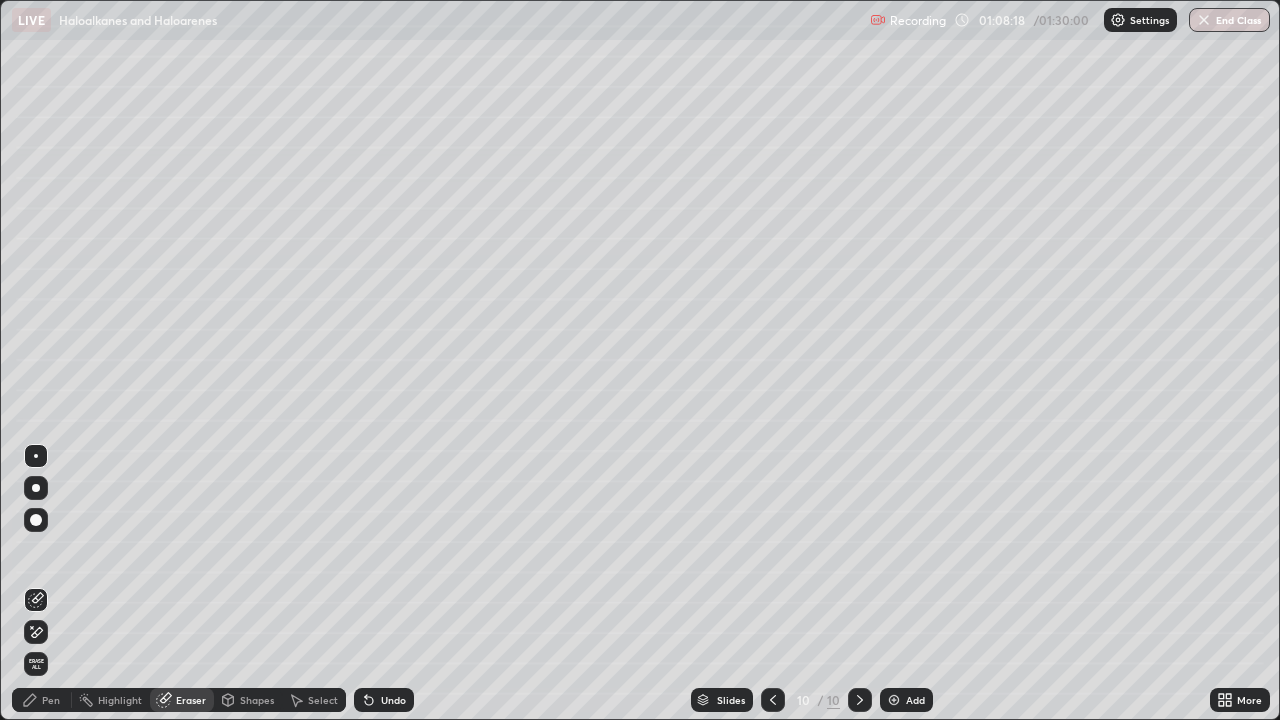 click on "Pen" at bounding box center [51, 700] 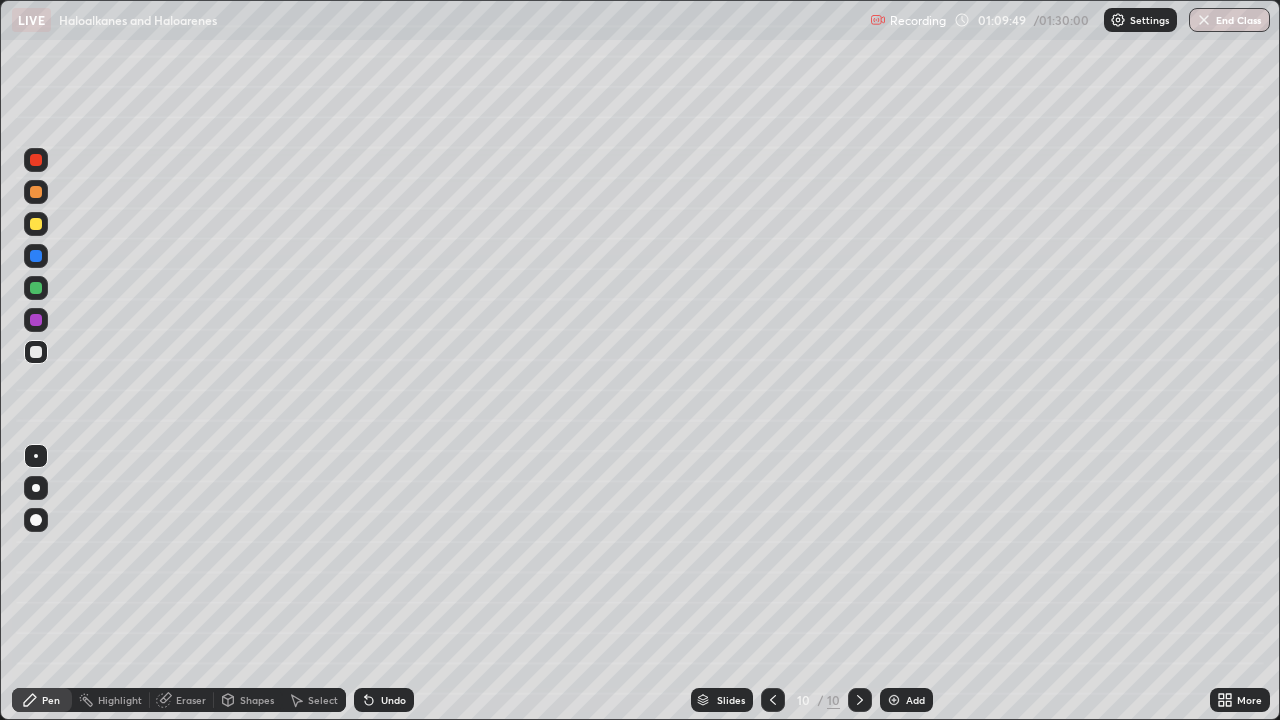 click on "Add" at bounding box center [915, 700] 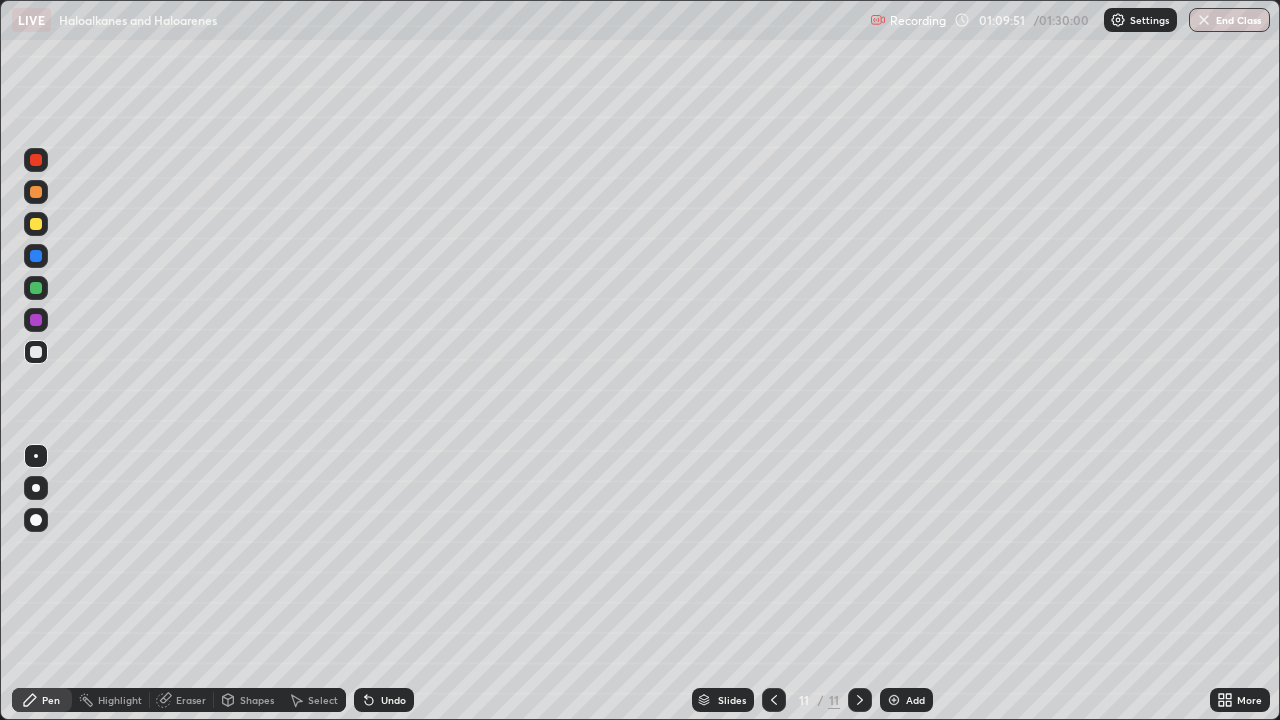 click 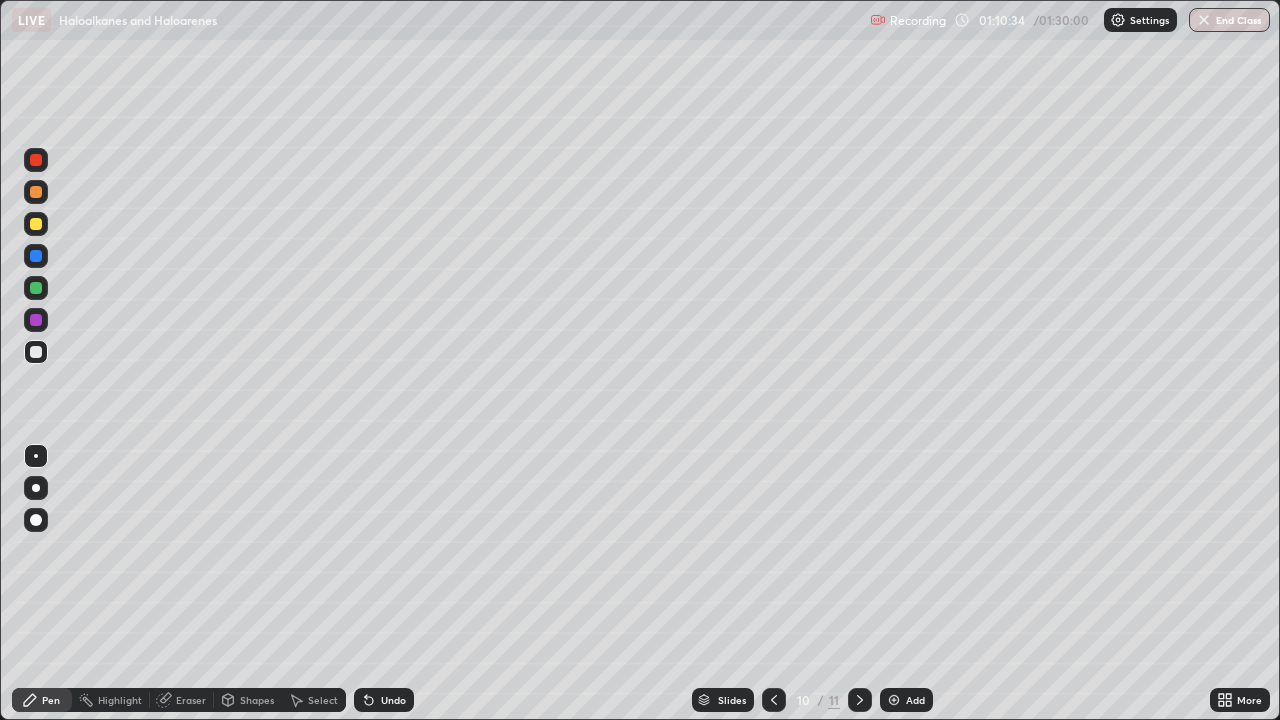 click on "Add" at bounding box center [915, 700] 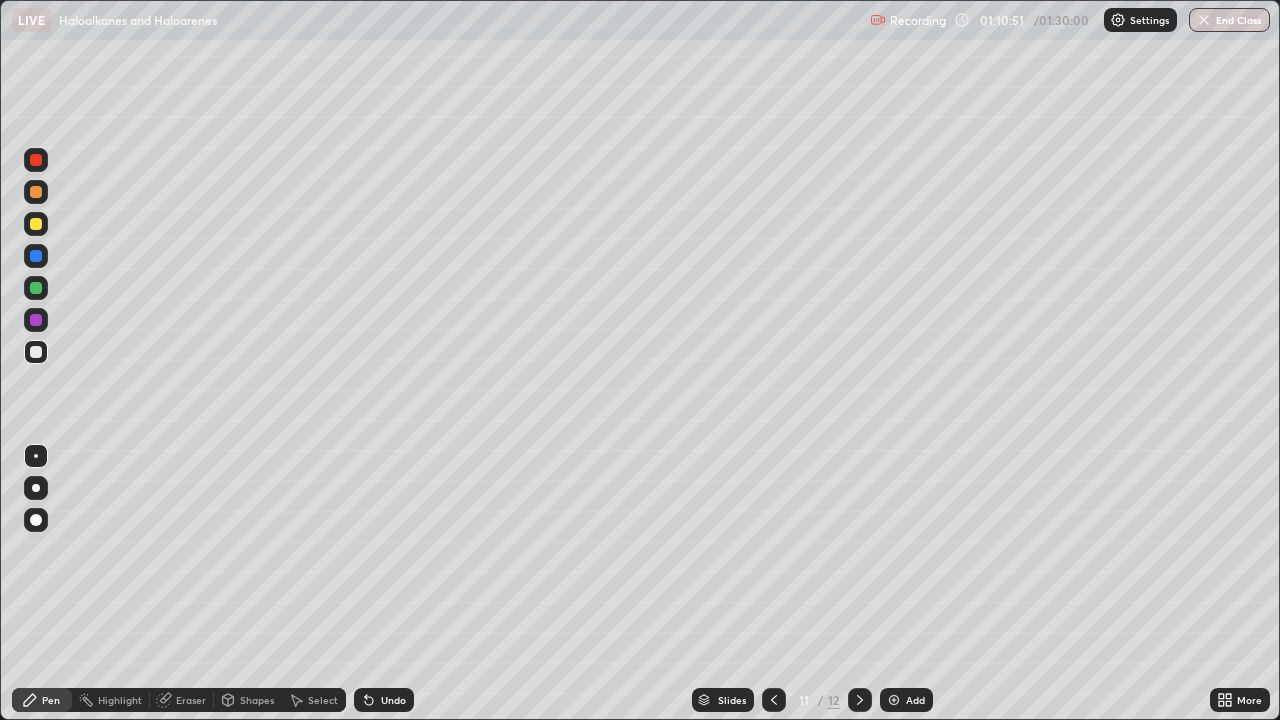 click on "Undo" at bounding box center (393, 700) 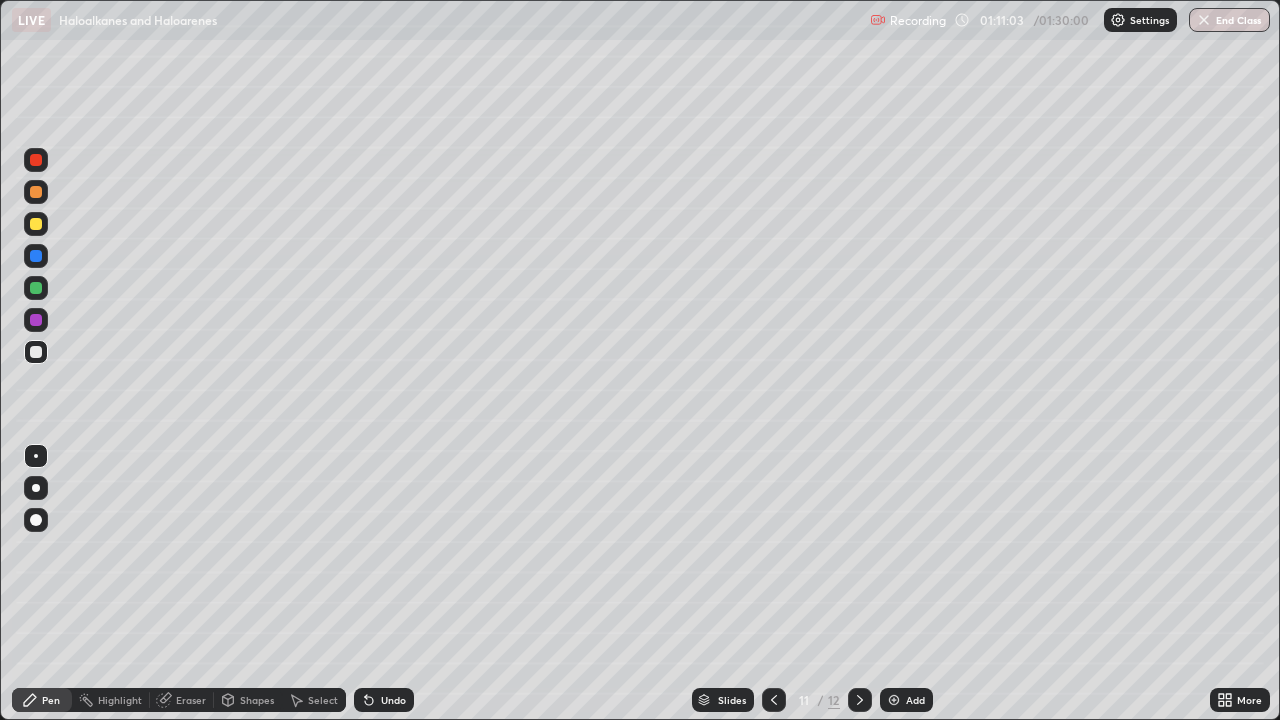 click on "Undo" at bounding box center (393, 700) 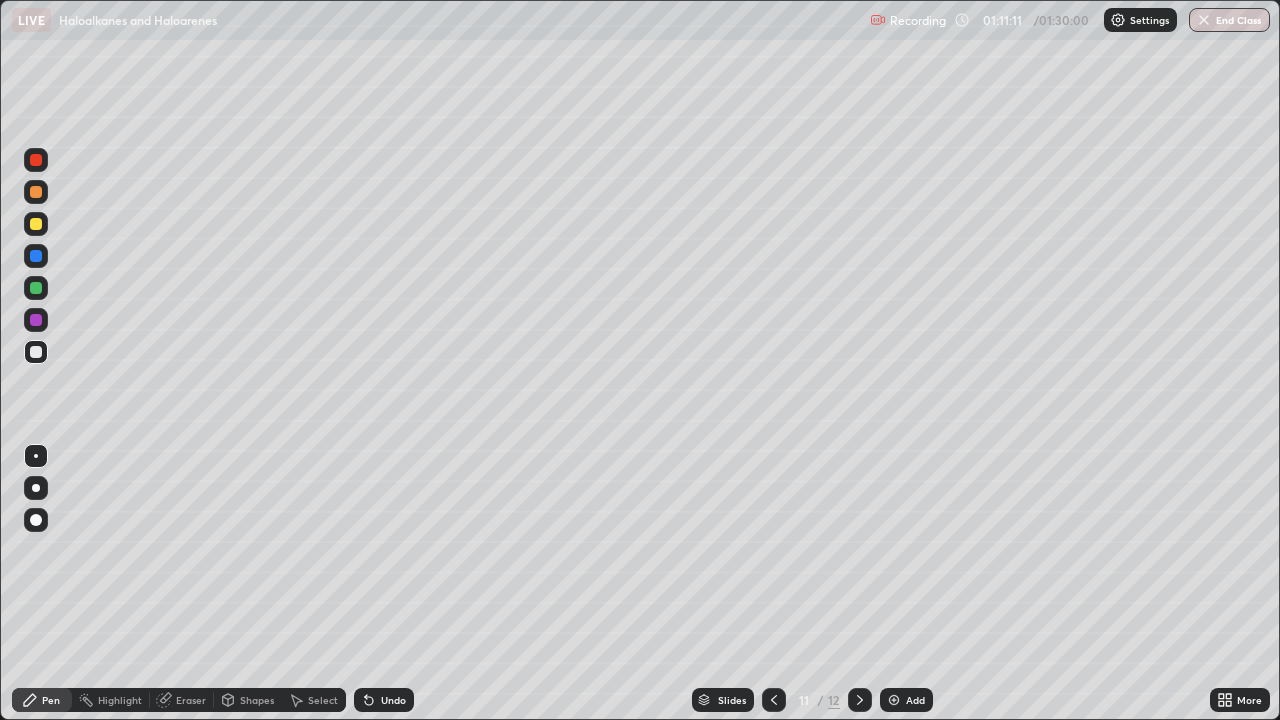 click at bounding box center (36, 224) 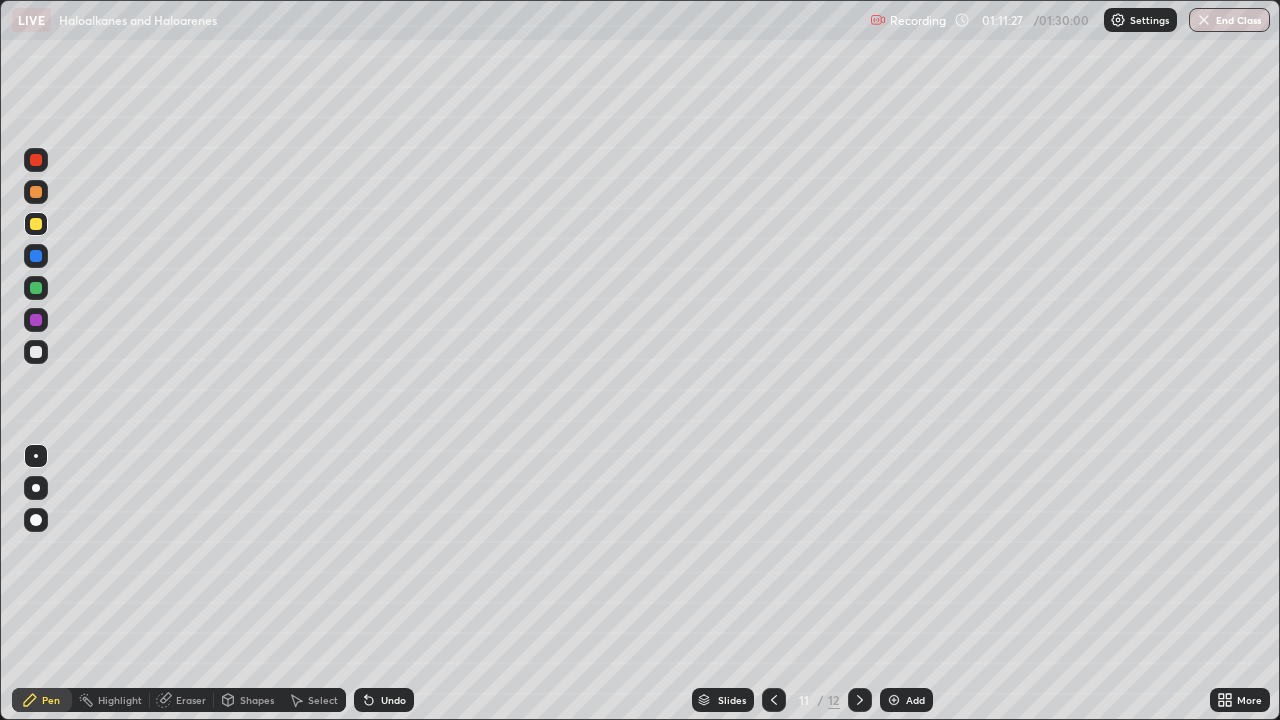 click at bounding box center (36, 352) 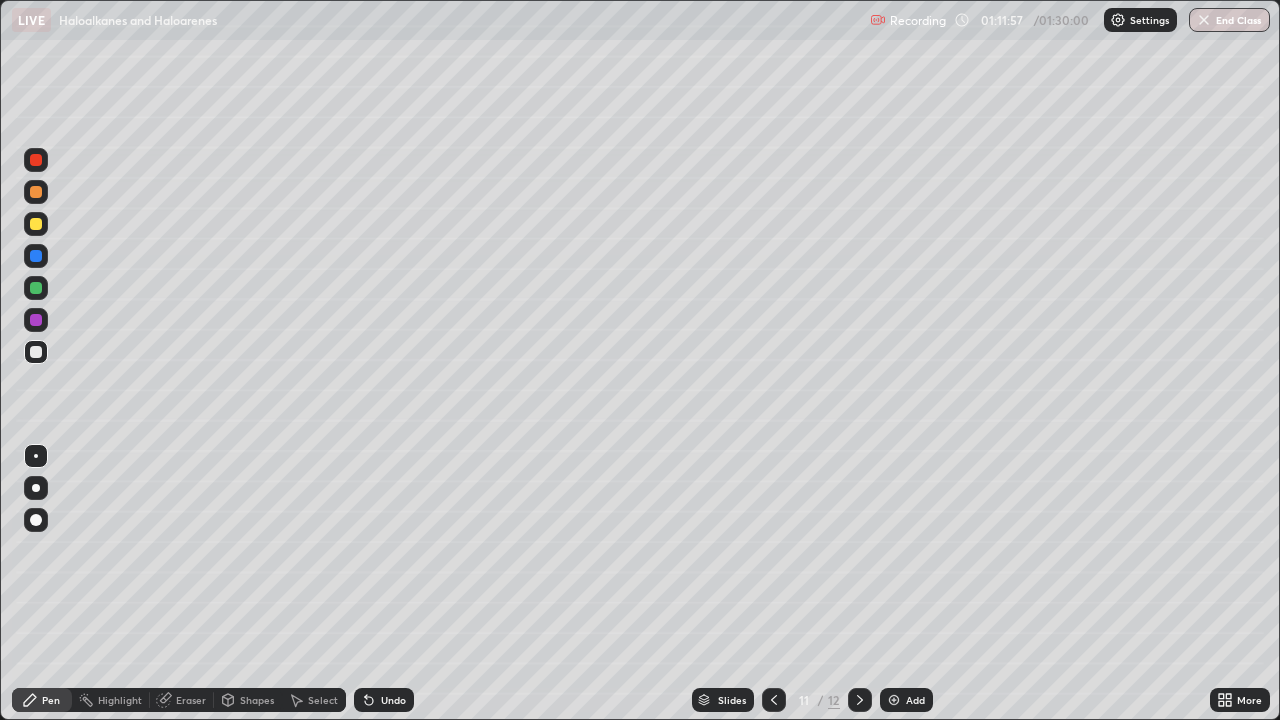 click 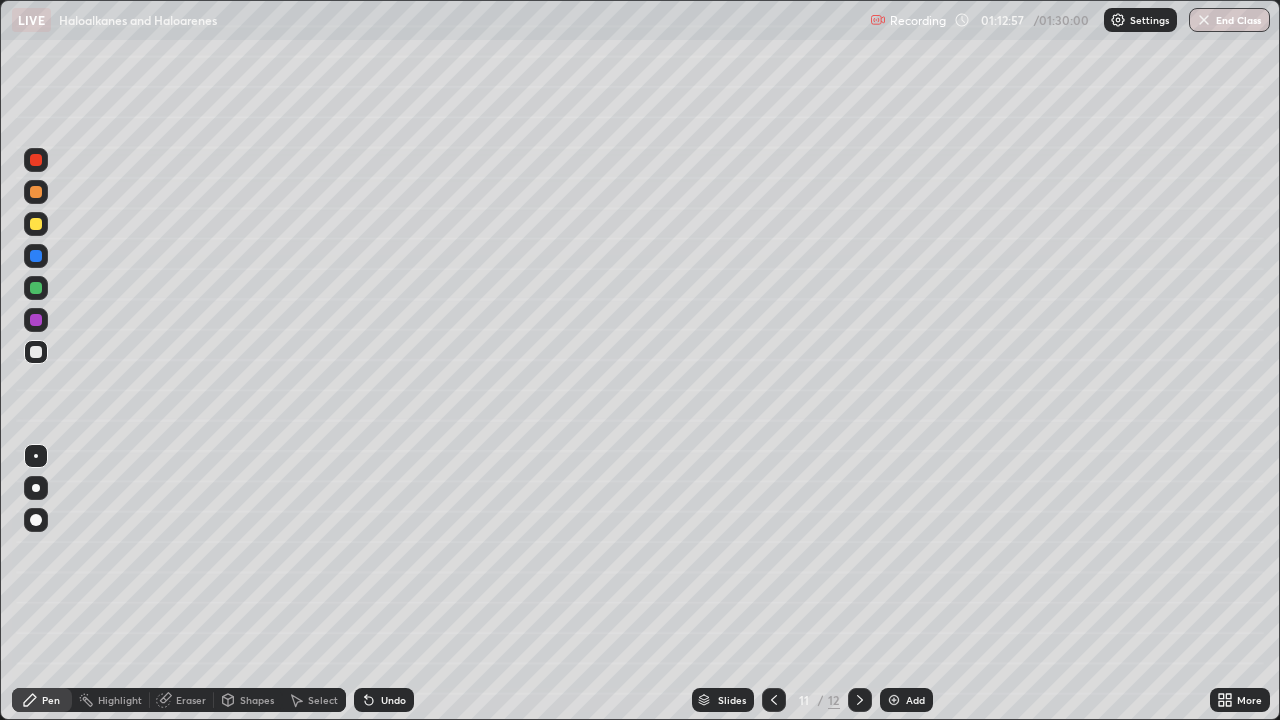 click on "Undo" at bounding box center (384, 700) 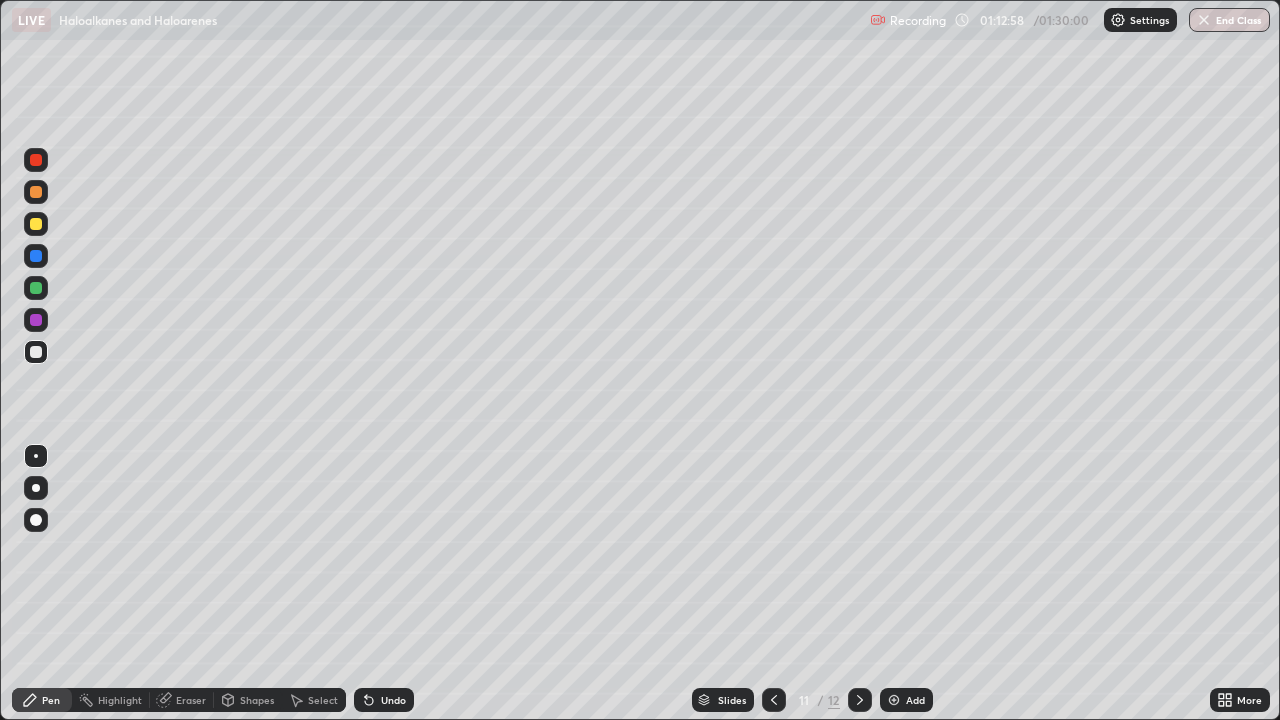 click on "Undo" at bounding box center [384, 700] 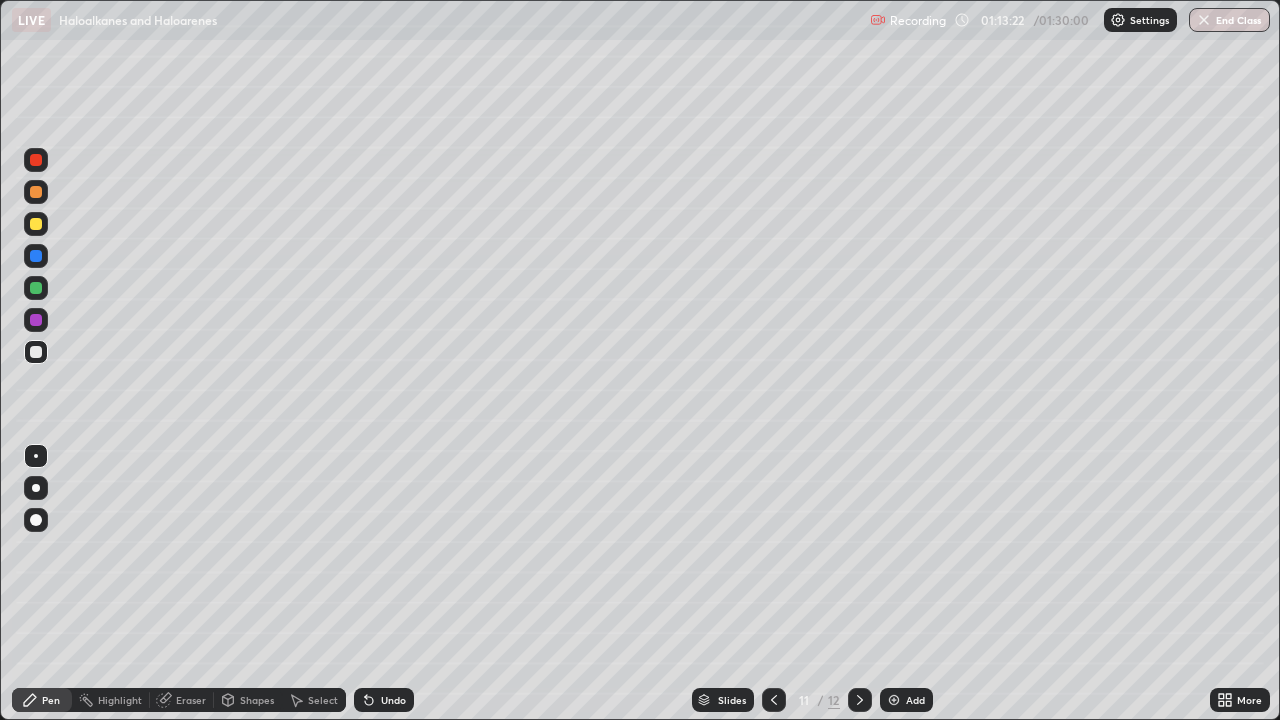 click on "Undo" at bounding box center [384, 700] 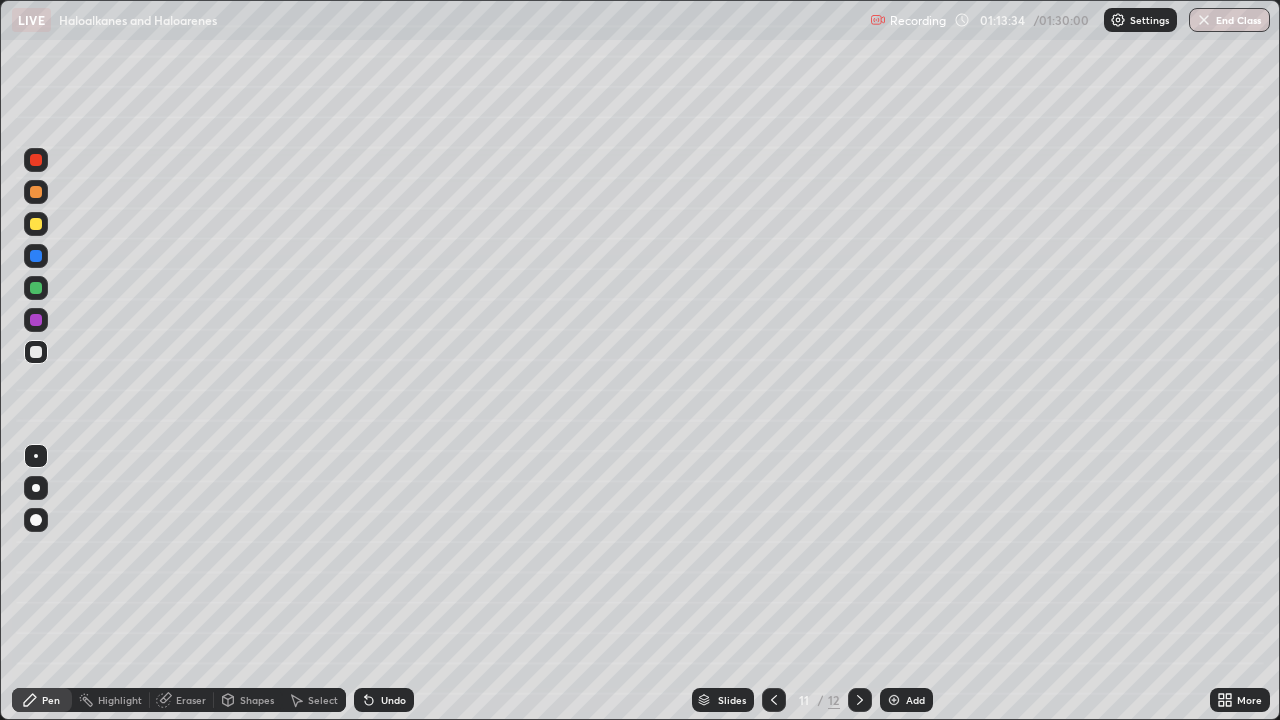 click on "Undo" at bounding box center [393, 700] 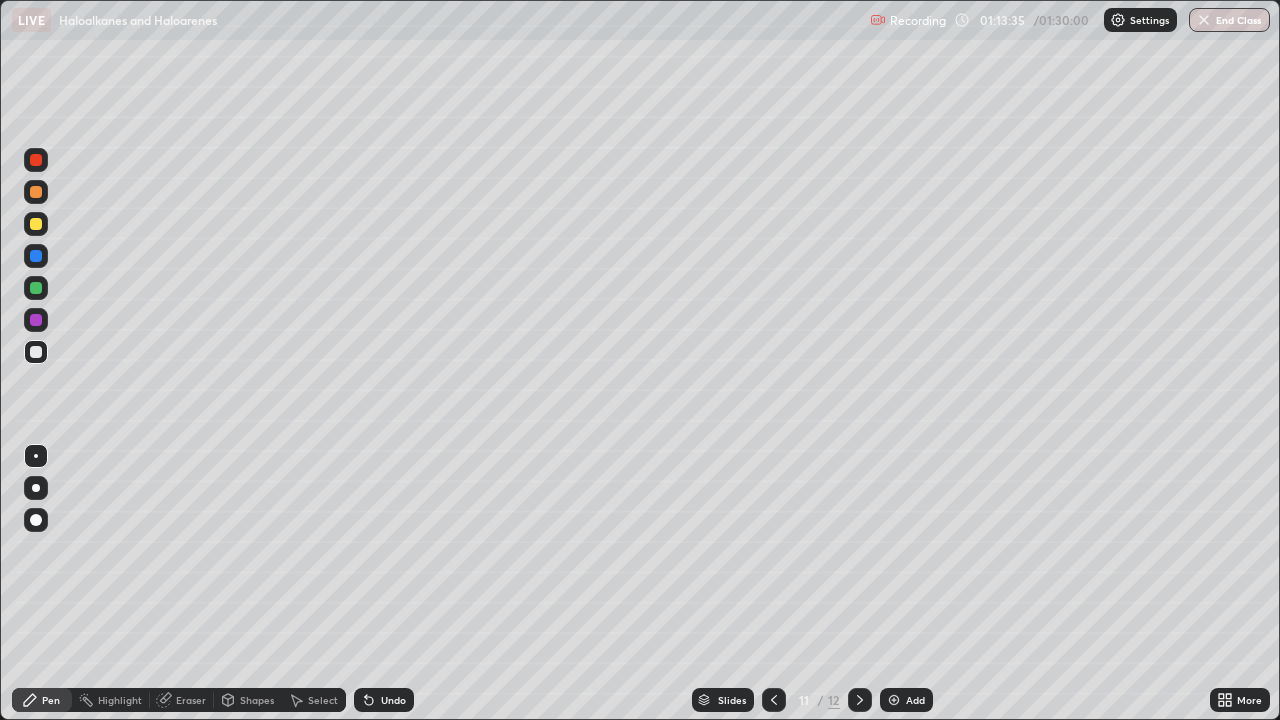click on "Undo" at bounding box center [384, 700] 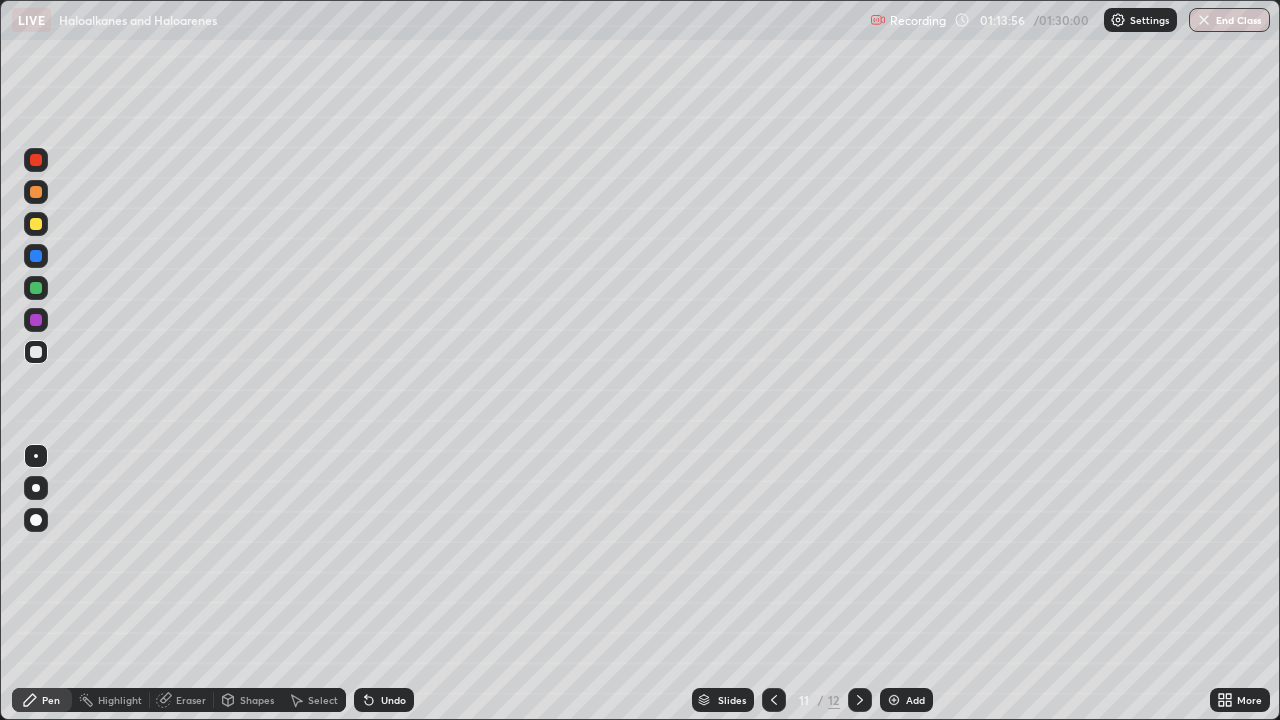 click on "Undo" at bounding box center (393, 700) 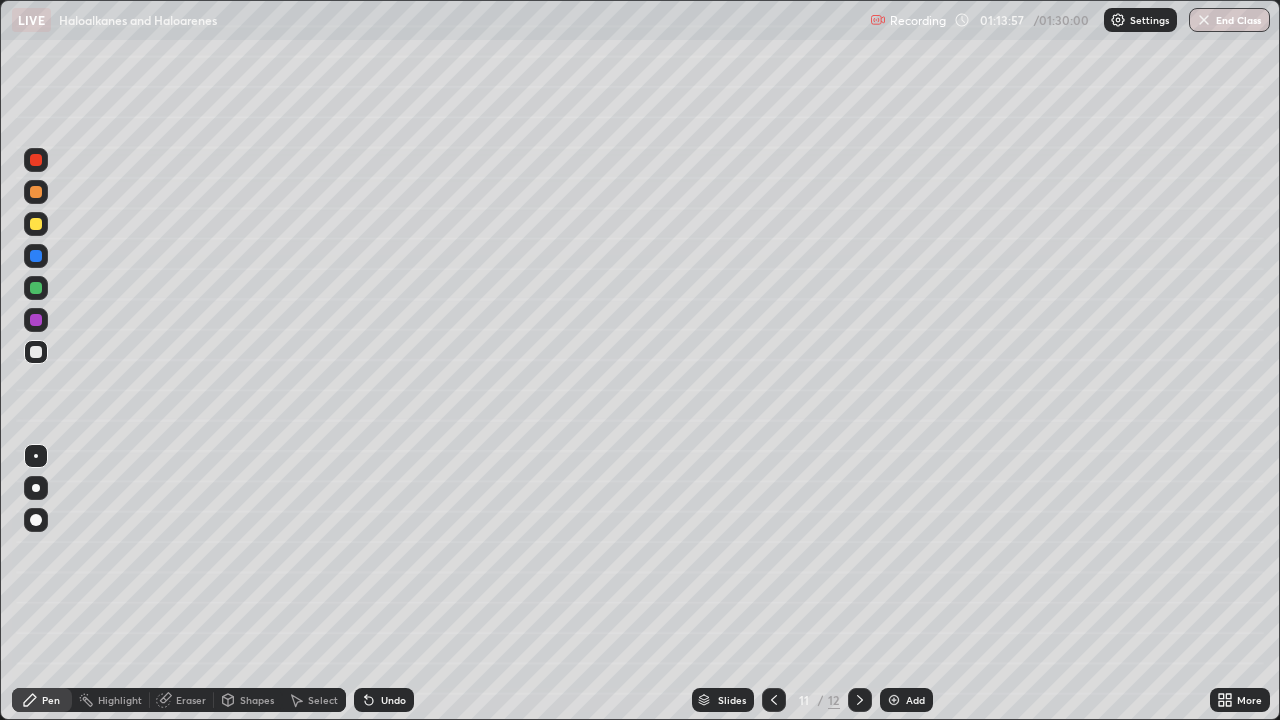 click on "Undo" at bounding box center (384, 700) 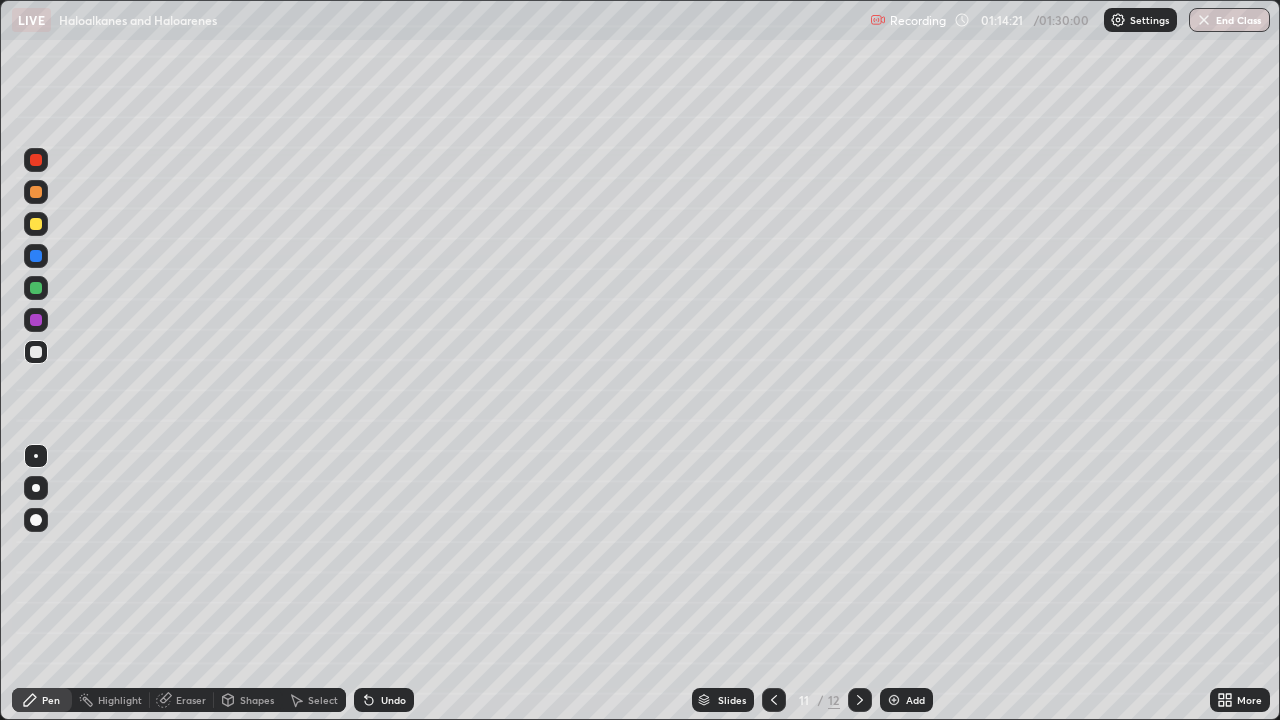 click on "Undo" at bounding box center (393, 700) 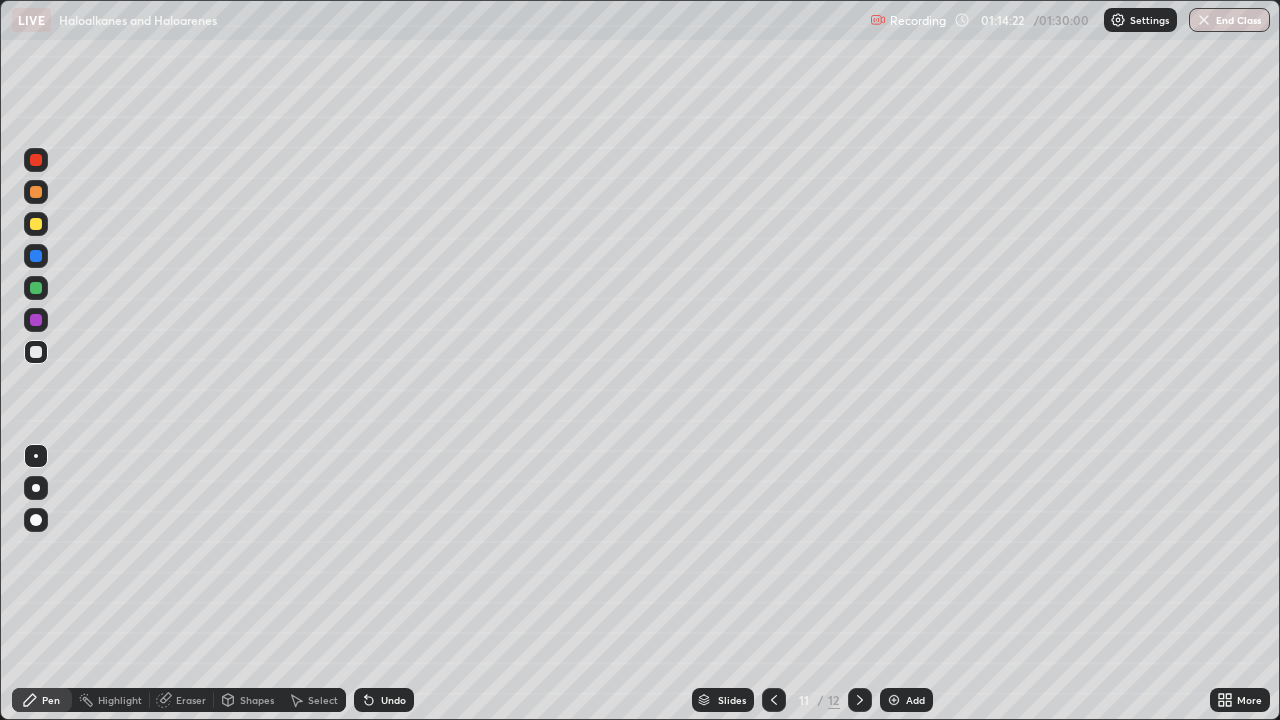 click on "Undo" at bounding box center (393, 700) 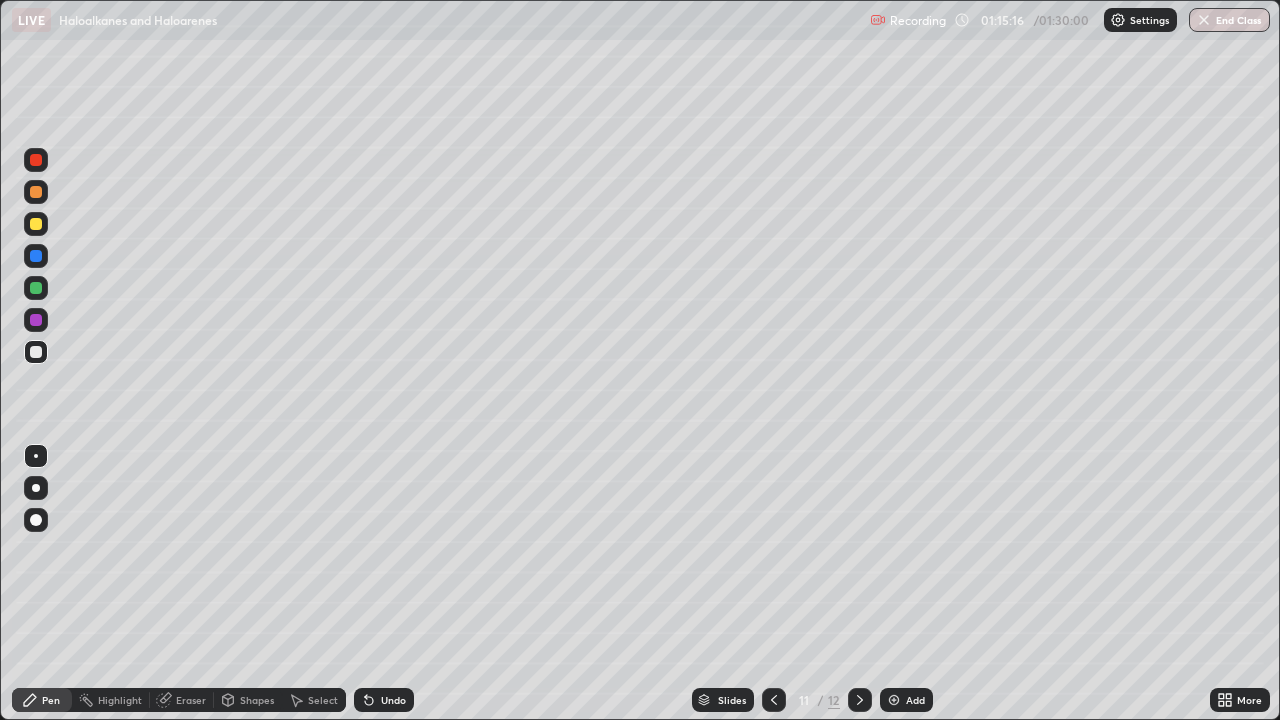 click 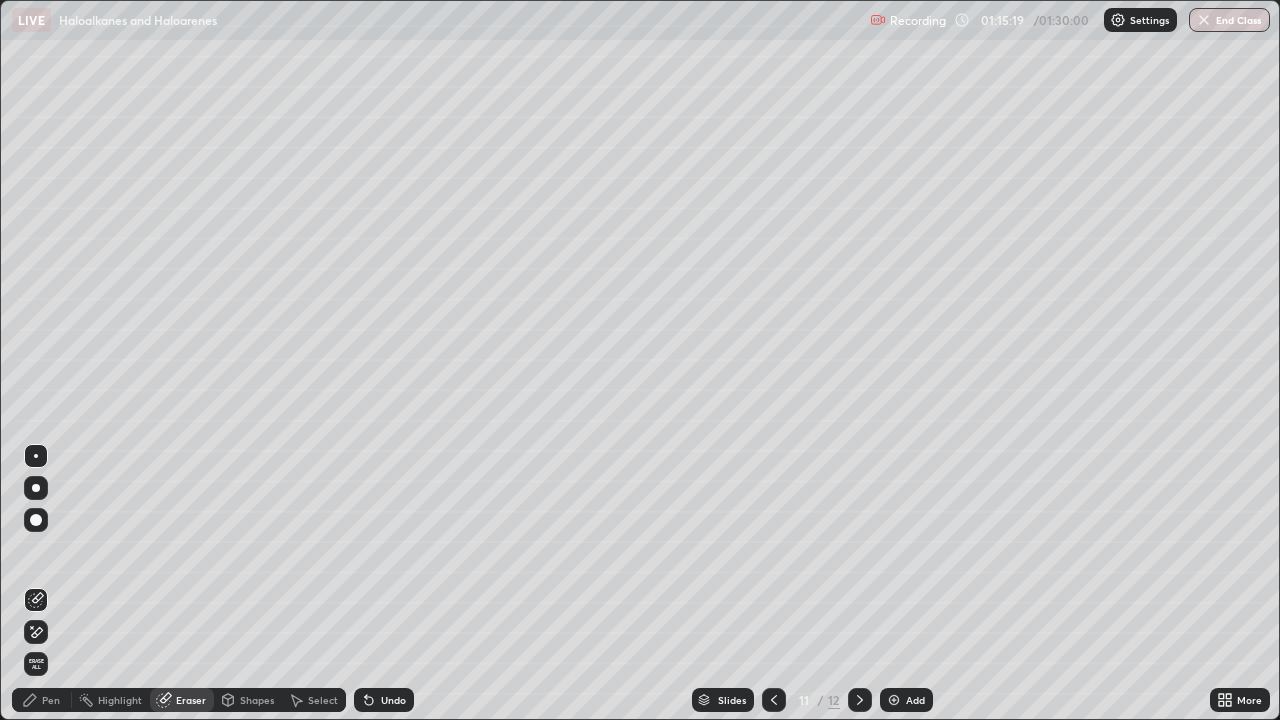 click on "Pen" at bounding box center [42, 700] 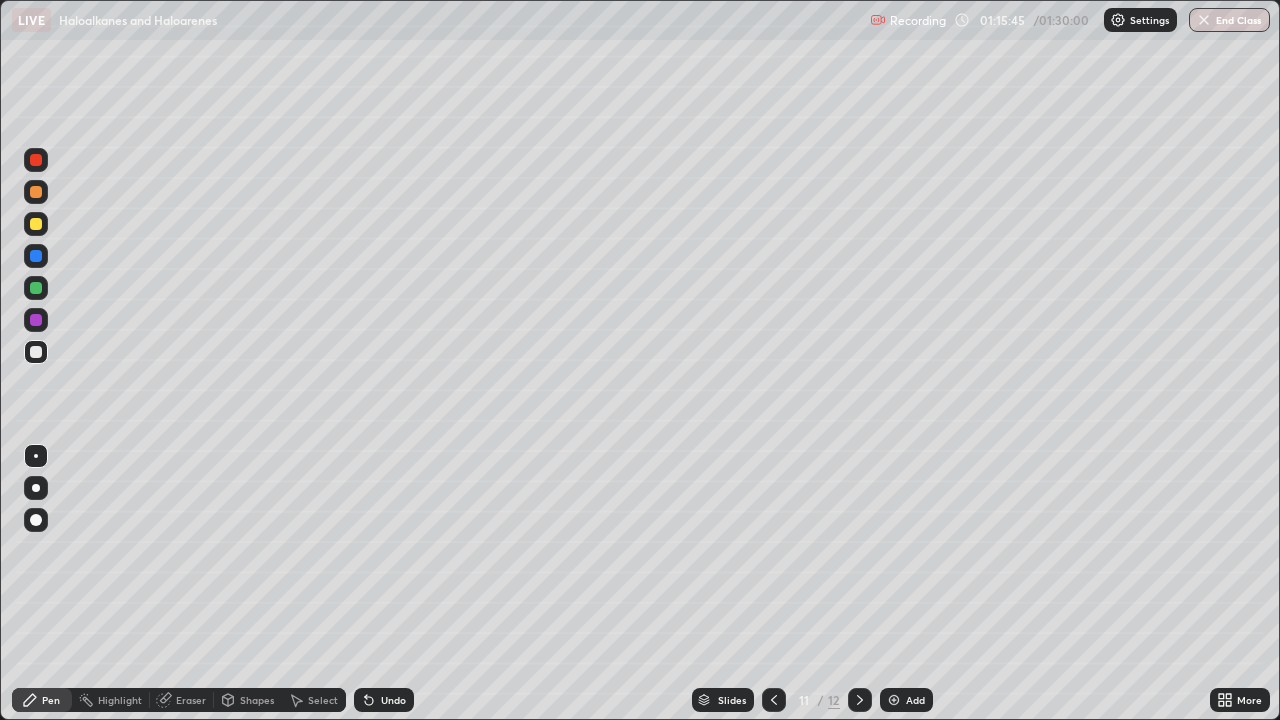 click on "Undo" at bounding box center (393, 700) 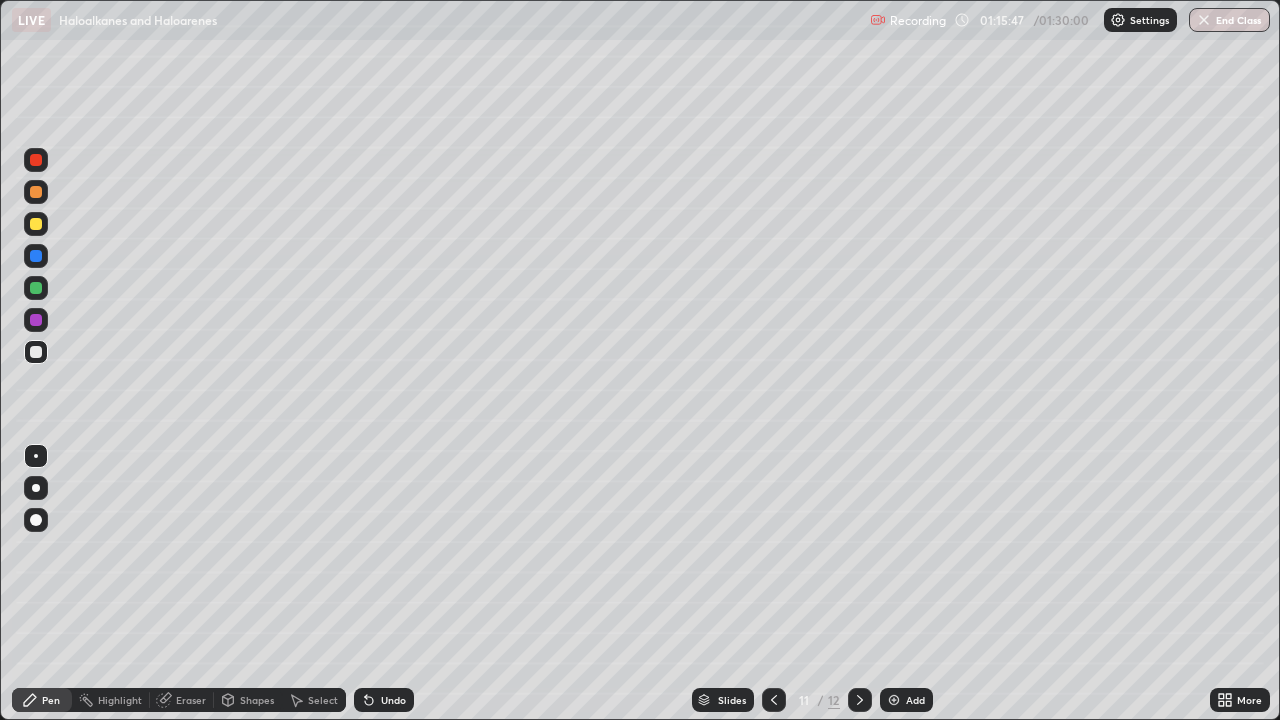 click on "Undo" at bounding box center [393, 700] 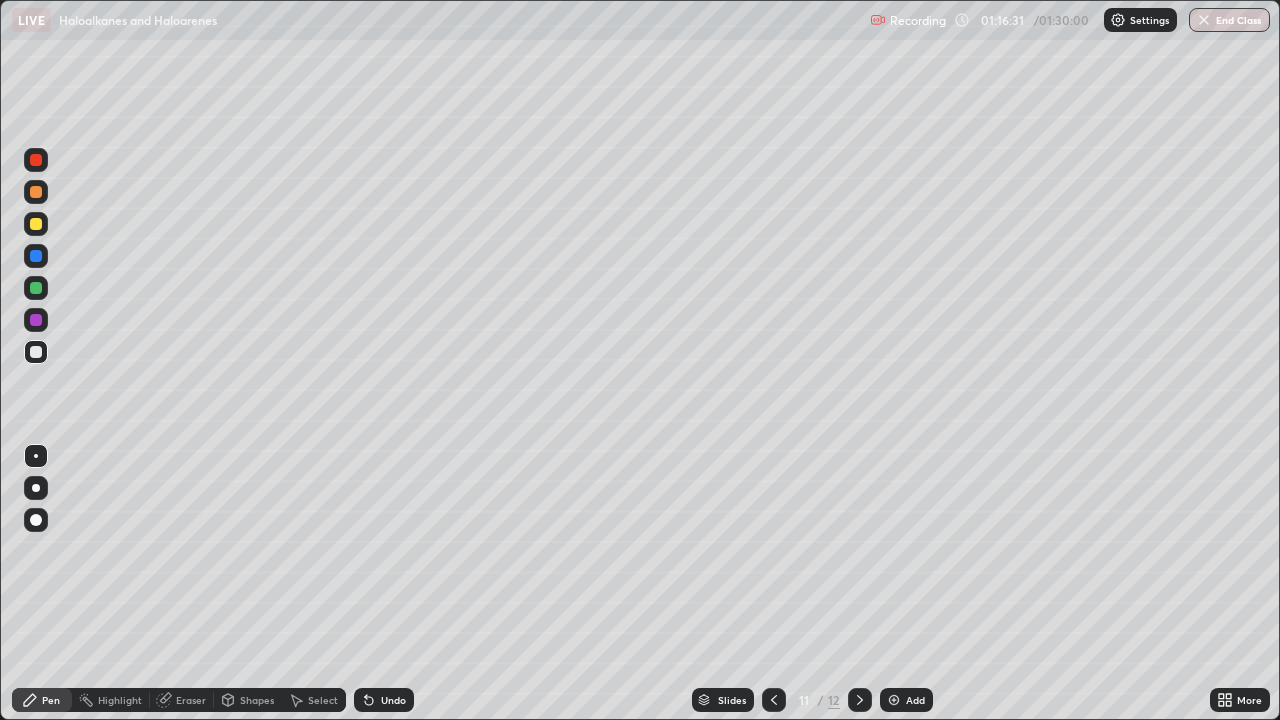 click on "Undo" at bounding box center [393, 700] 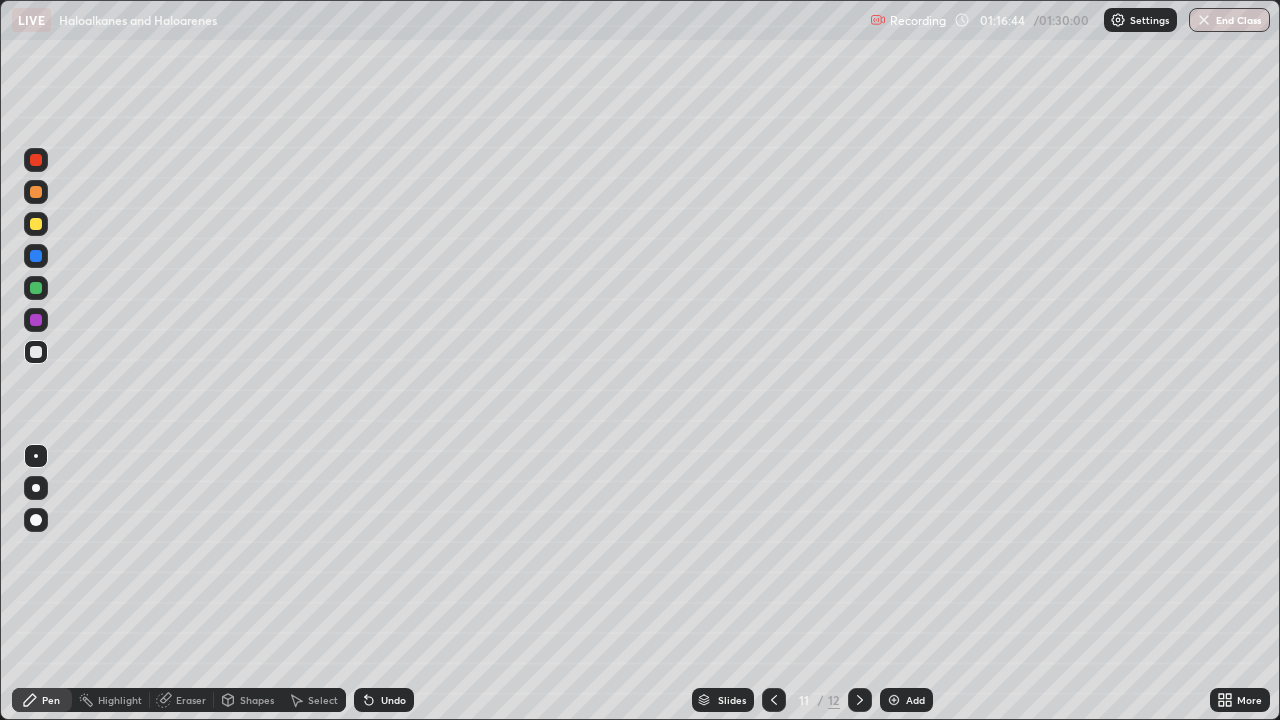click on "Undo" at bounding box center [393, 700] 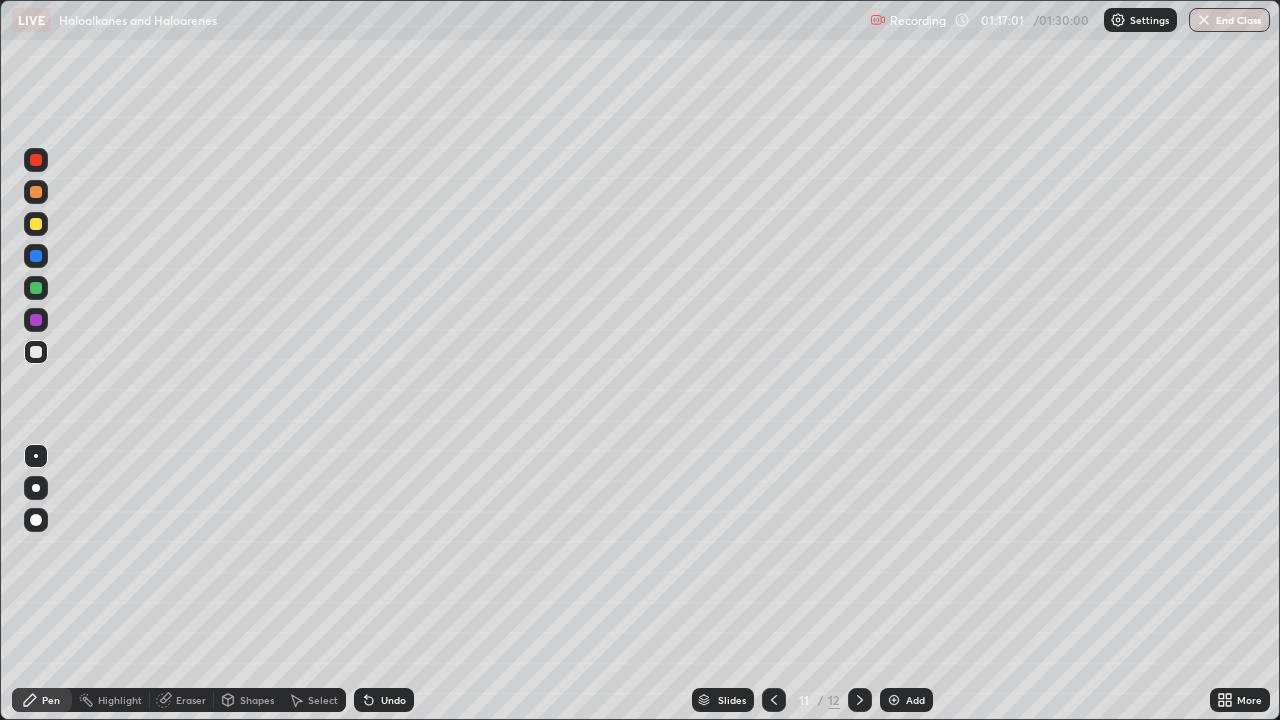 click on "Undo" at bounding box center [384, 700] 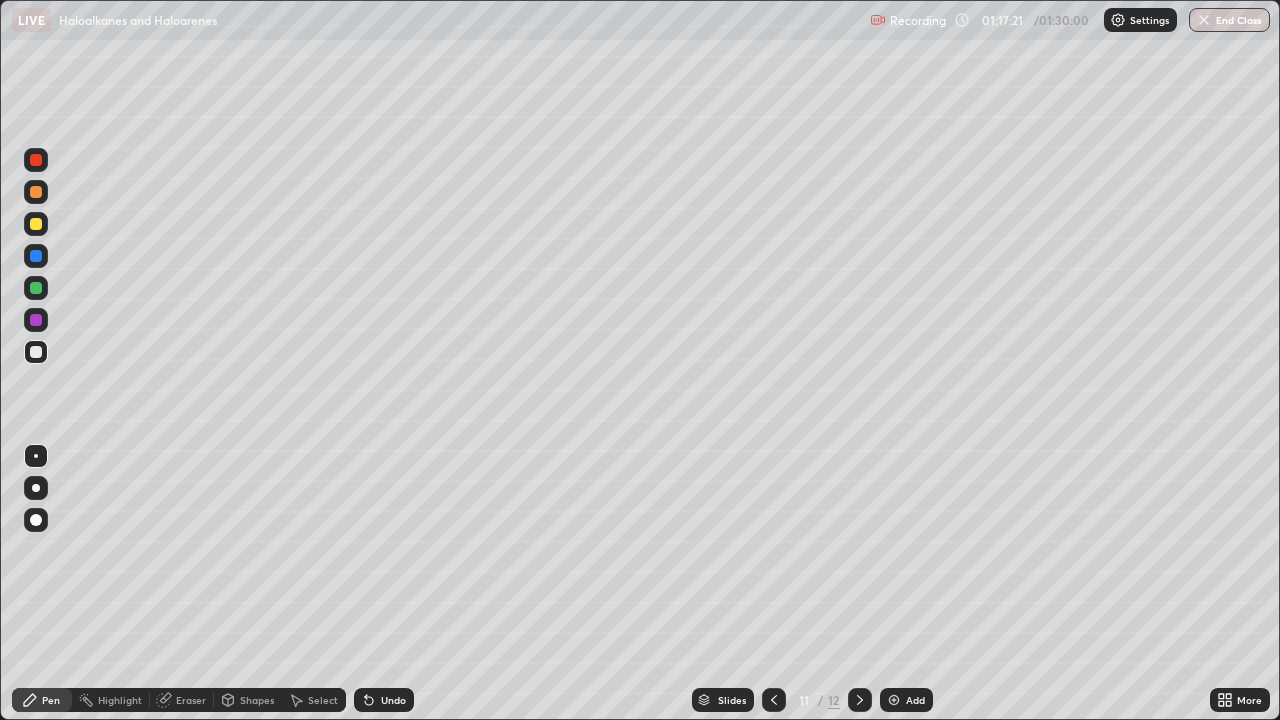 click 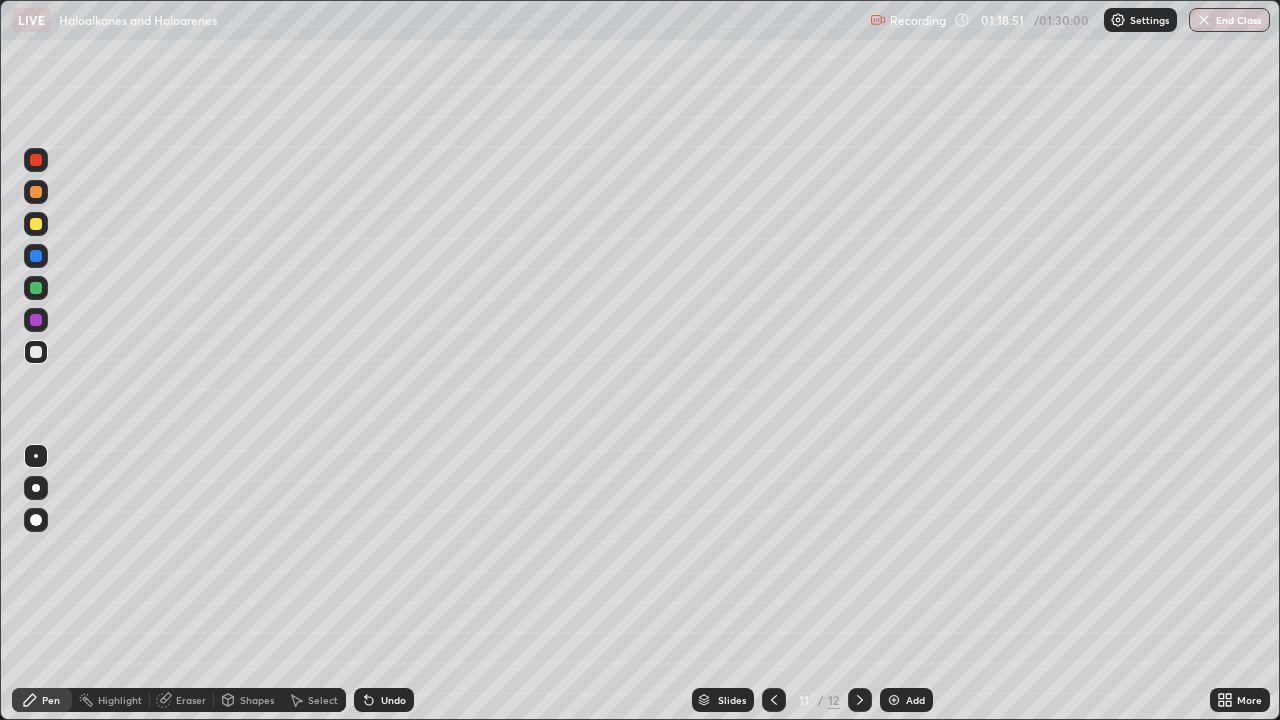 click on "Undo" at bounding box center [384, 700] 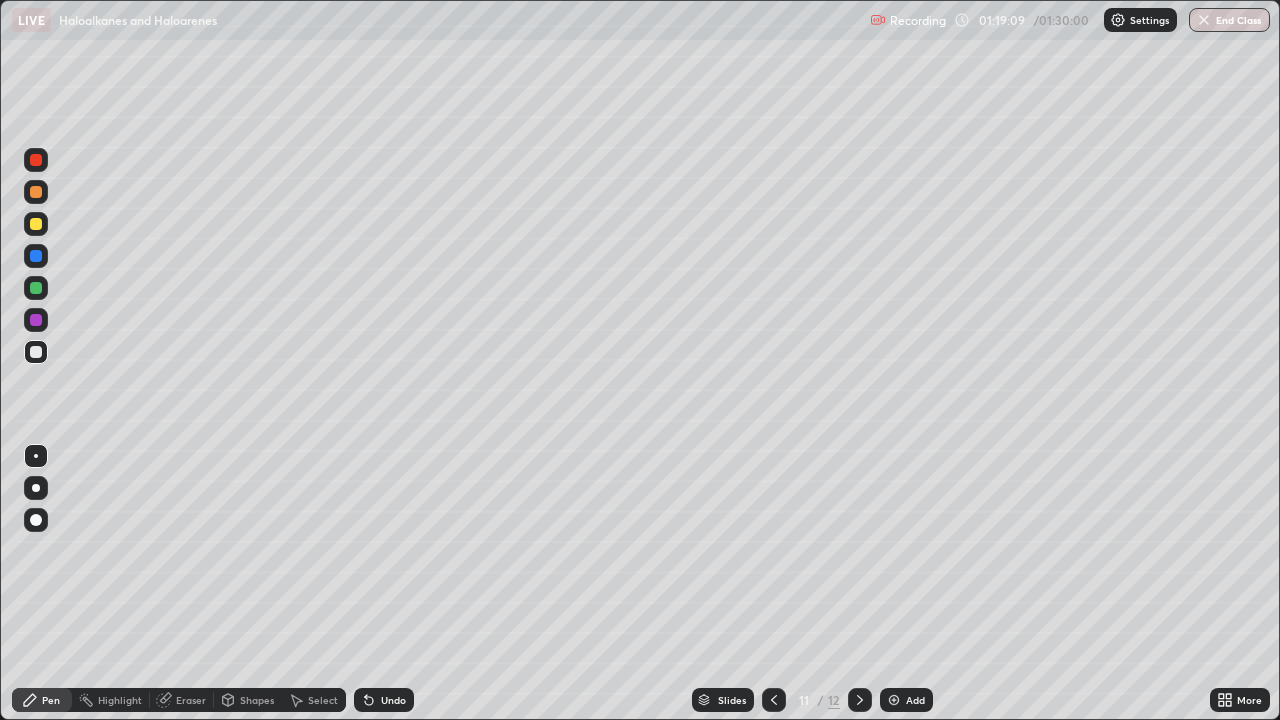 click on "More" at bounding box center (1240, 700) 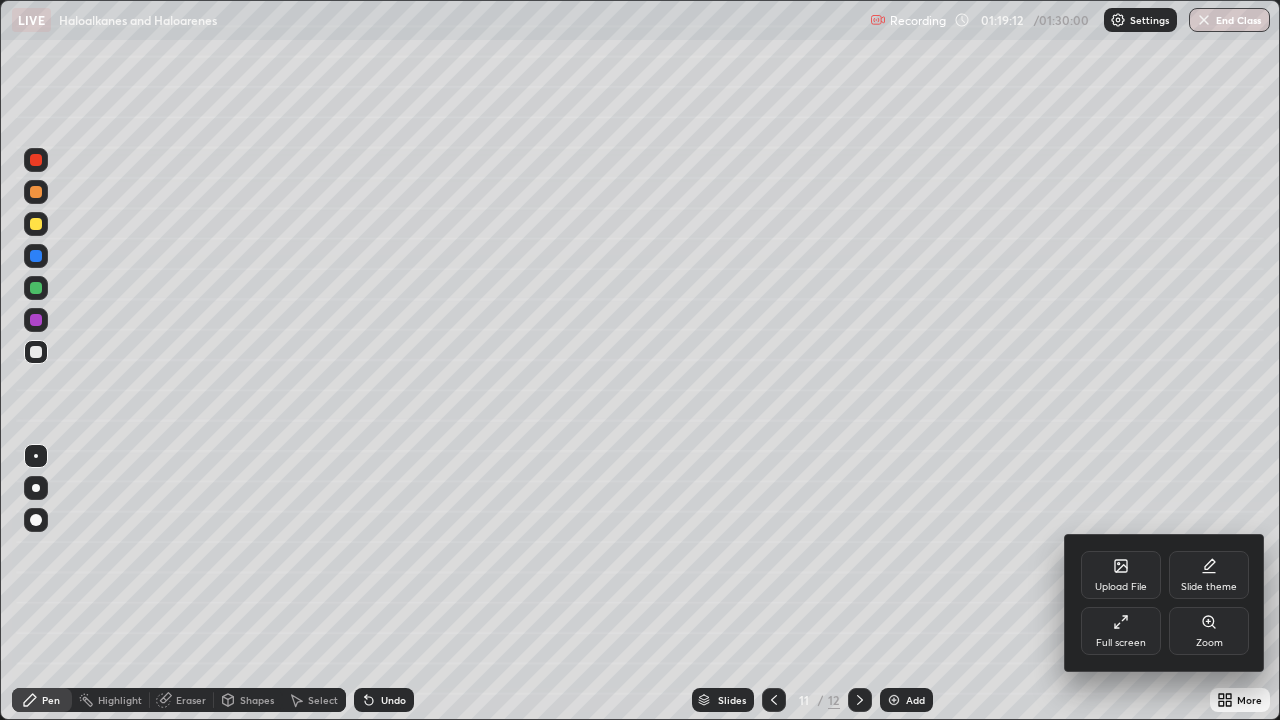 click at bounding box center [640, 360] 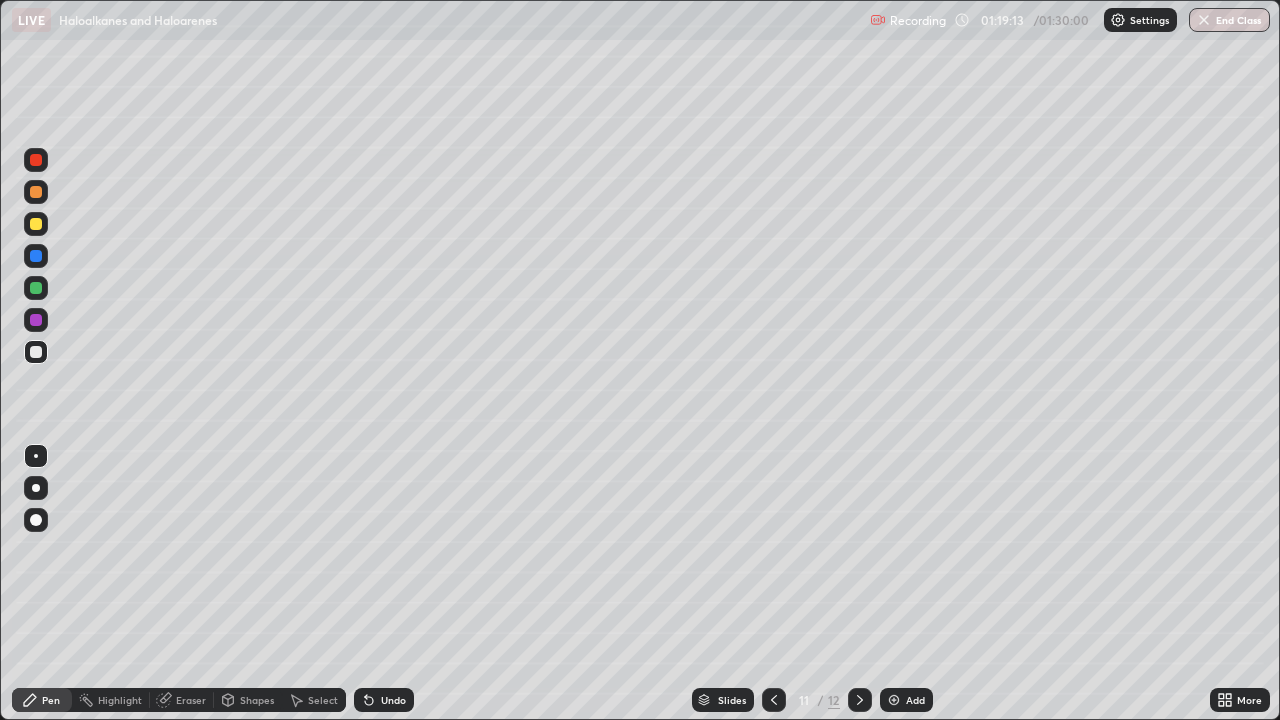 click on "More" at bounding box center [1240, 700] 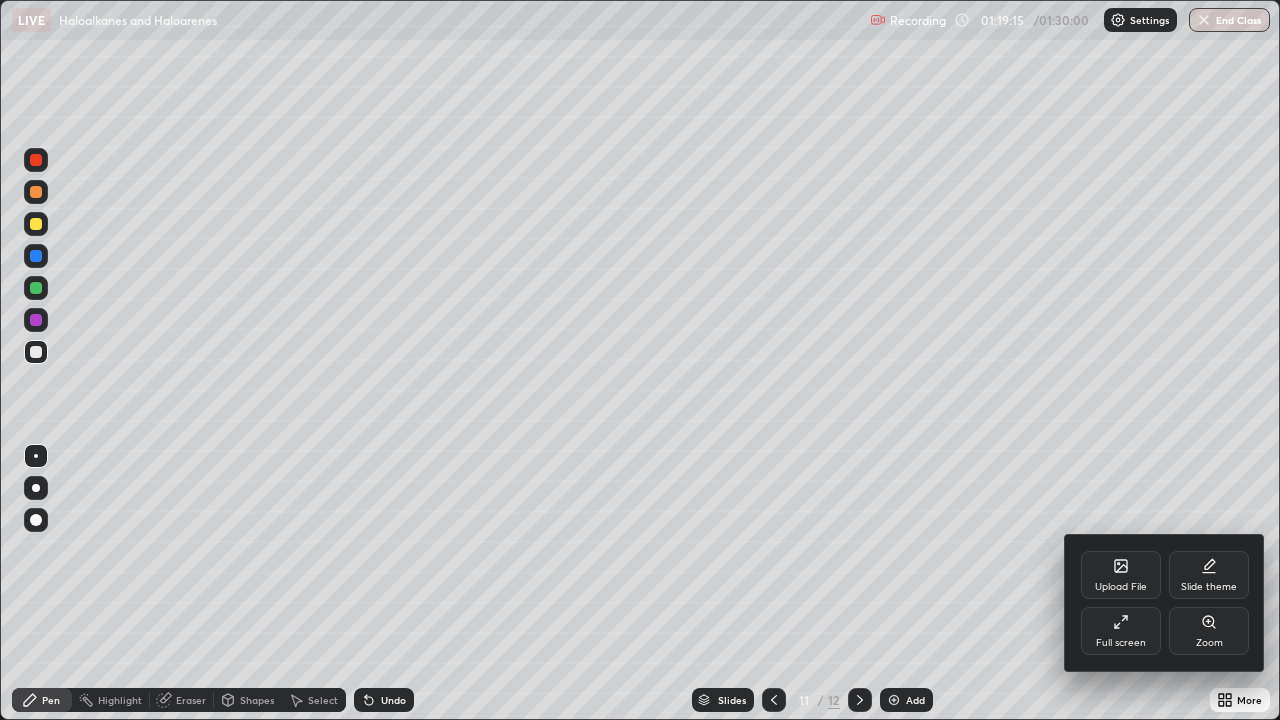 click at bounding box center [640, 360] 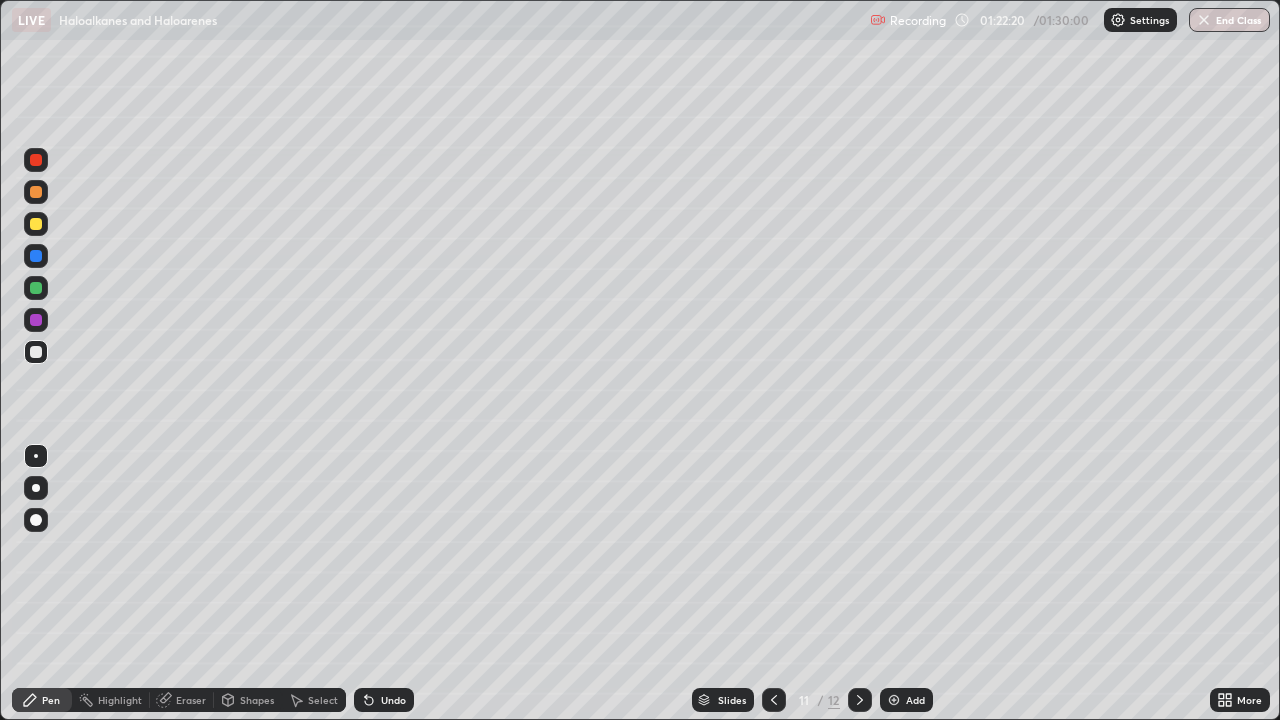 click on "Add" at bounding box center [906, 700] 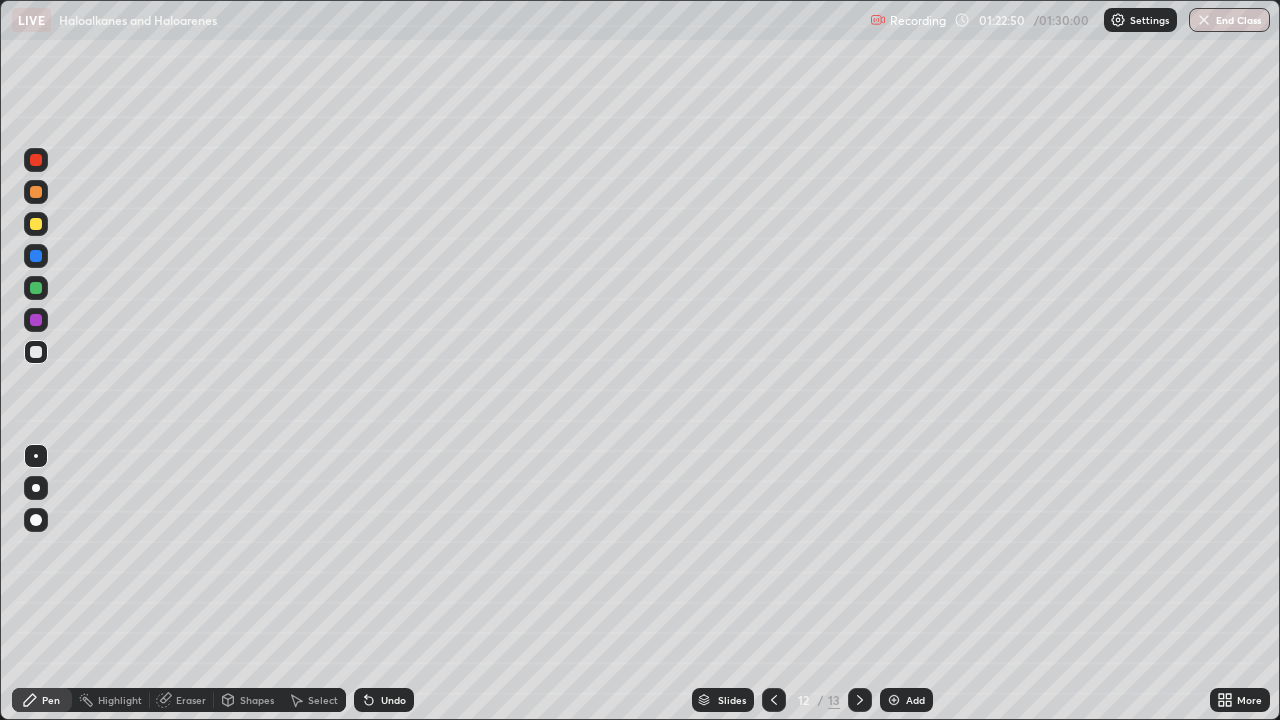click 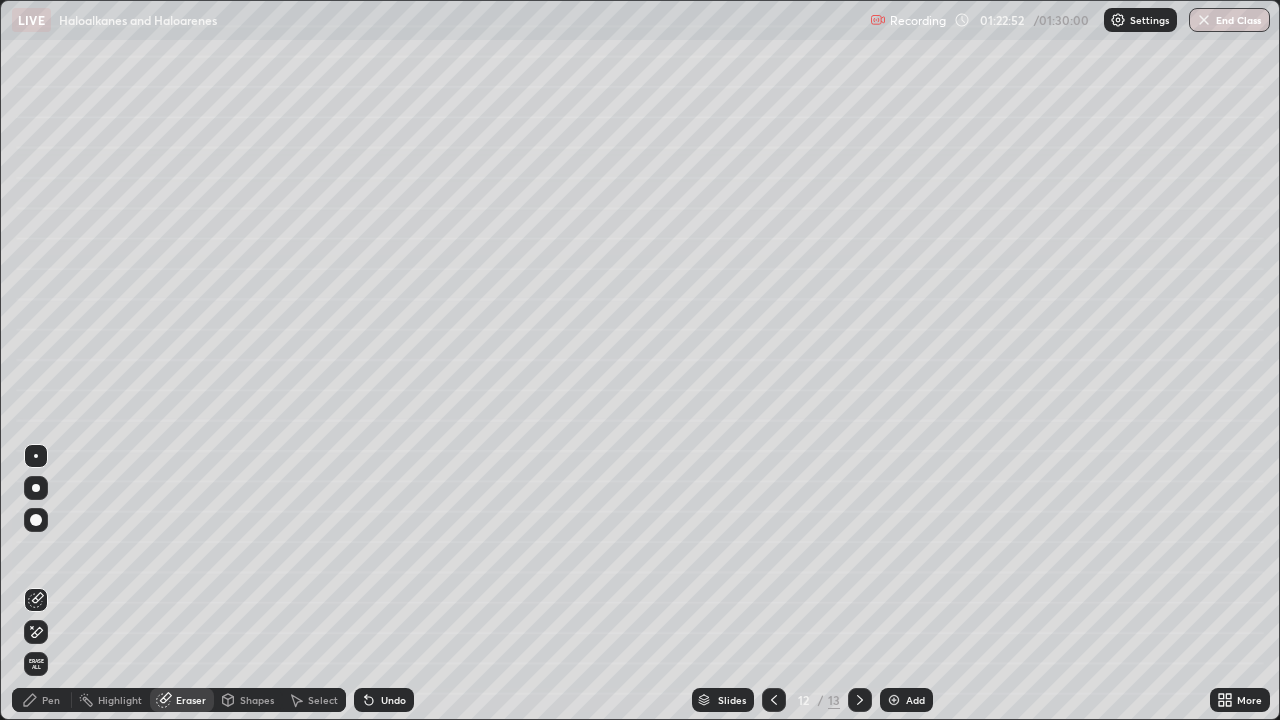 click 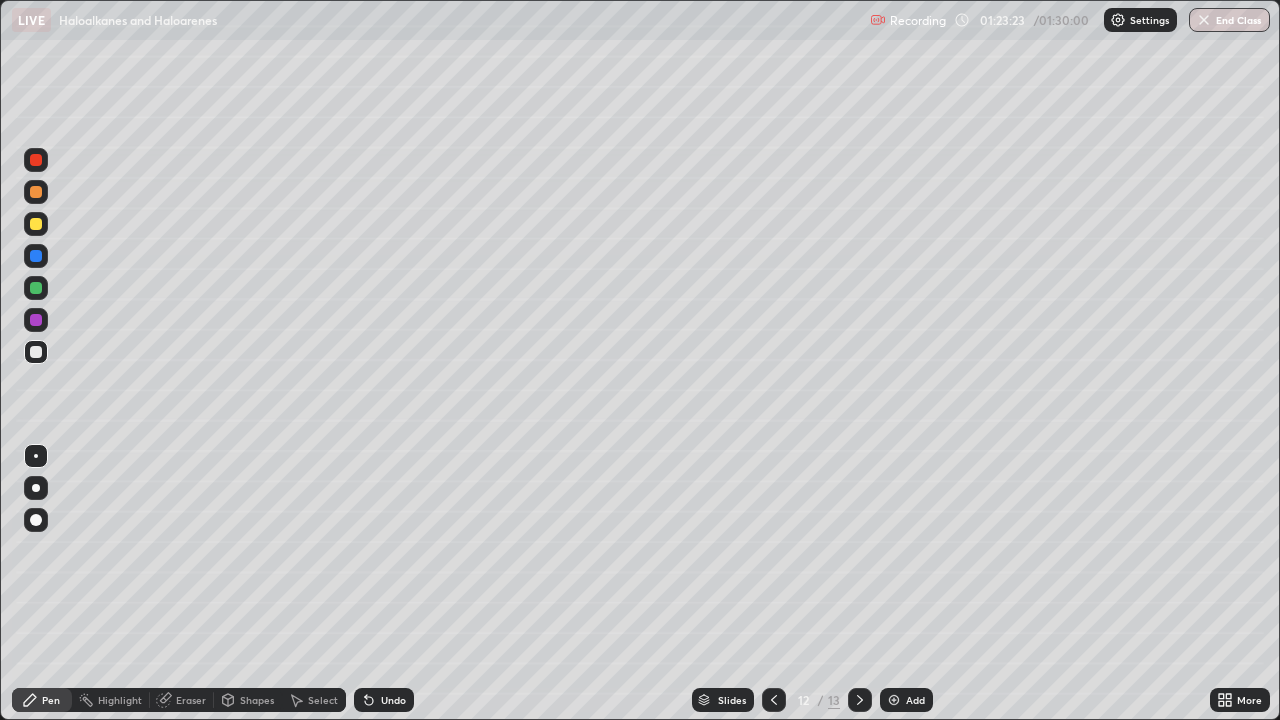 click on "Undo" at bounding box center (393, 700) 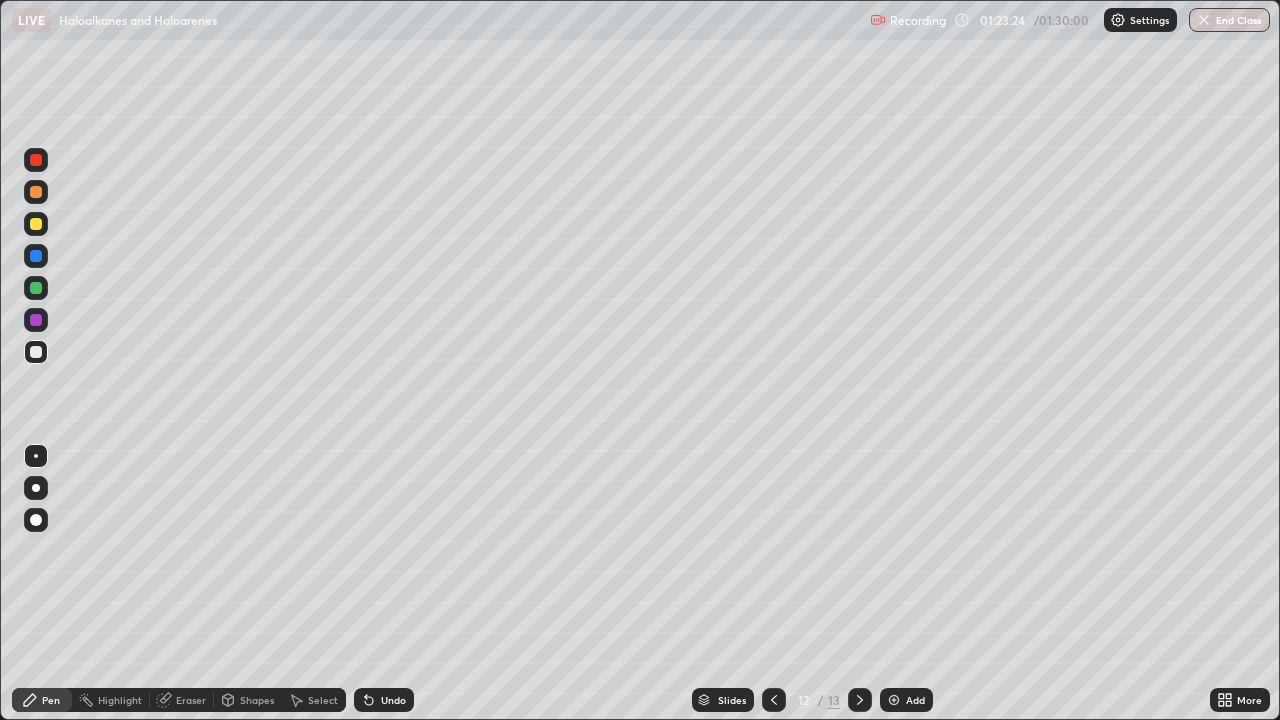 click on "Undo" at bounding box center [393, 700] 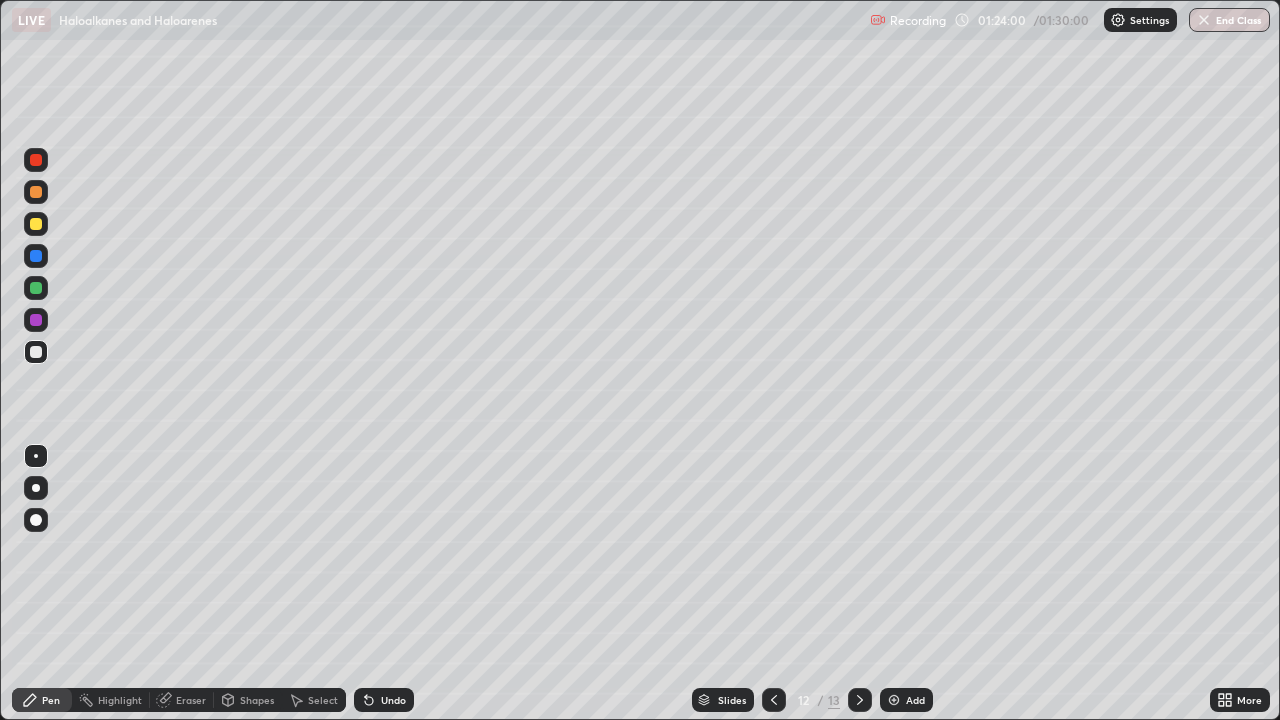 click on "Undo" at bounding box center (384, 700) 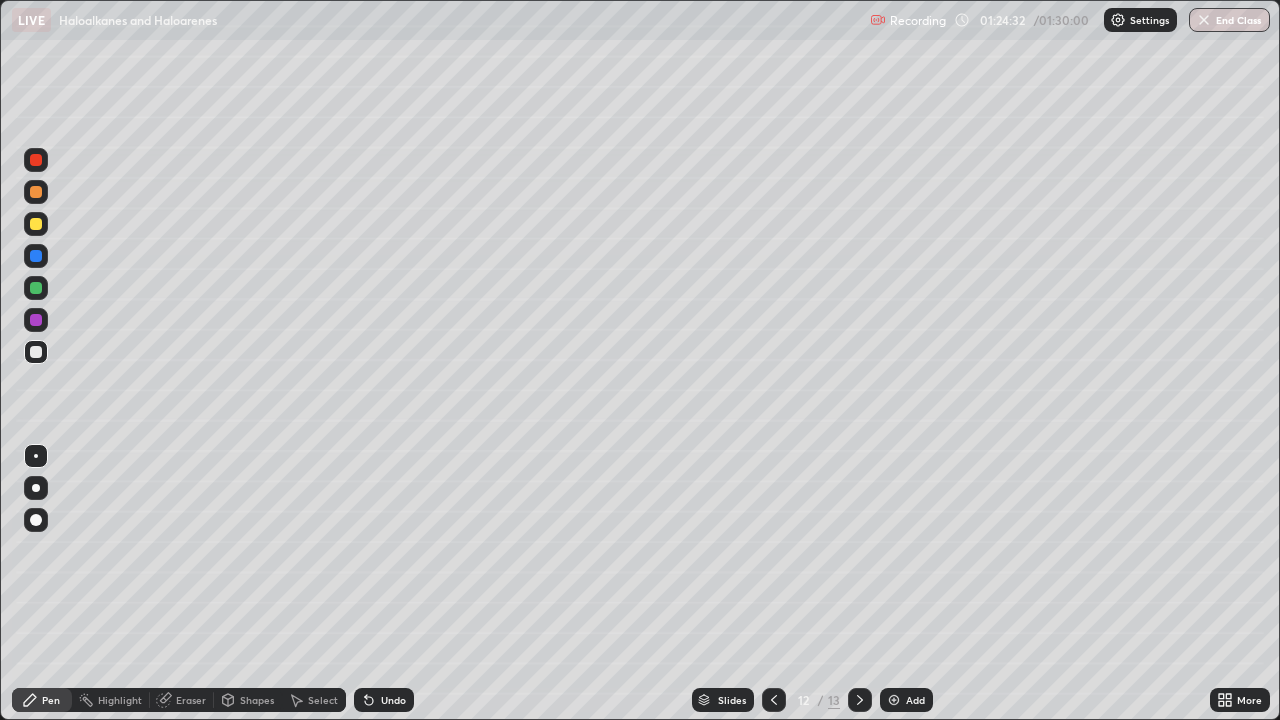 click on "Undo" at bounding box center [393, 700] 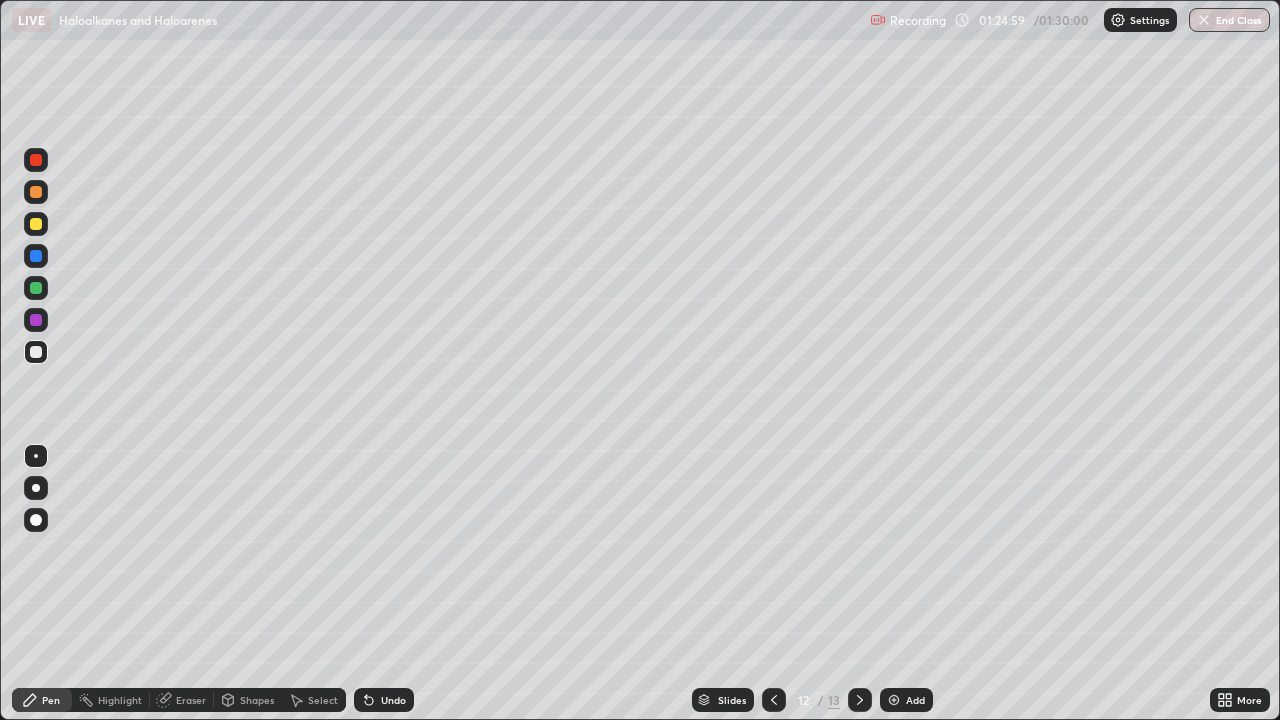 click at bounding box center (36, 224) 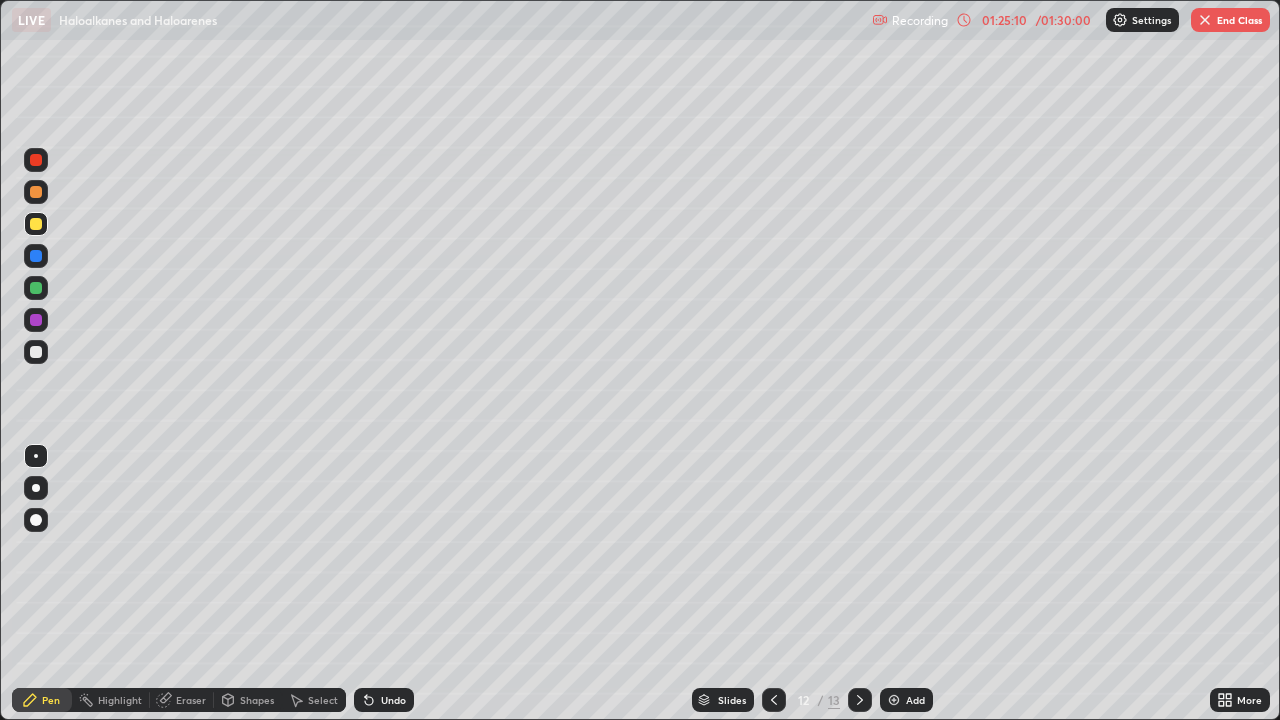 click 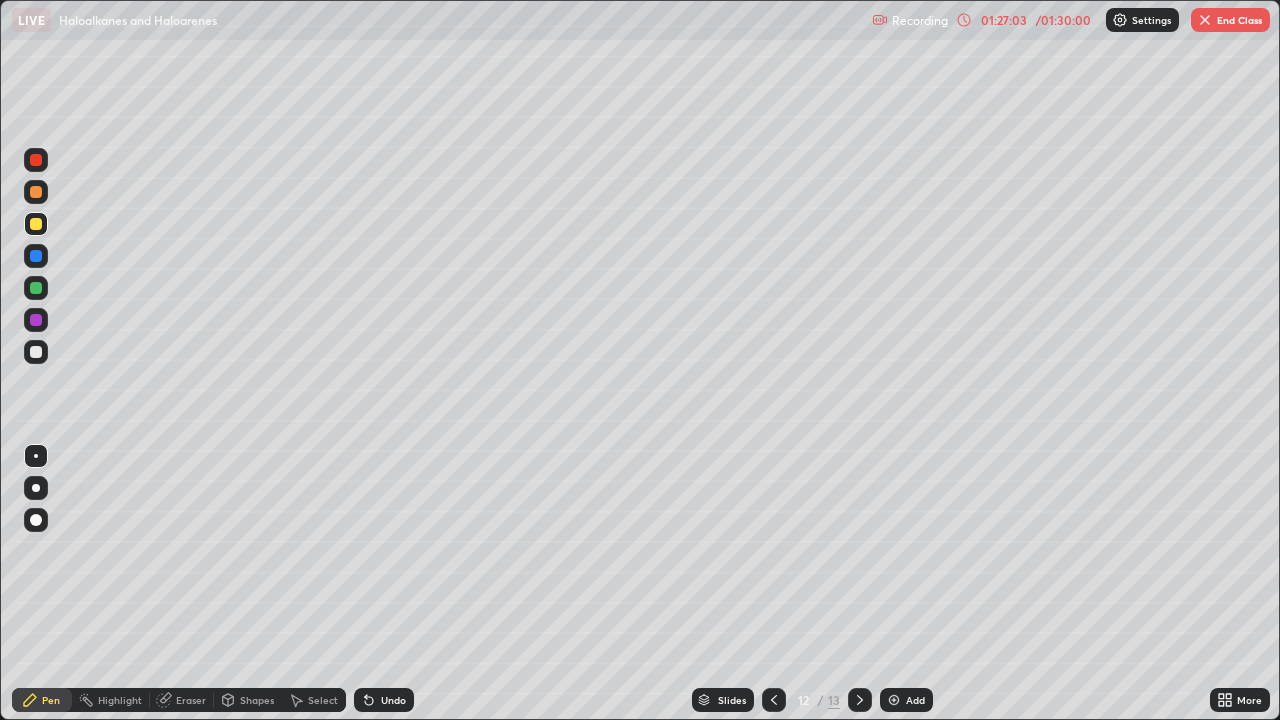 click on "Undo" at bounding box center (393, 700) 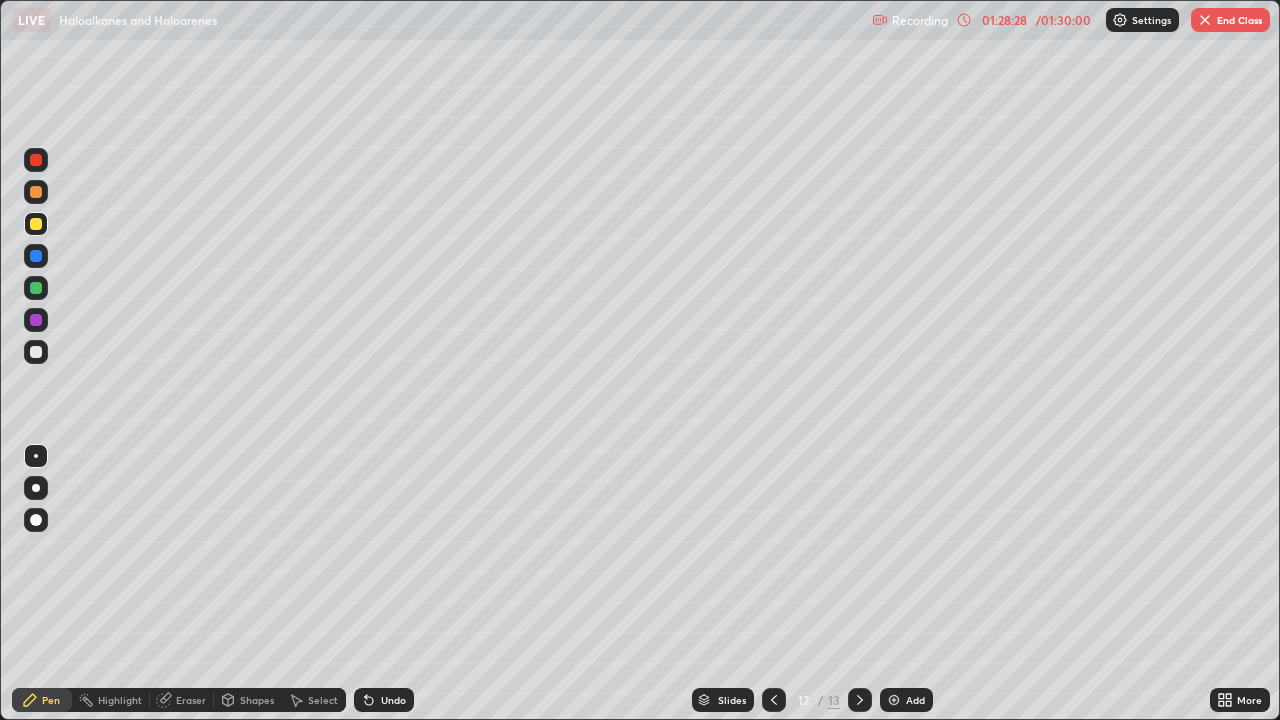 click on "Add" at bounding box center [906, 700] 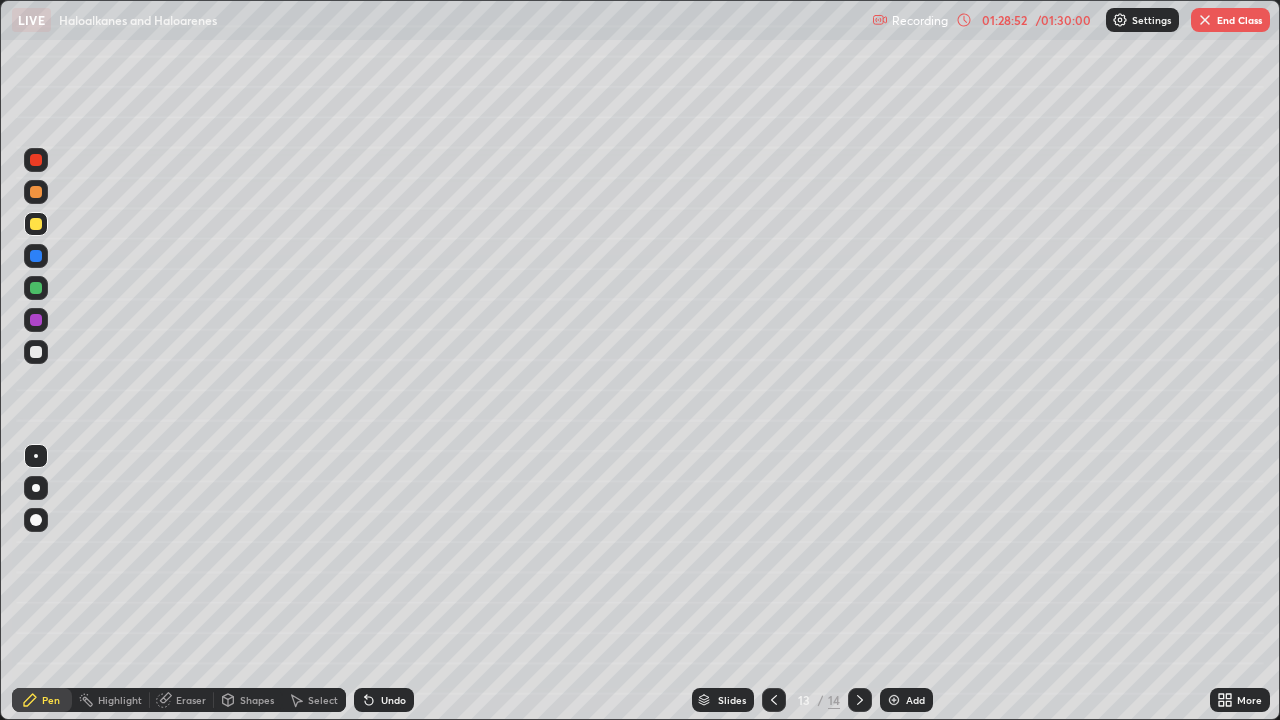 click 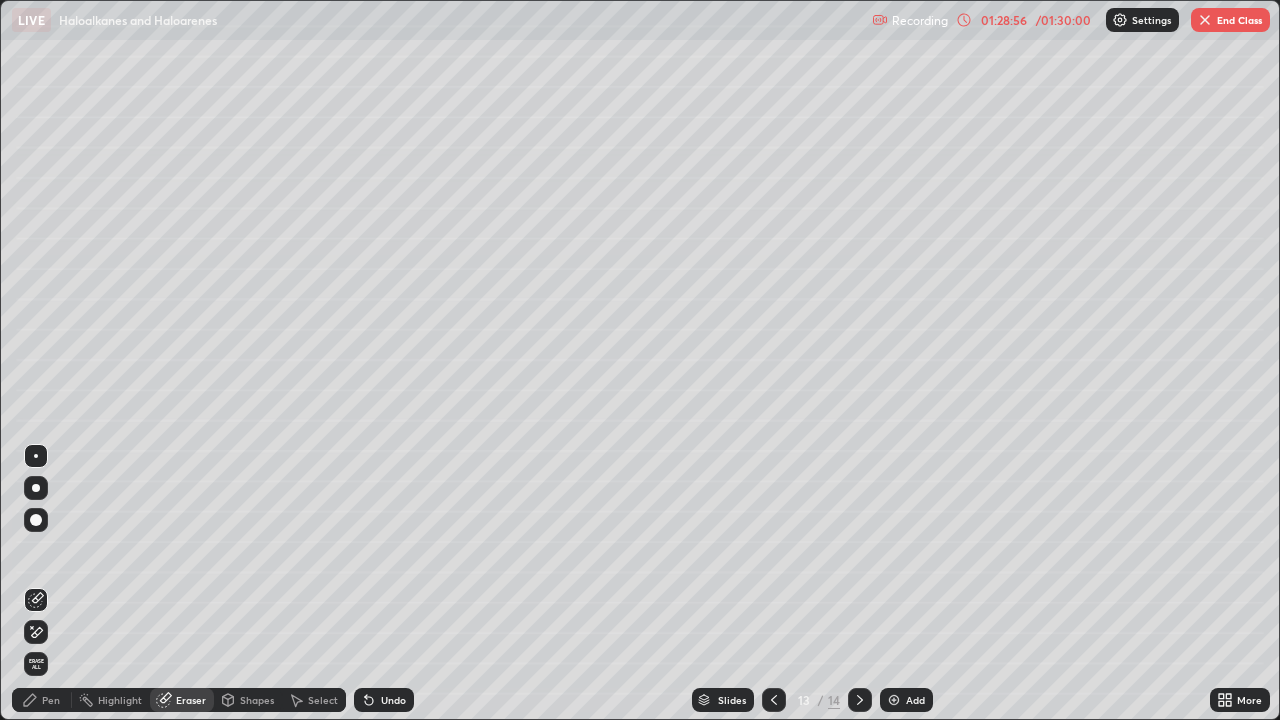 click on "Pen" at bounding box center (51, 700) 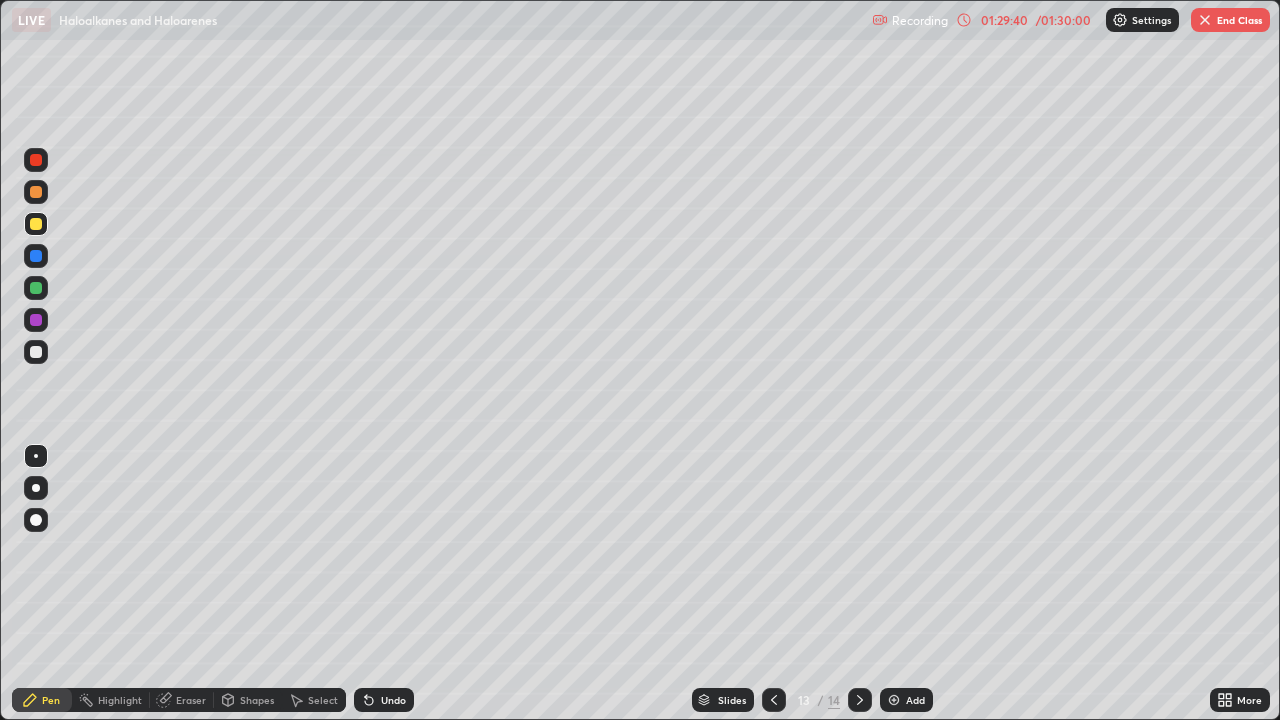 click on "Eraser" at bounding box center [182, 700] 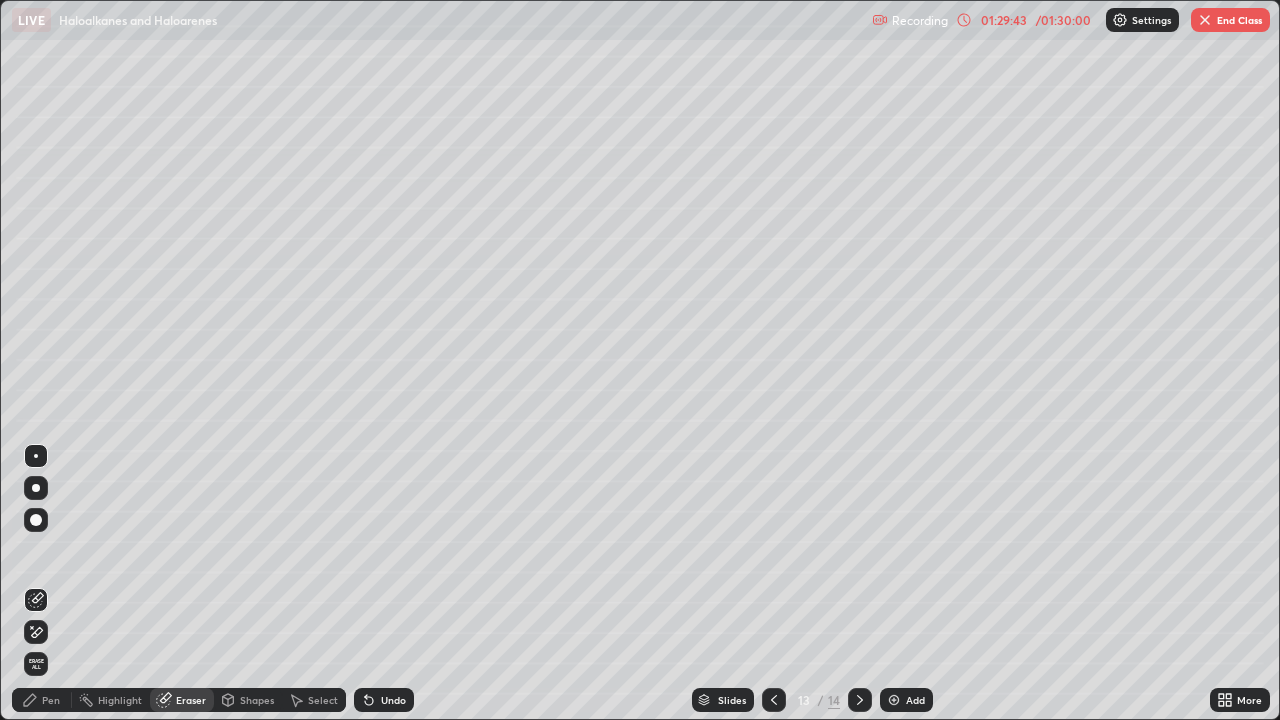 click 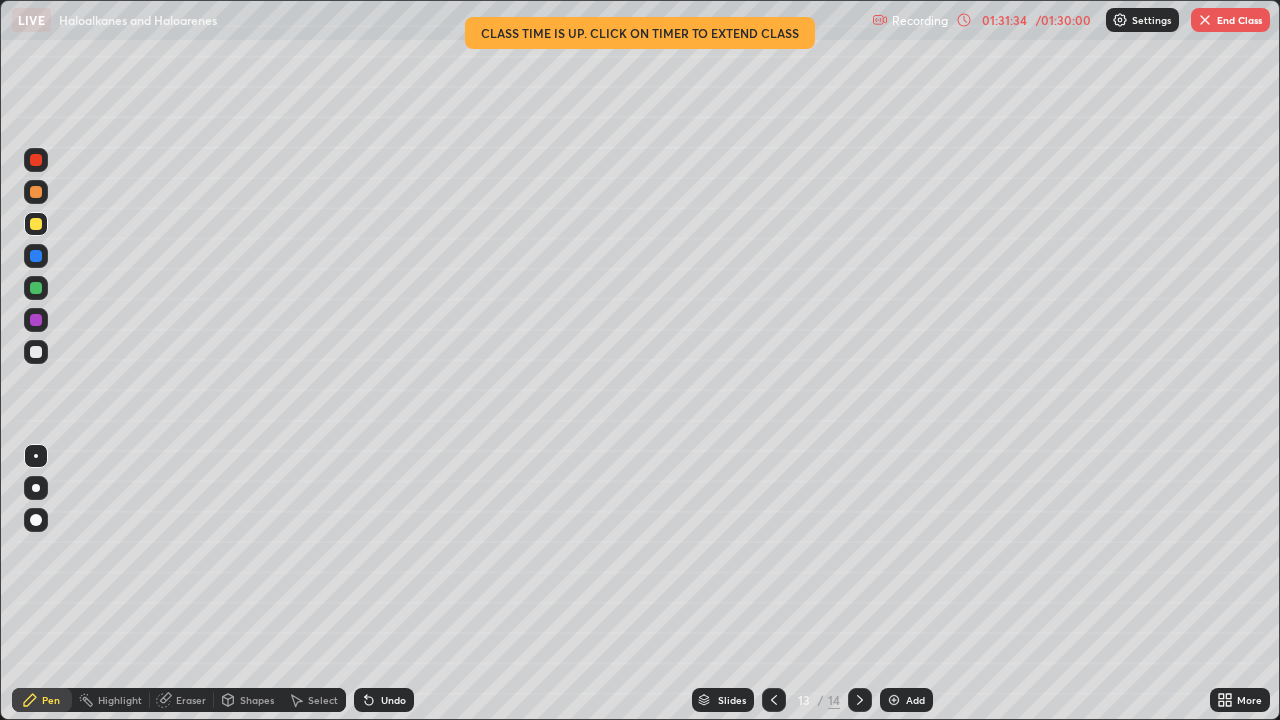 click on "End Class" at bounding box center (1230, 20) 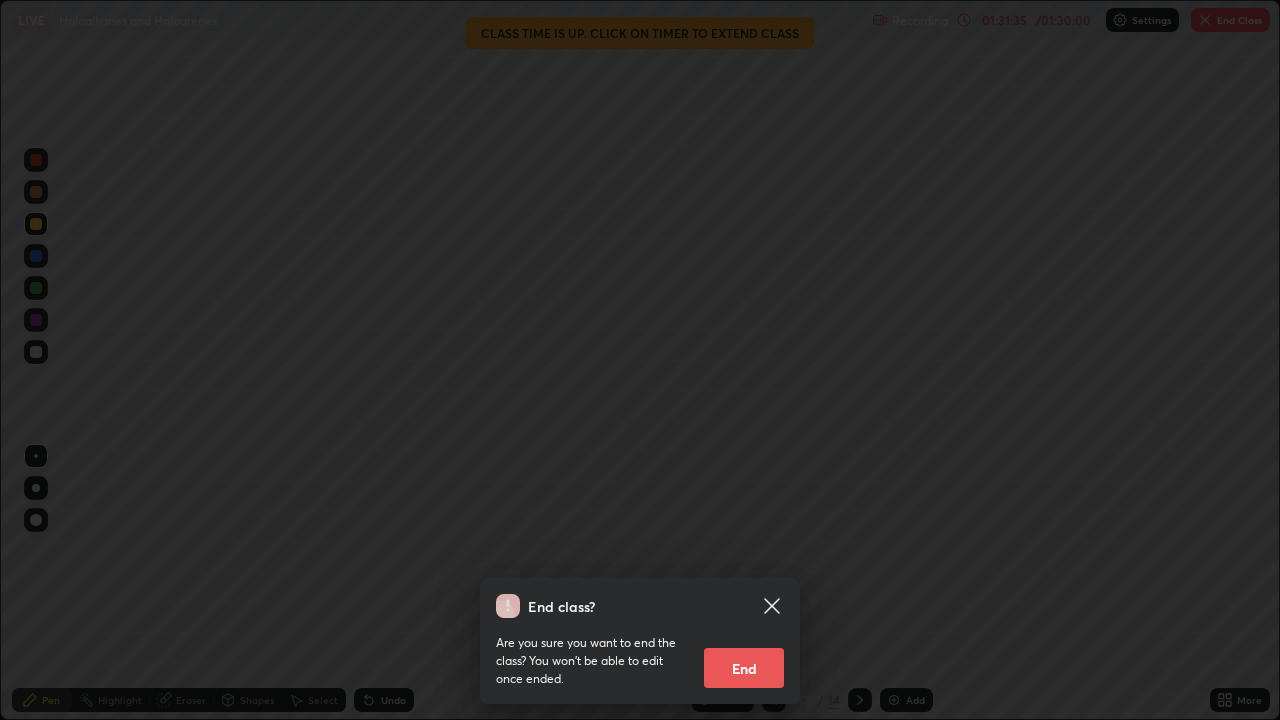 click on "End" at bounding box center [744, 668] 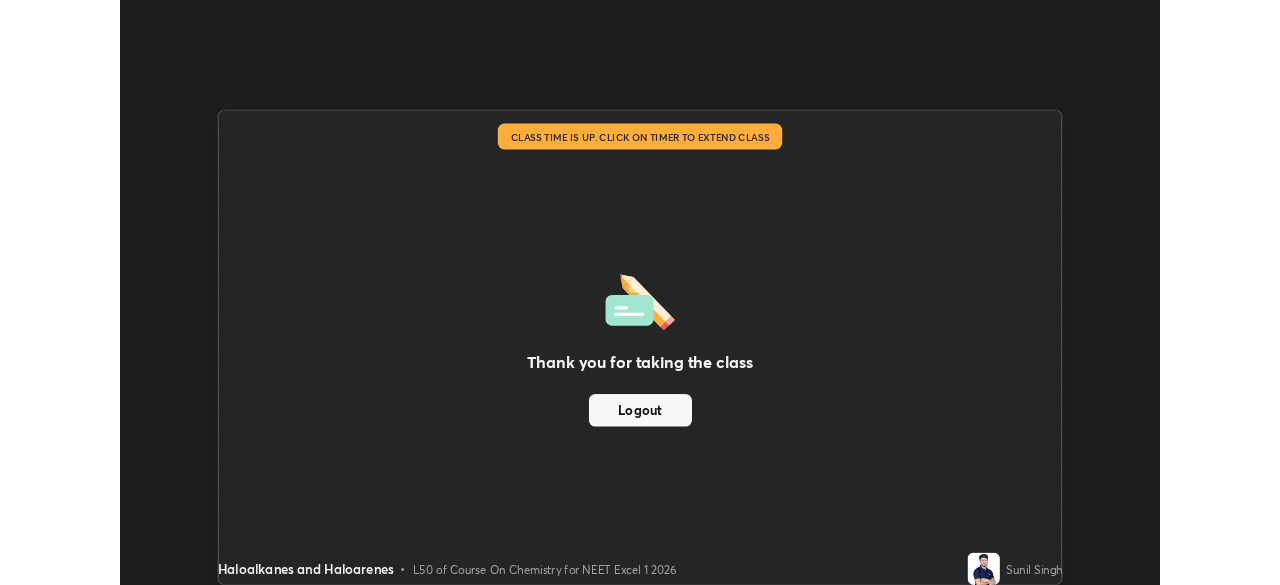 scroll, scrollTop: 585, scrollLeft: 1280, axis: both 